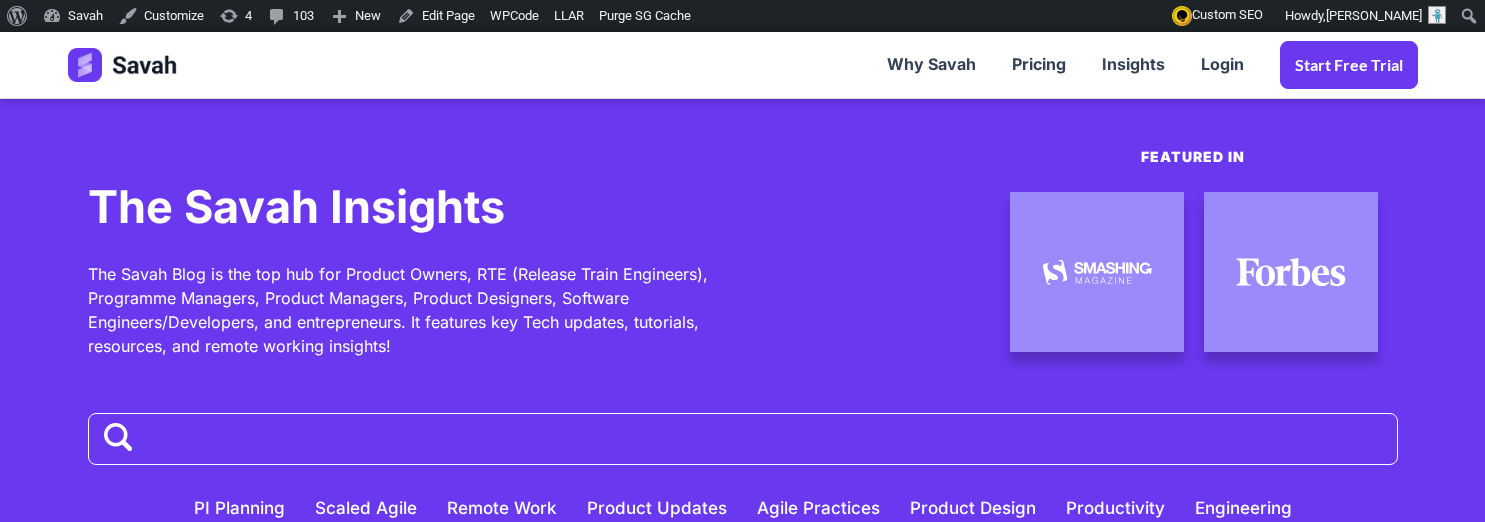 scroll, scrollTop: 639, scrollLeft: 0, axis: vertical 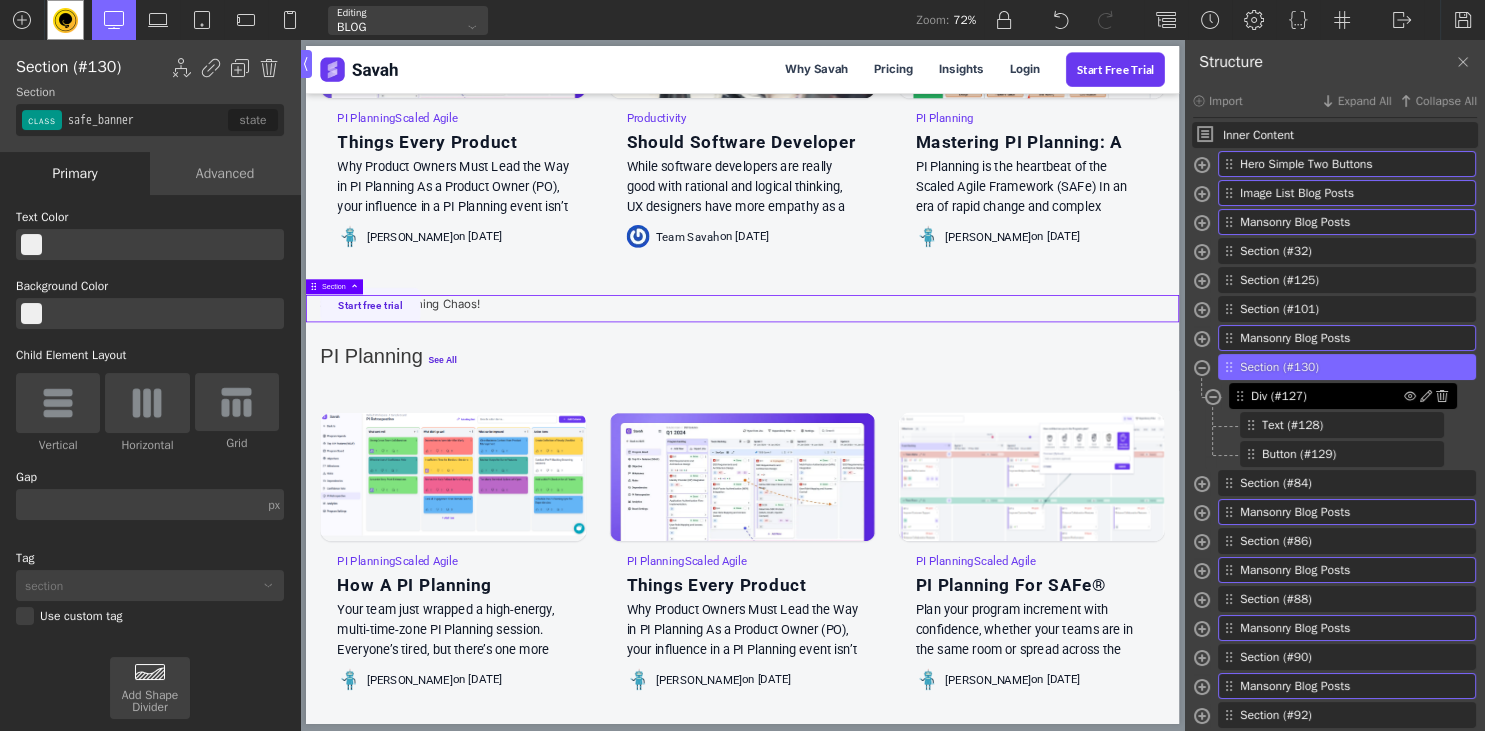 click on "Div (#127)" at bounding box center [1343, 396] 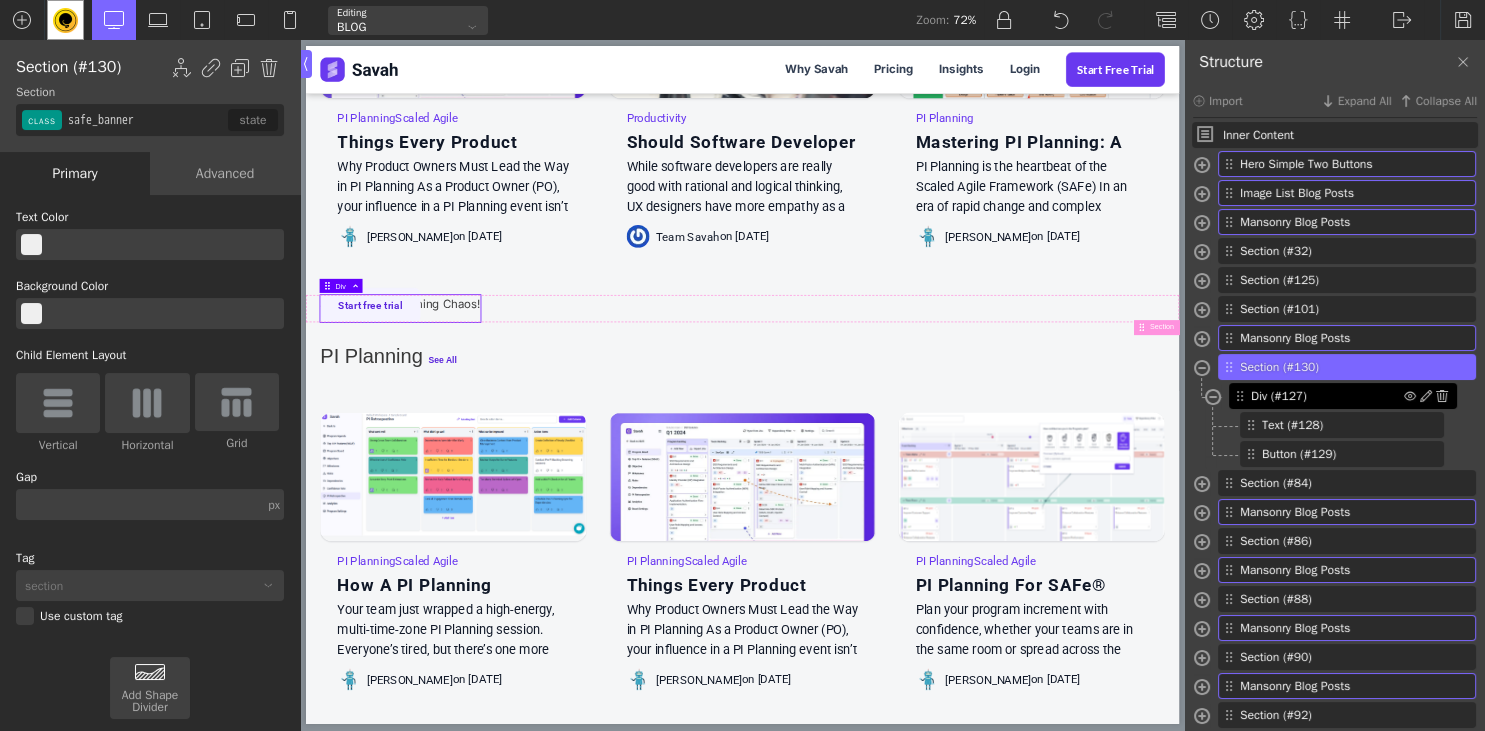 type on "div_block-131-36" 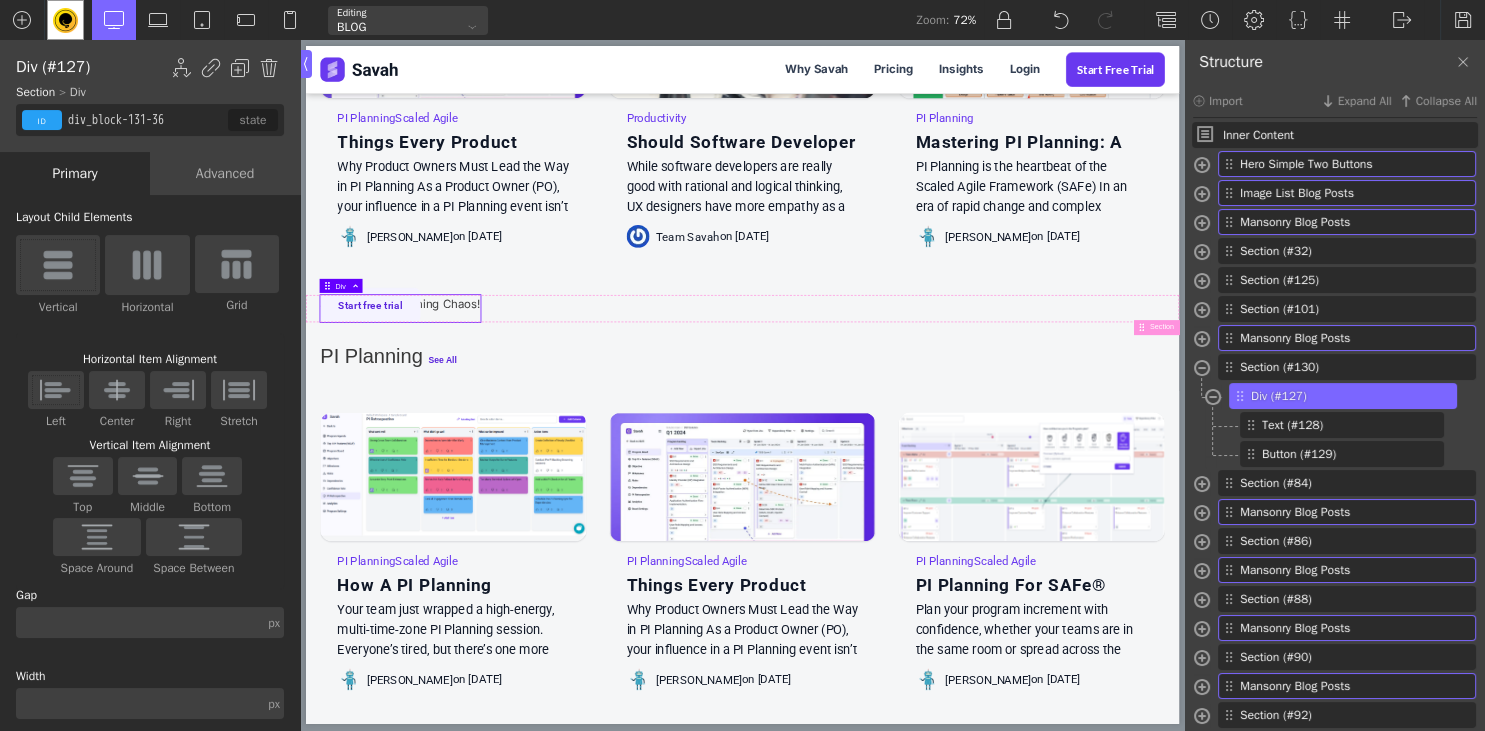 click on "Inner Content
Hero Simple Two Buttons
Columns (#9)
Div (#13)
Heading (#16)
Text (#102)" at bounding box center (1335, 428) 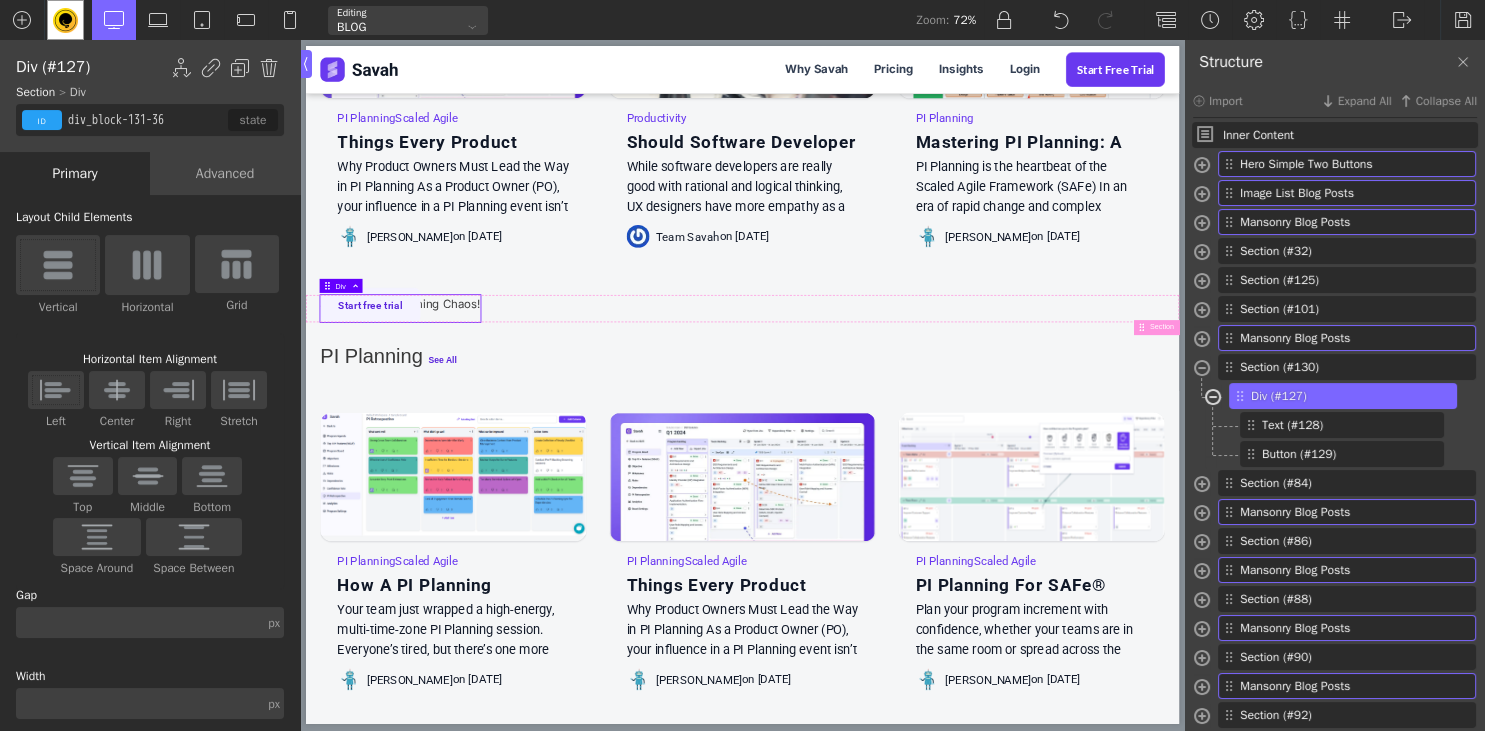 click at bounding box center (1213, 399) 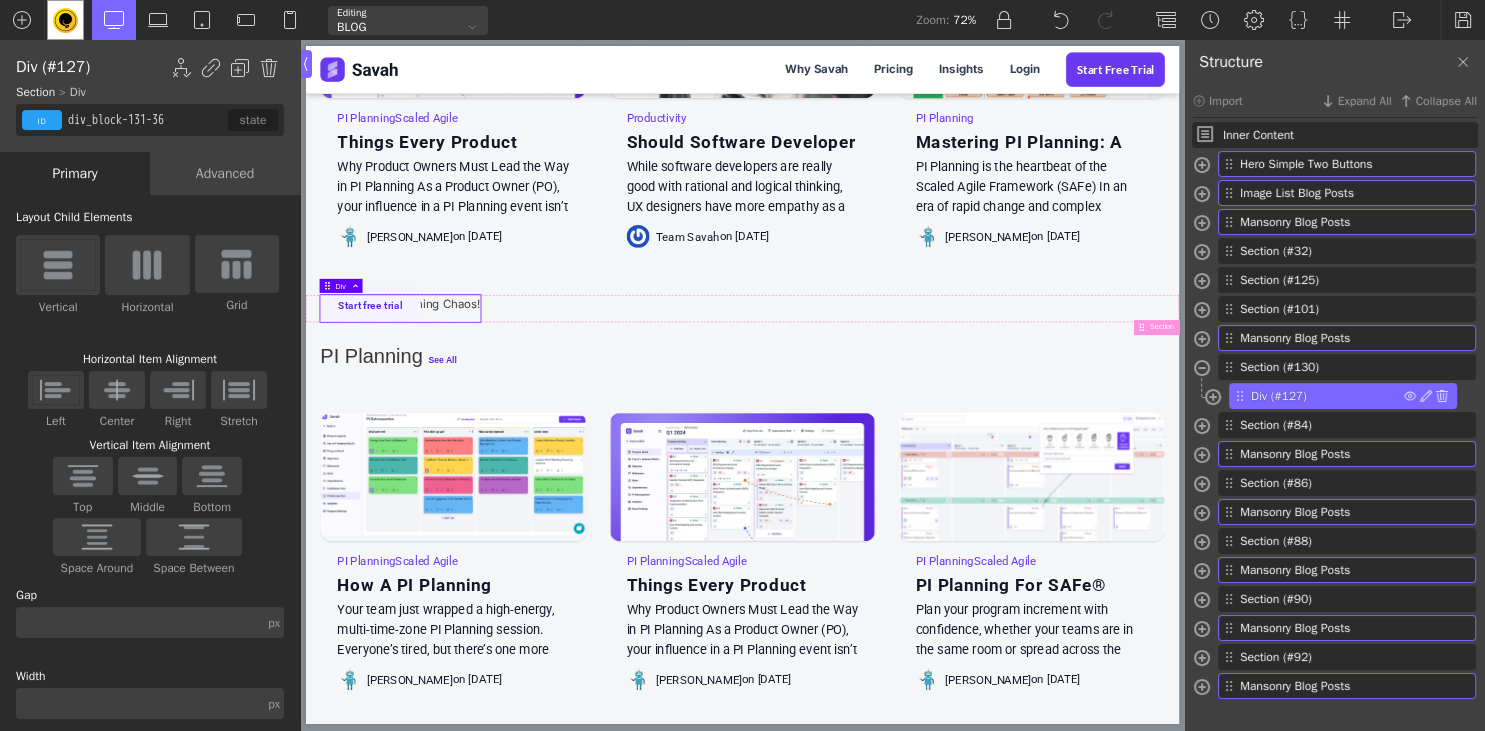 click on "Div (#127)" at bounding box center (1327, 396) 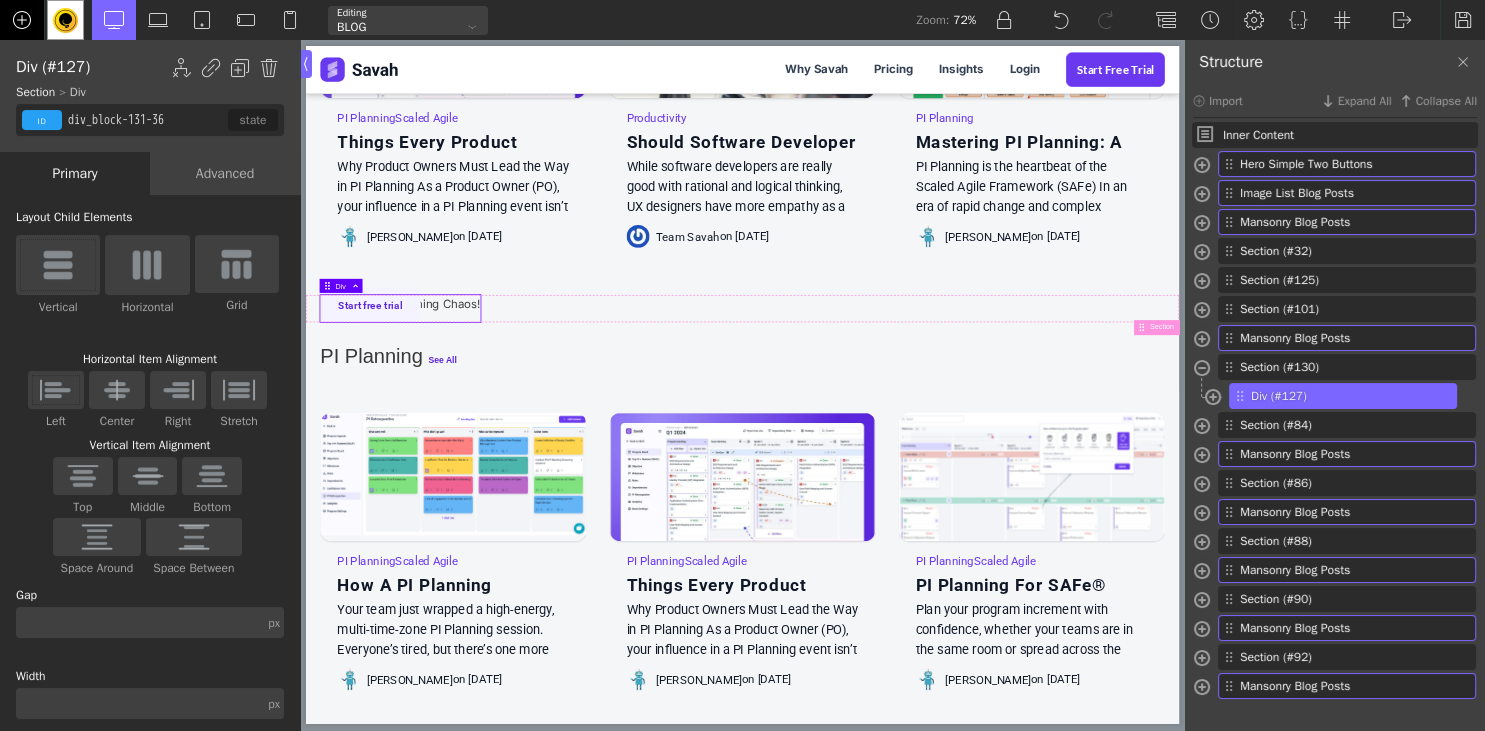 click at bounding box center (22, 20) 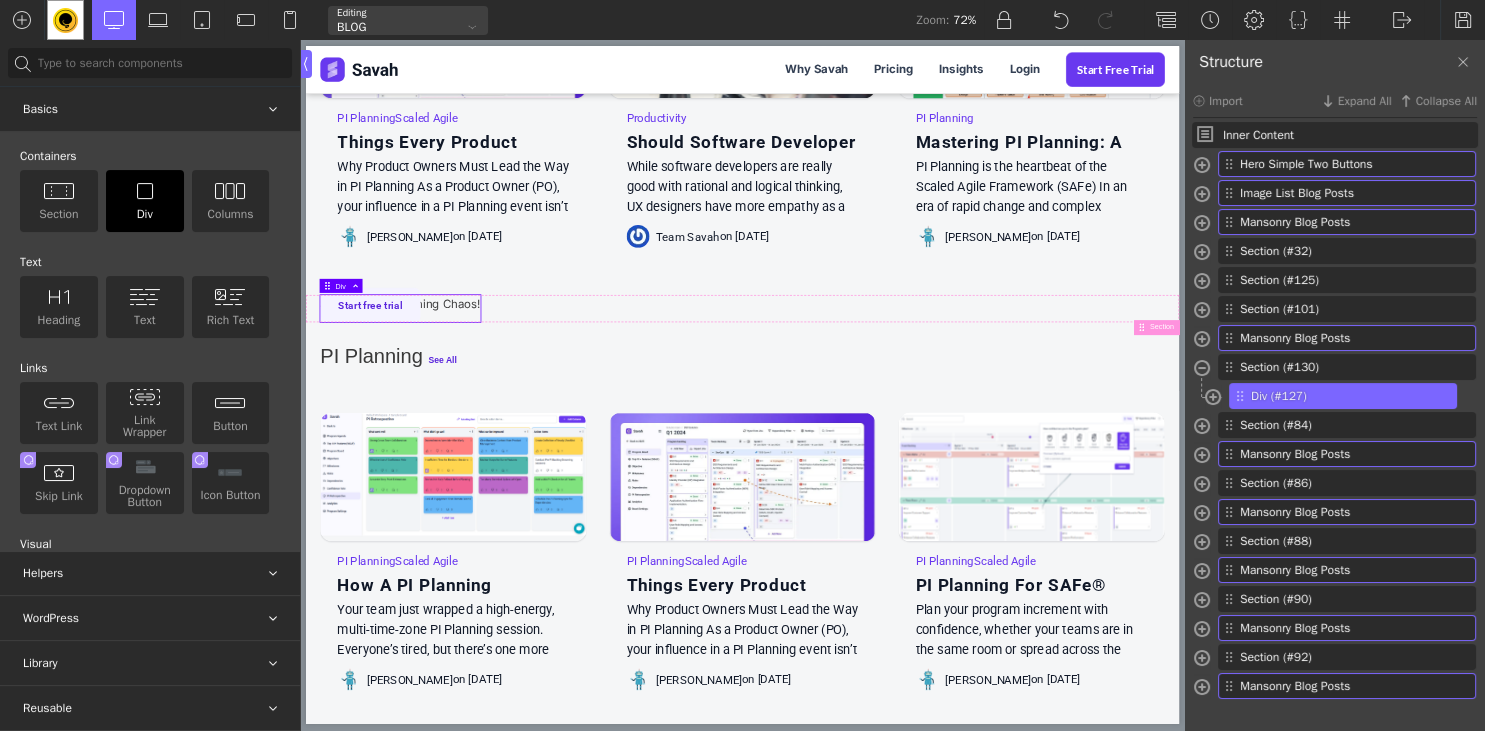 click on "Div" at bounding box center (145, 201) 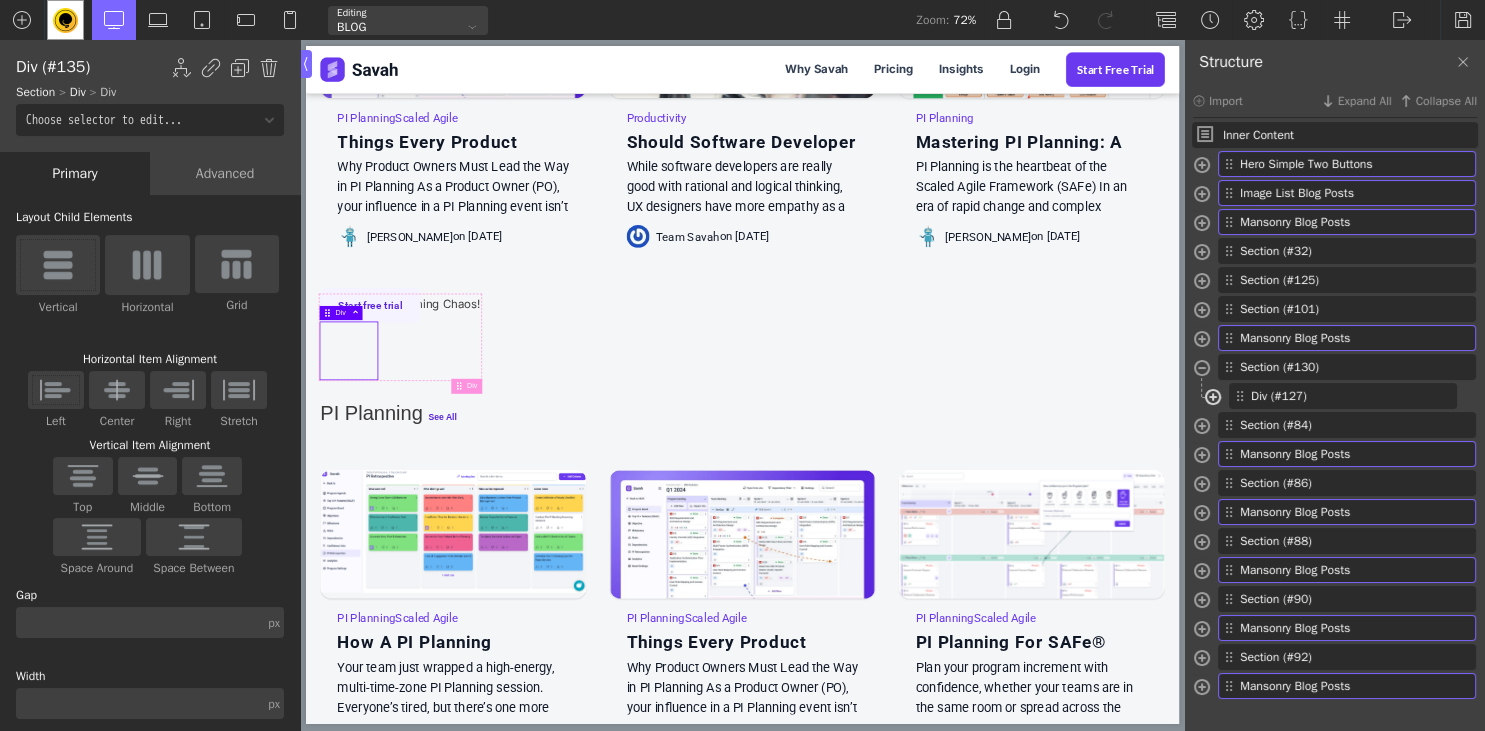 click at bounding box center [1213, 399] 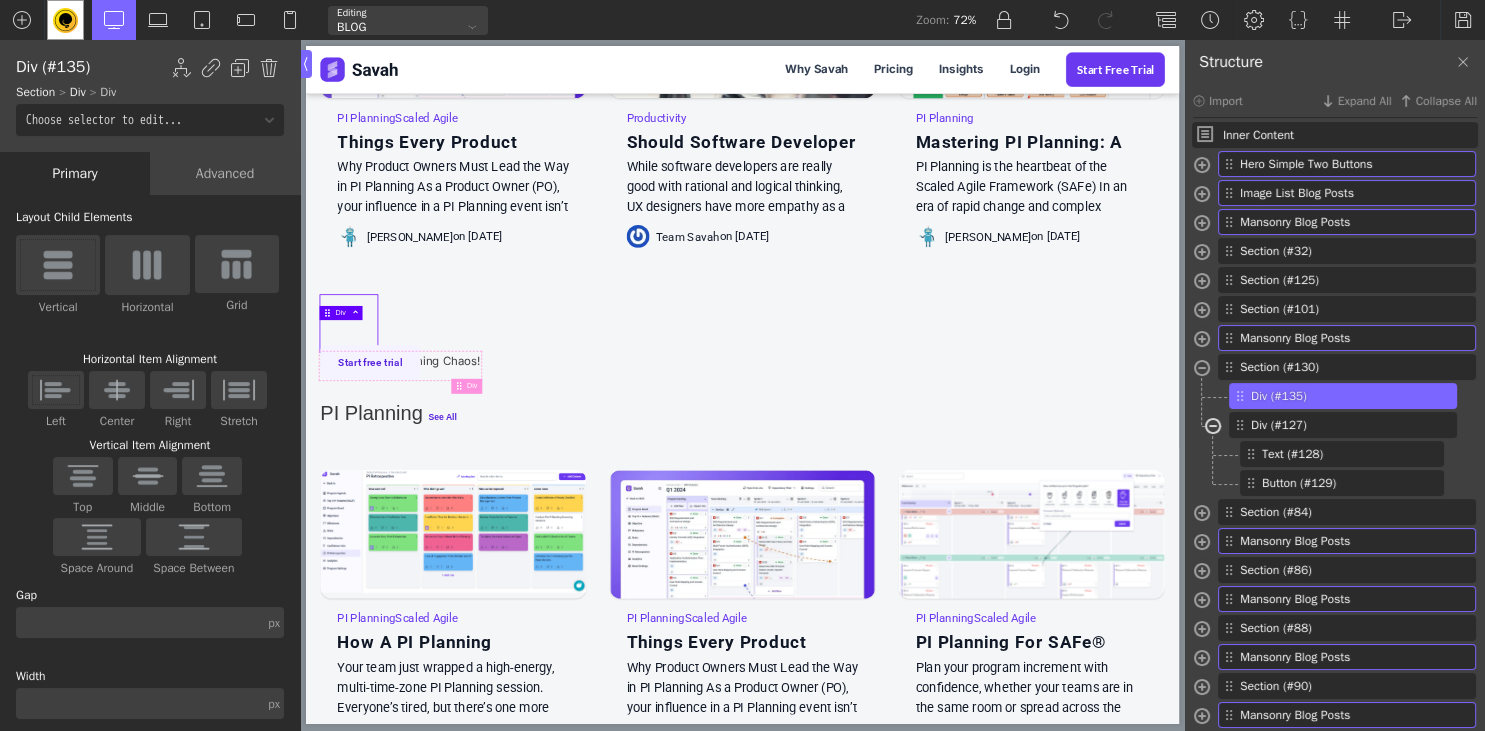 click at bounding box center (1213, 428) 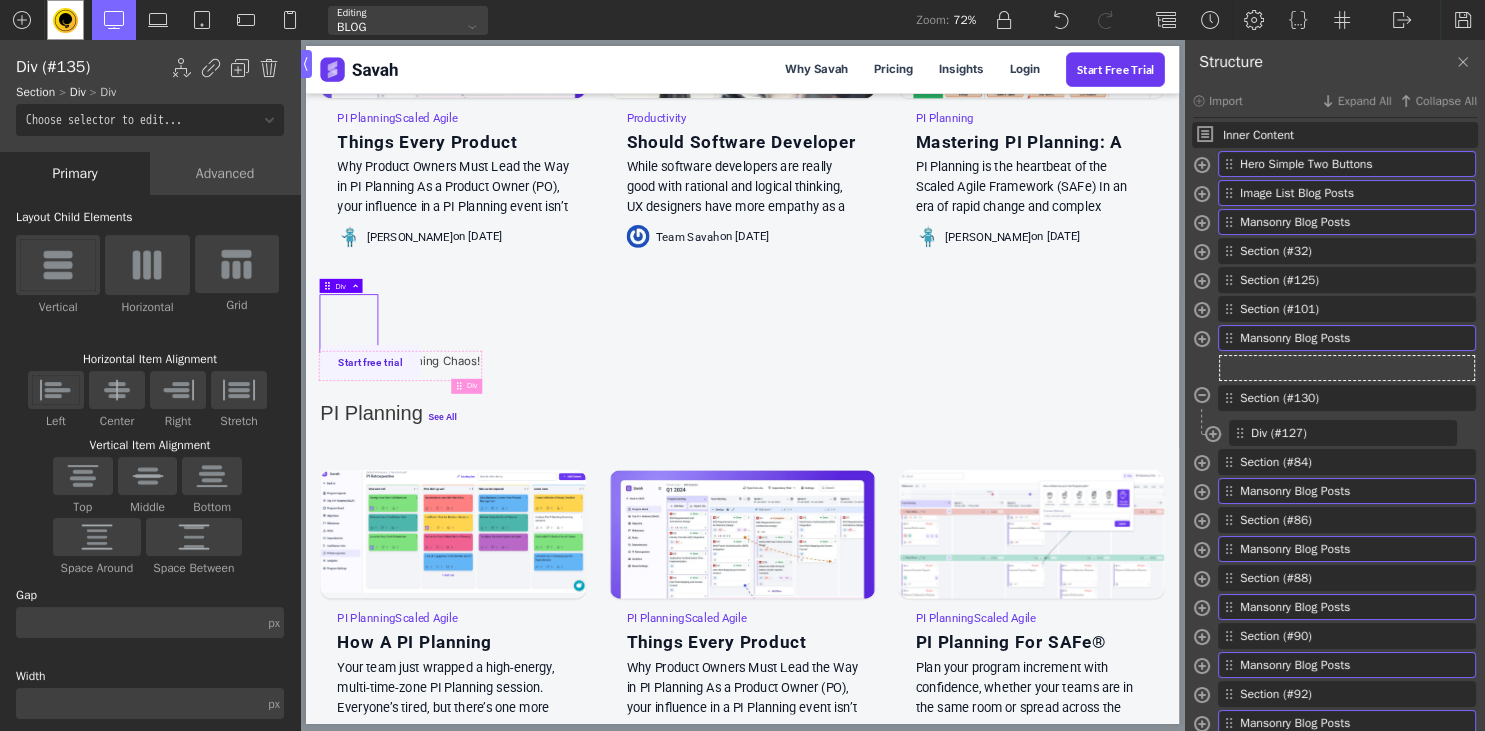 scroll, scrollTop: 0, scrollLeft: 0, axis: both 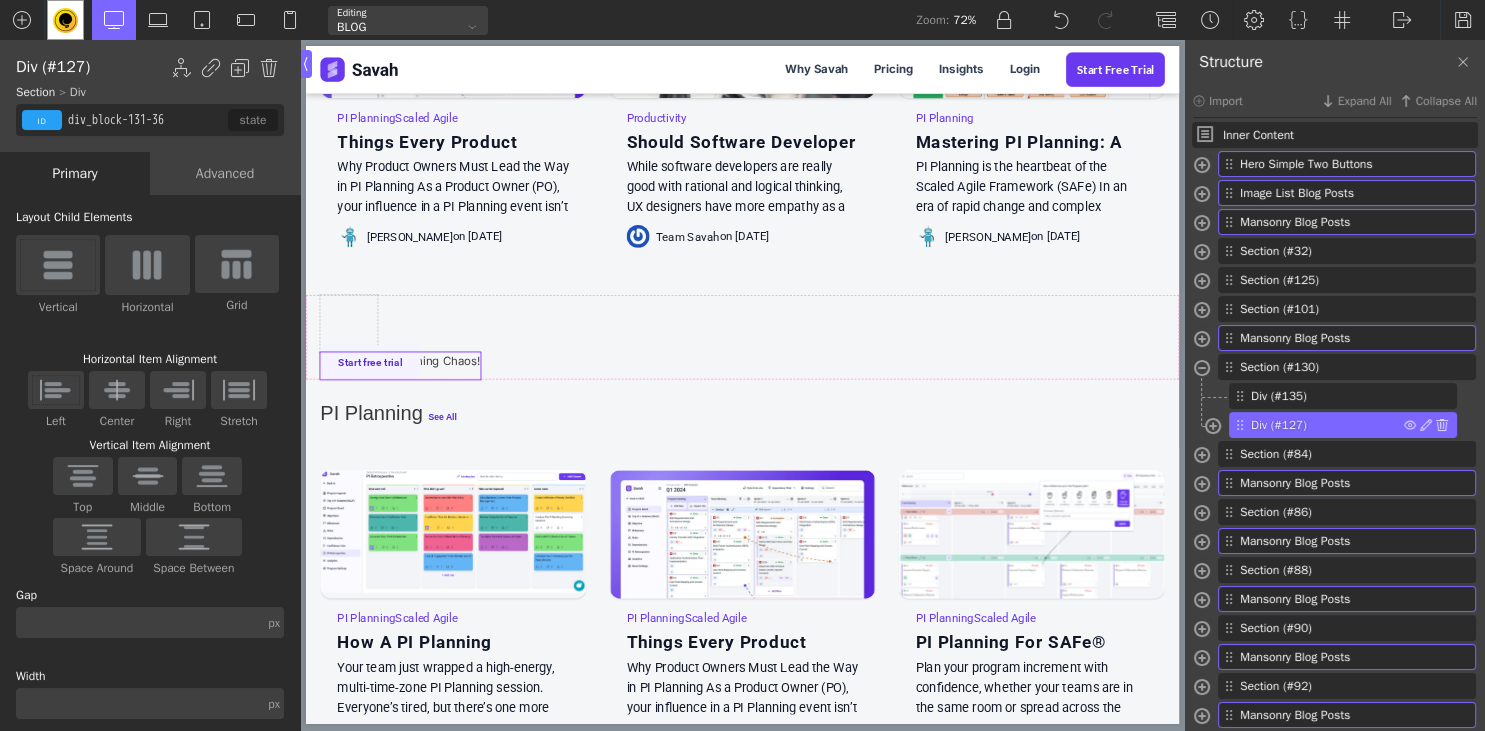 click on "Div (#127)" at bounding box center [1327, 425] 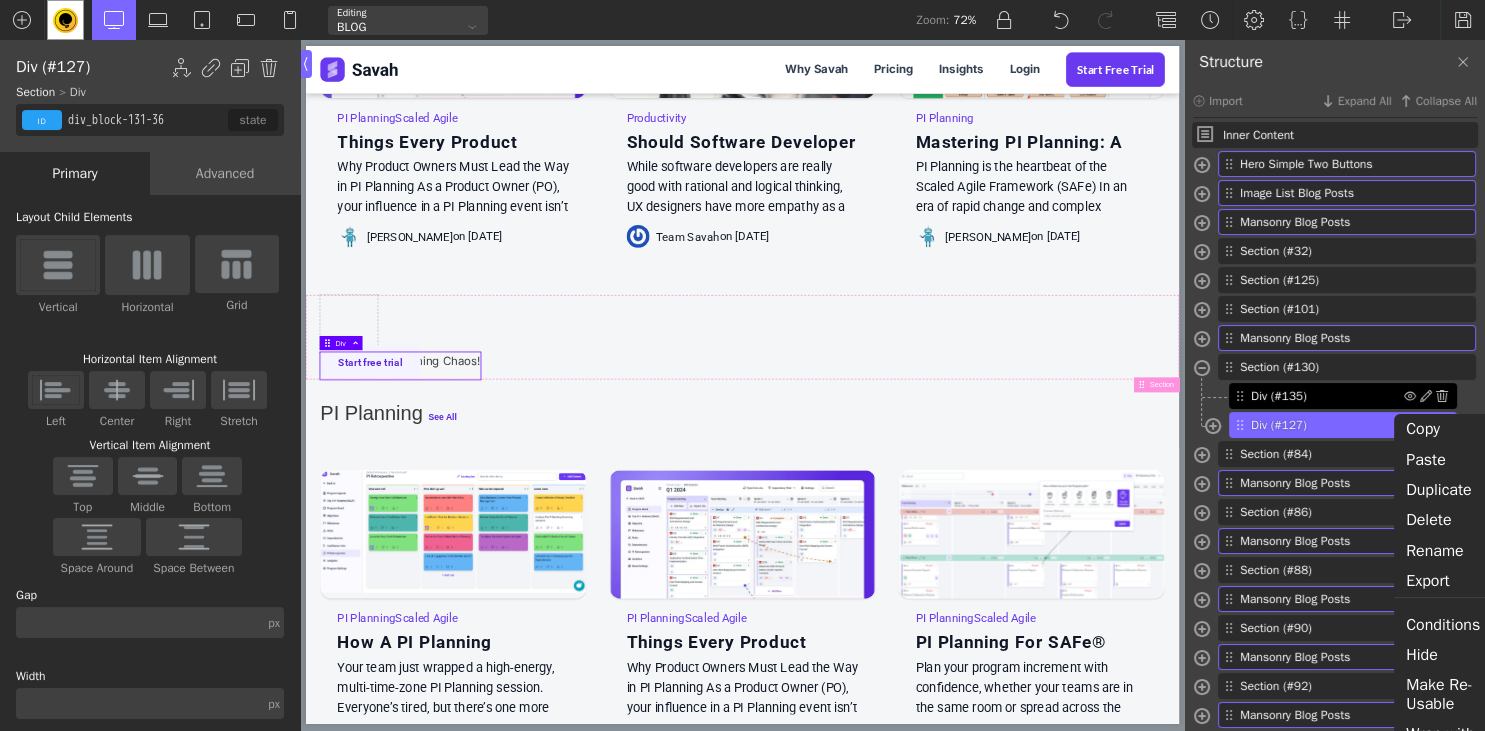 click on "Div (#135)" at bounding box center [1327, 396] 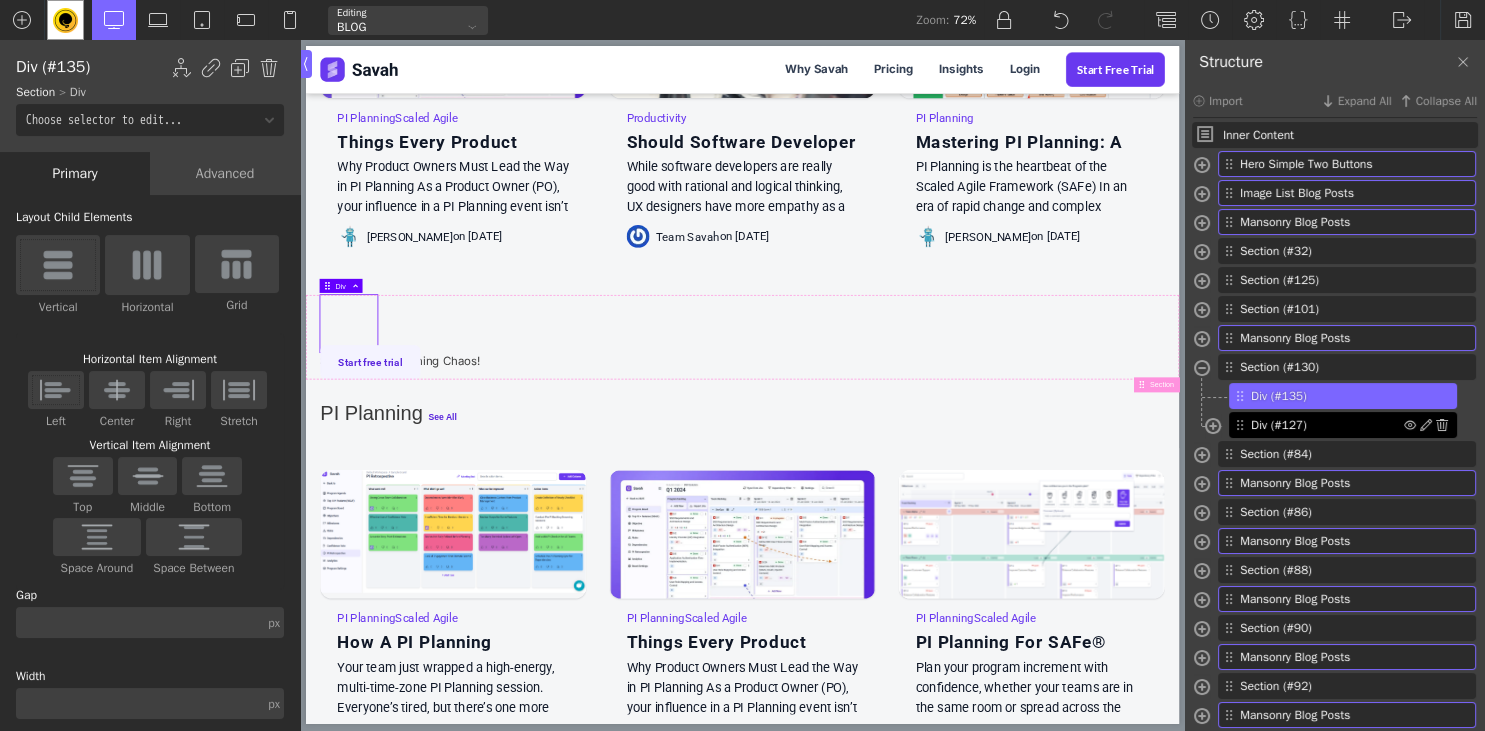 click on "Div (#127)" at bounding box center (1327, 425) 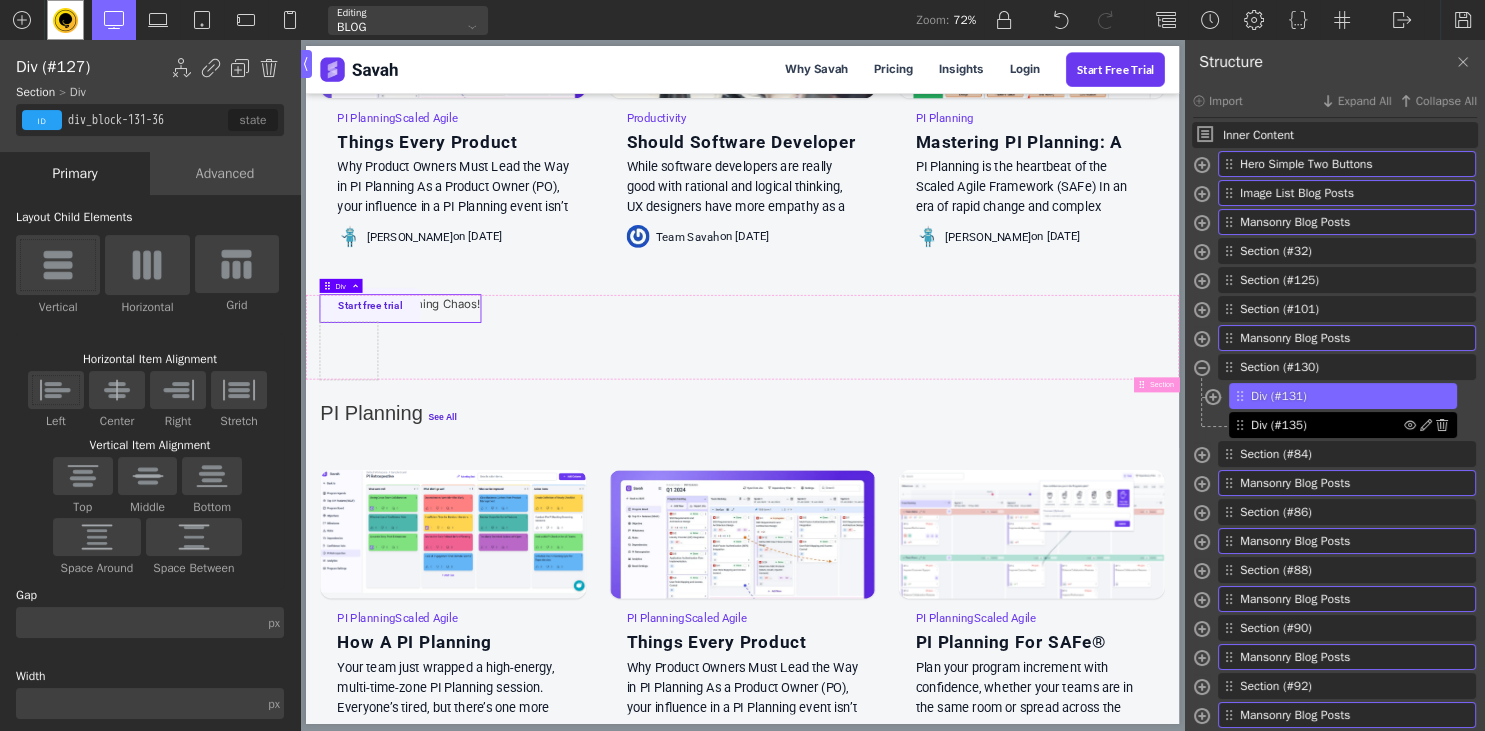 click on "Div (#135)" at bounding box center (1327, 425) 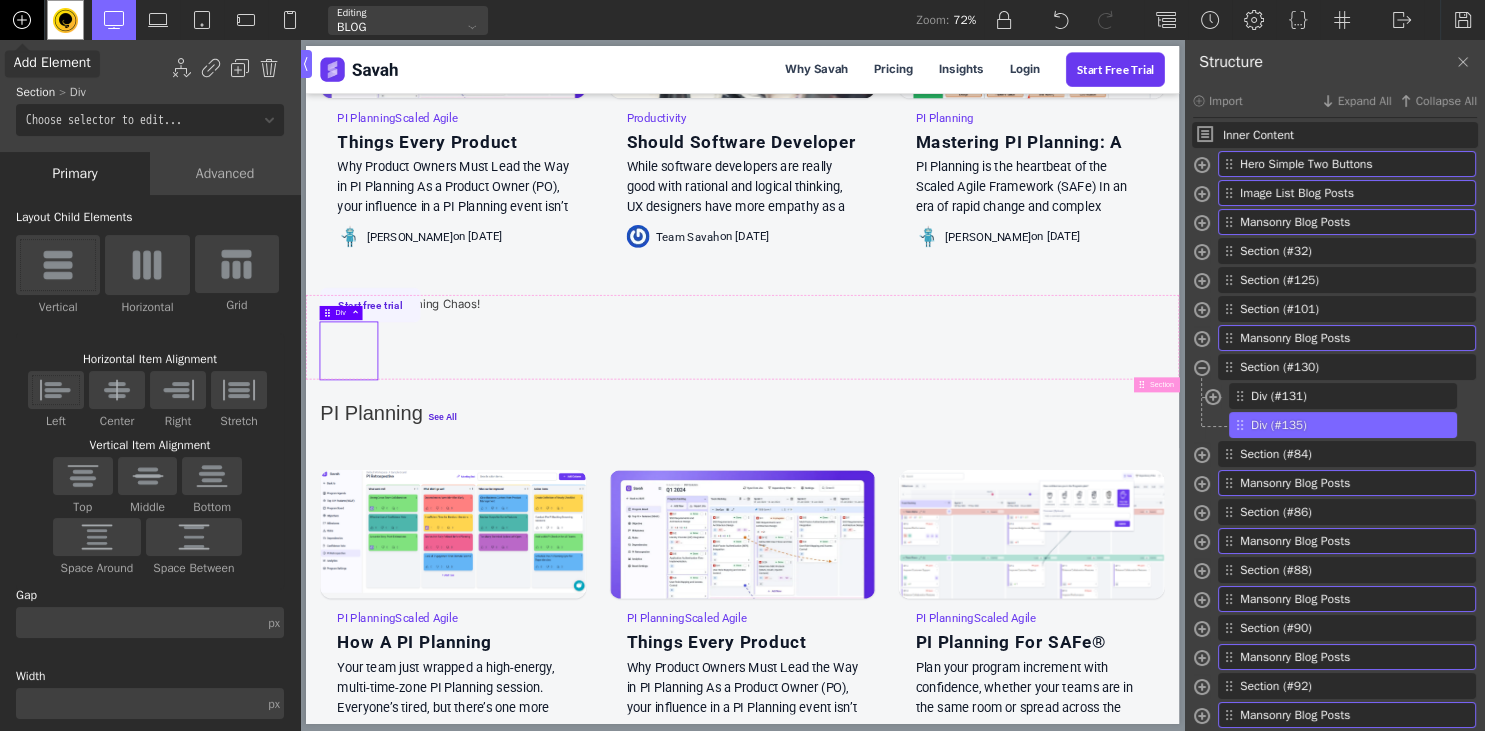 click at bounding box center [22, 20] 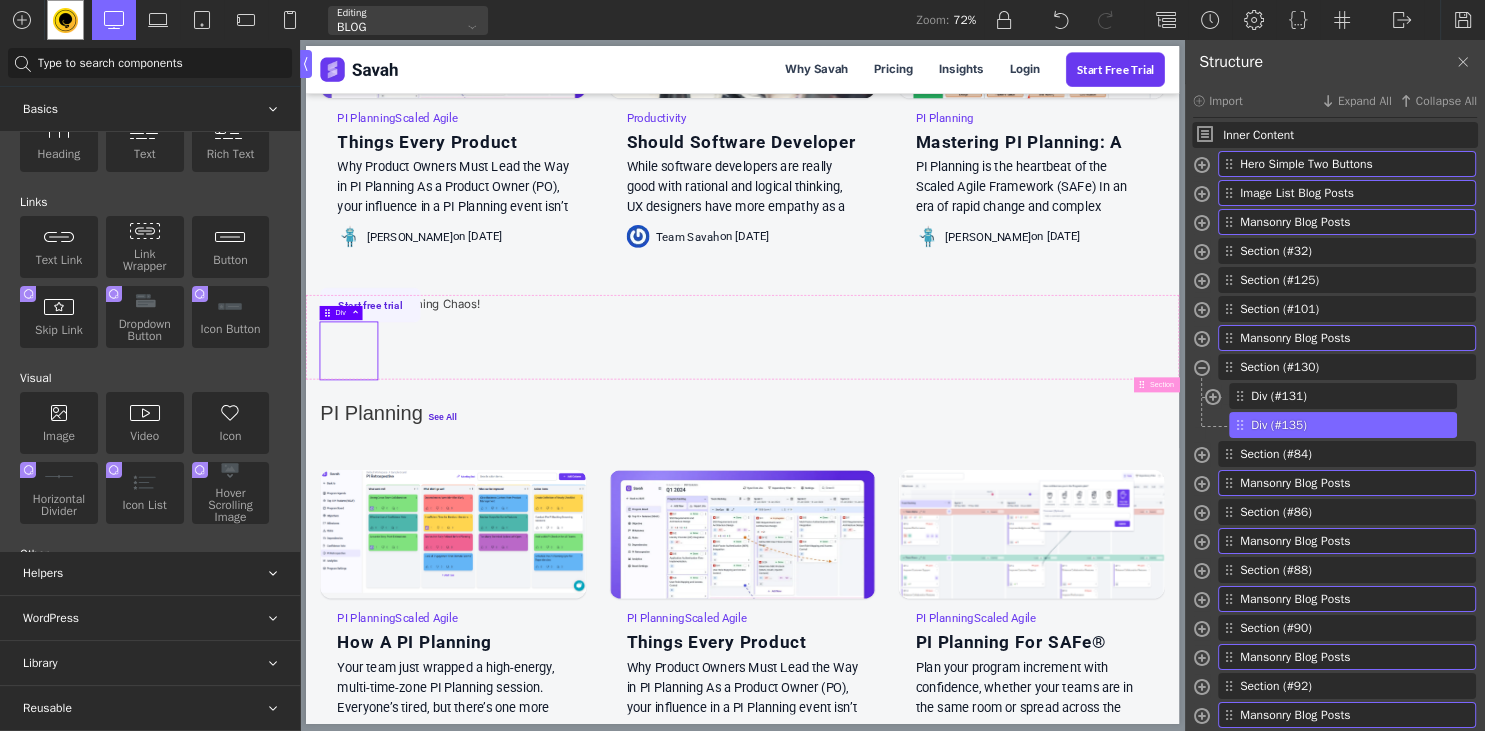 scroll, scrollTop: 273, scrollLeft: 0, axis: vertical 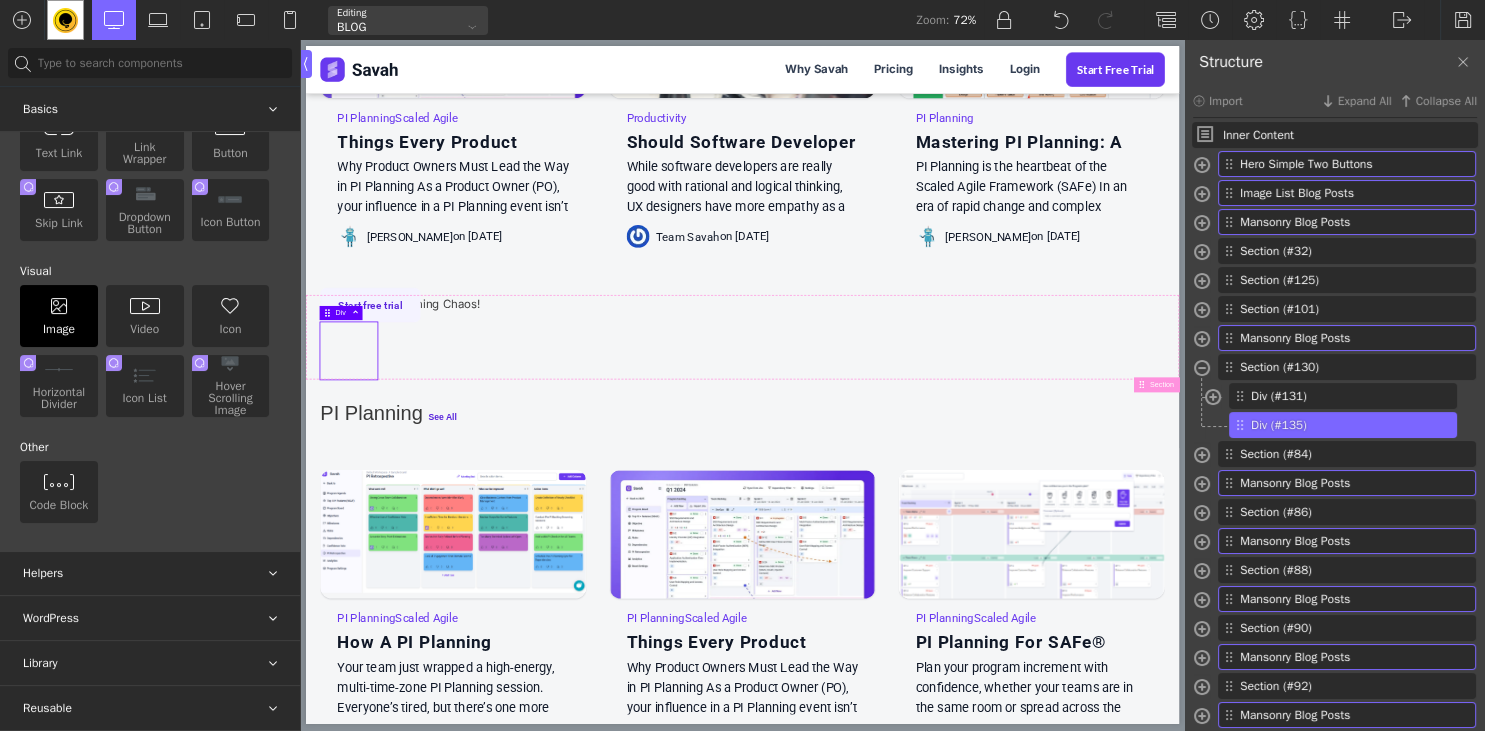 click on "Image" at bounding box center (59, 316) 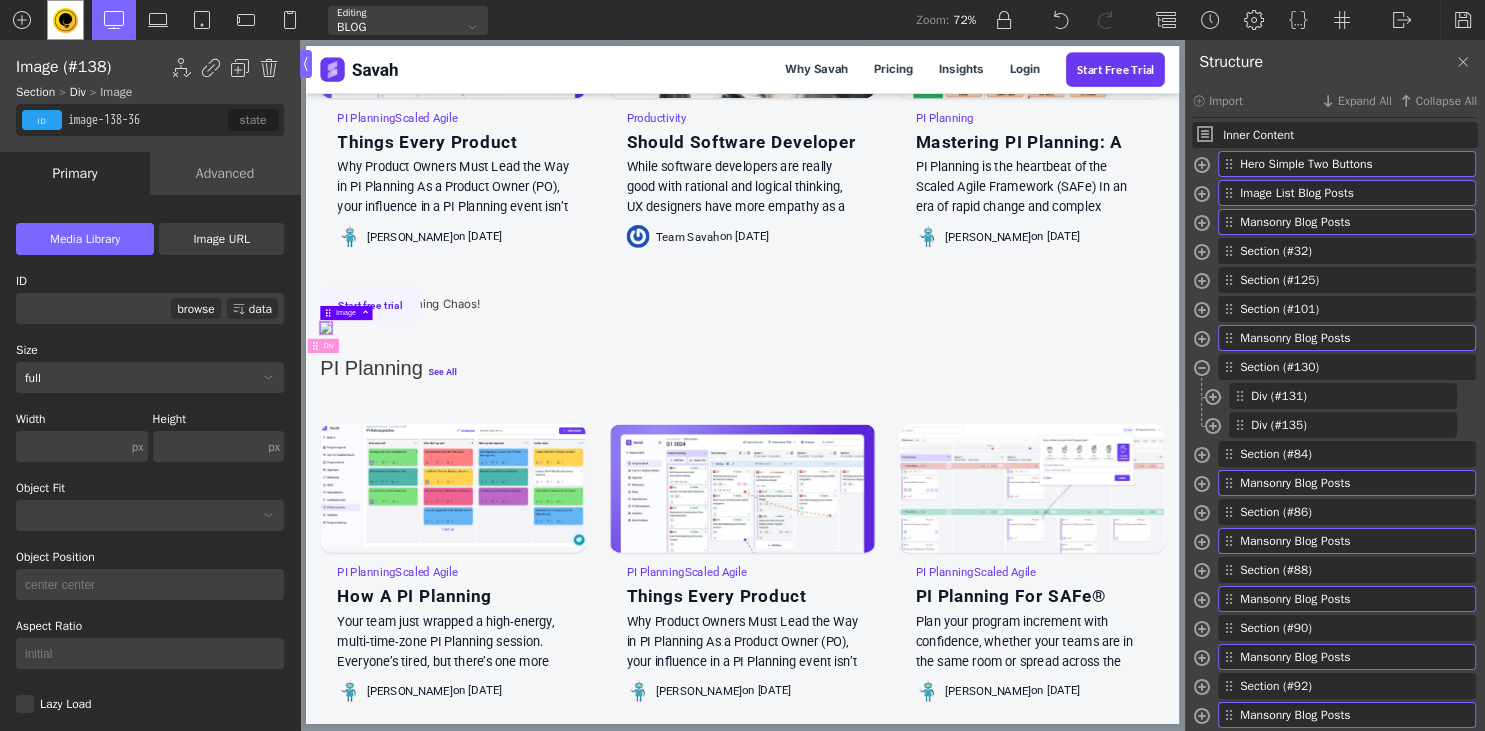 click on "Image URL" at bounding box center [221, 239] 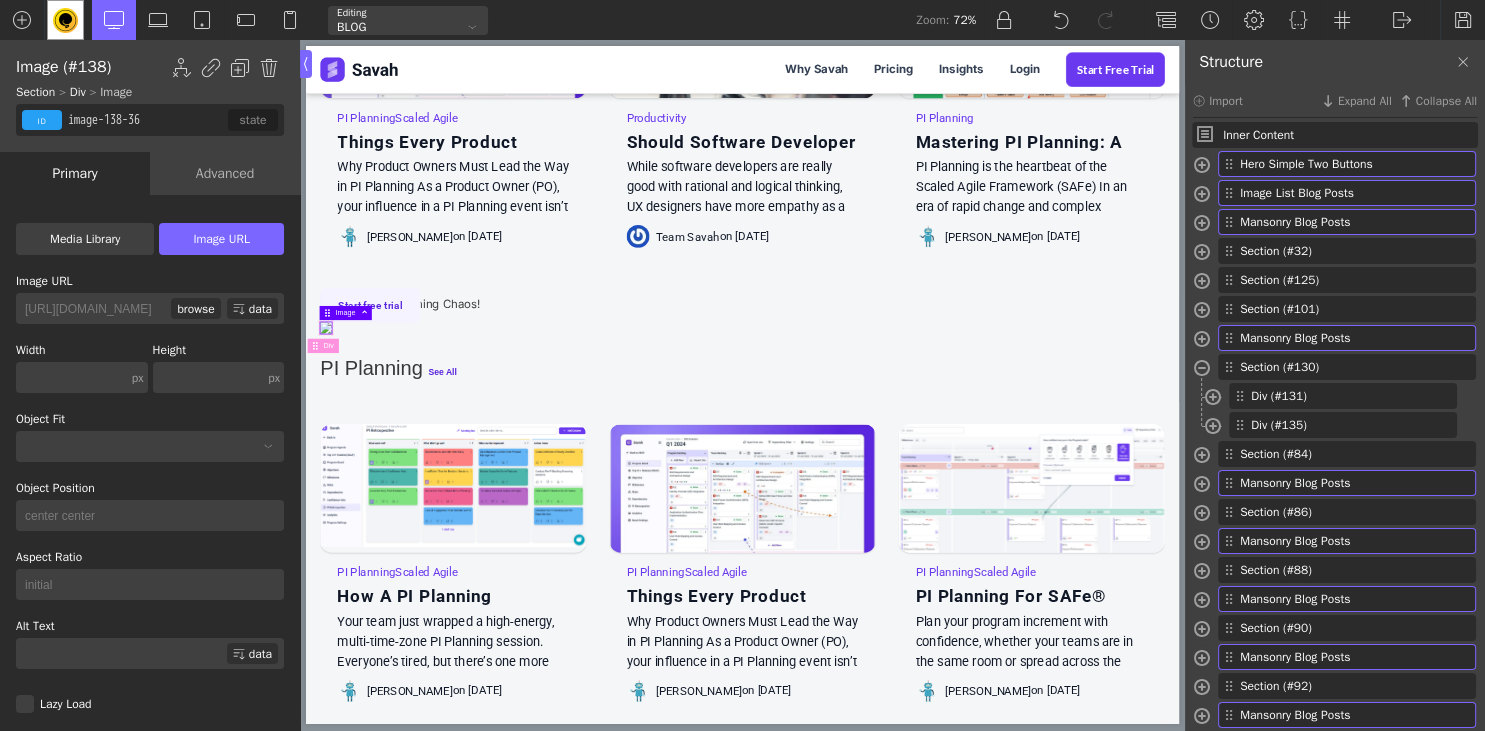 click on "Media Library" at bounding box center (85, 239) 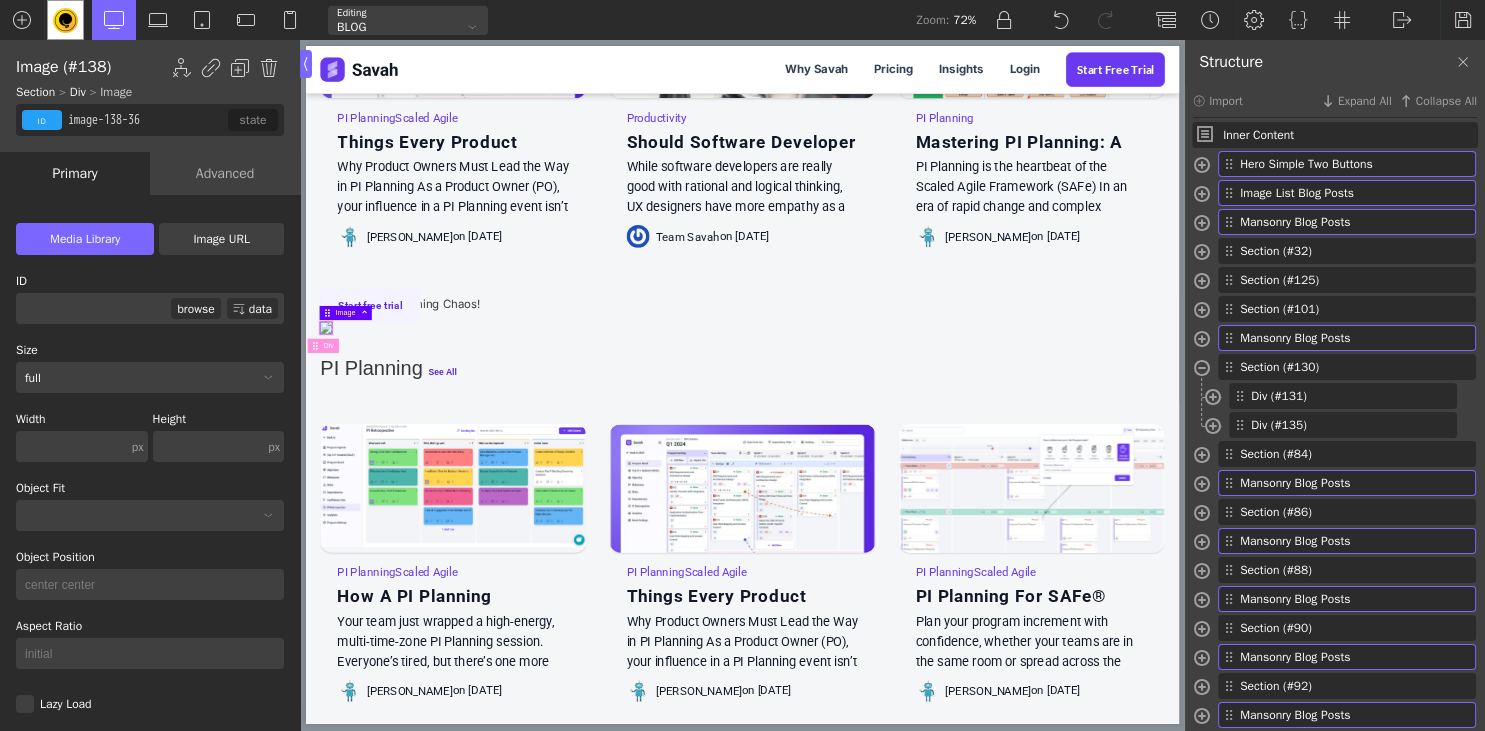 click on "browse" at bounding box center (195, 308) 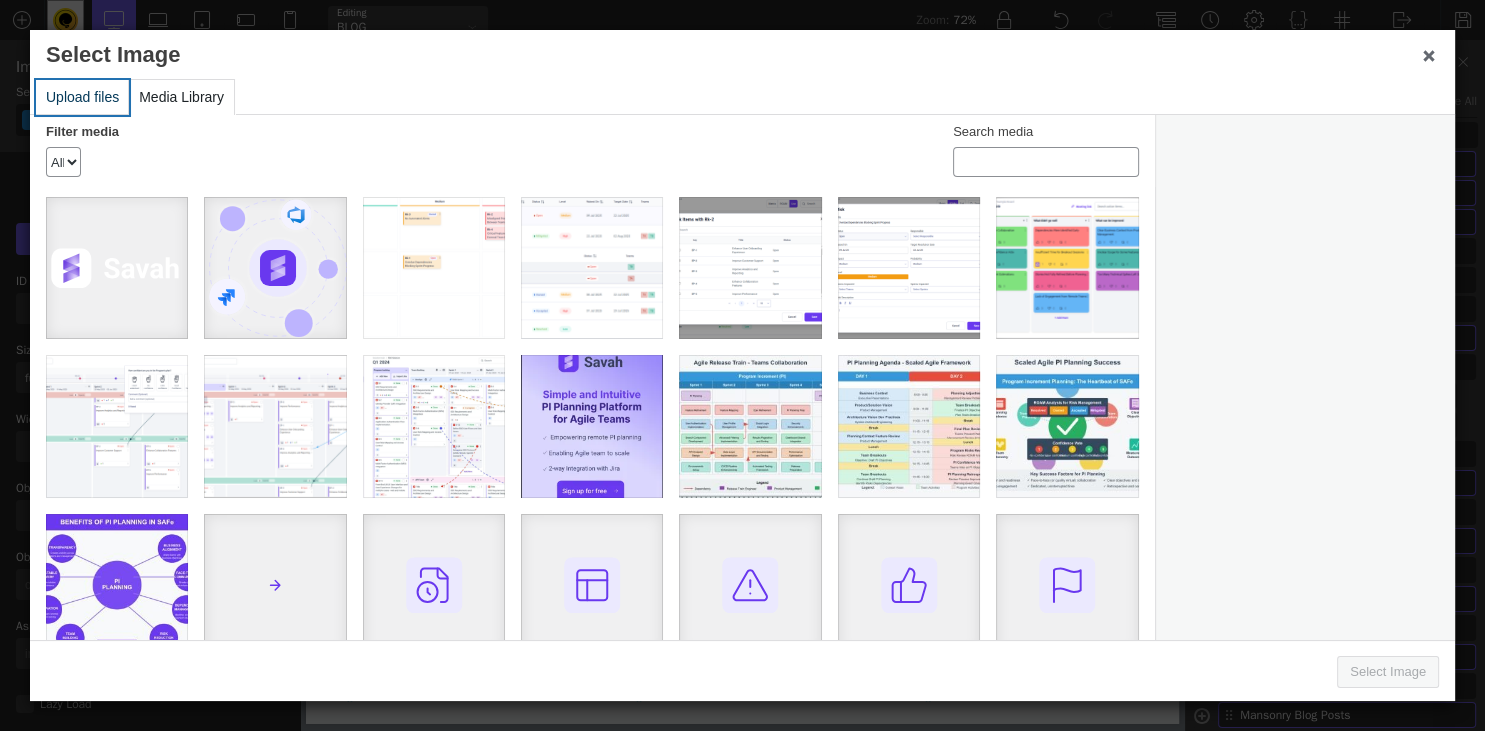 click on "Upload files" at bounding box center (82, 97) 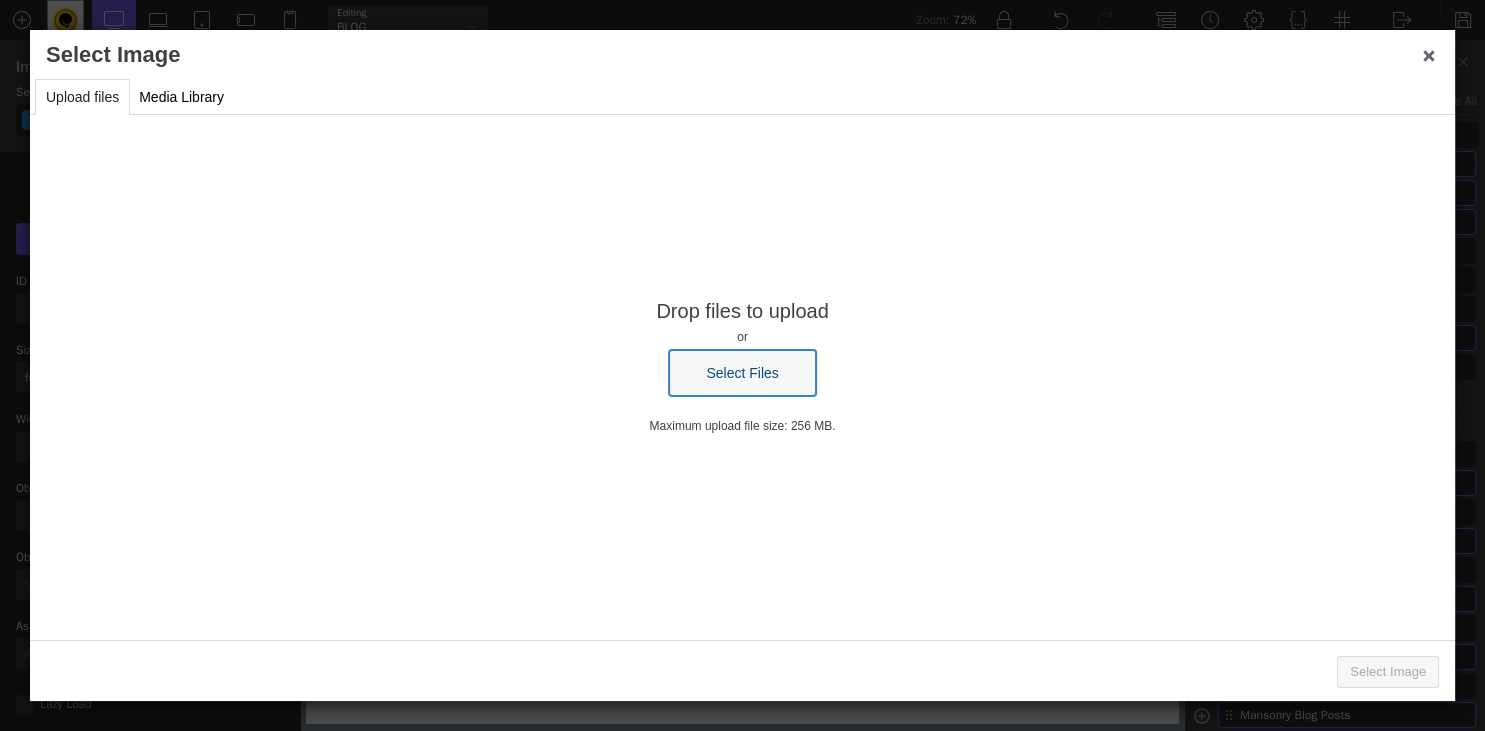 click on "Select Files" at bounding box center [742, 373] 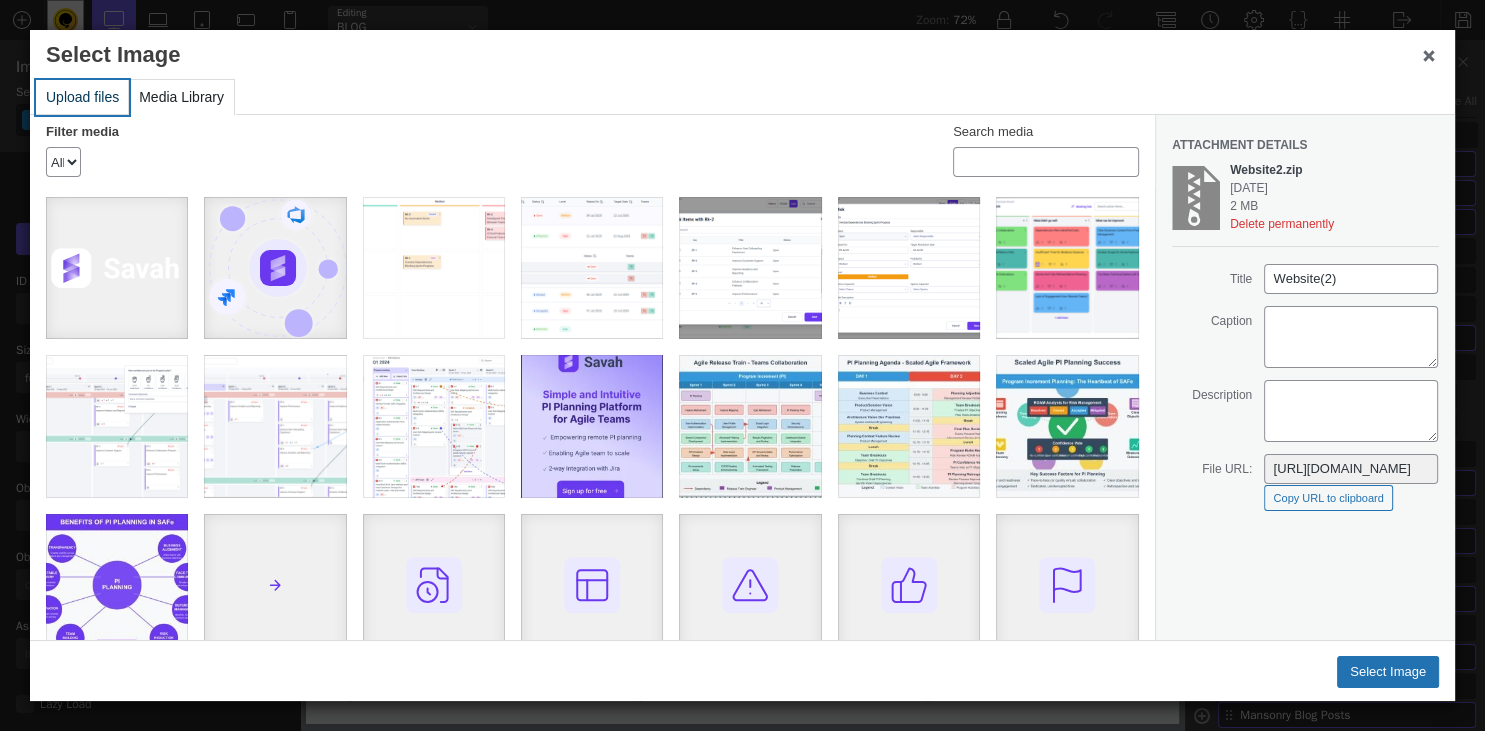 click on "Upload files" at bounding box center [82, 97] 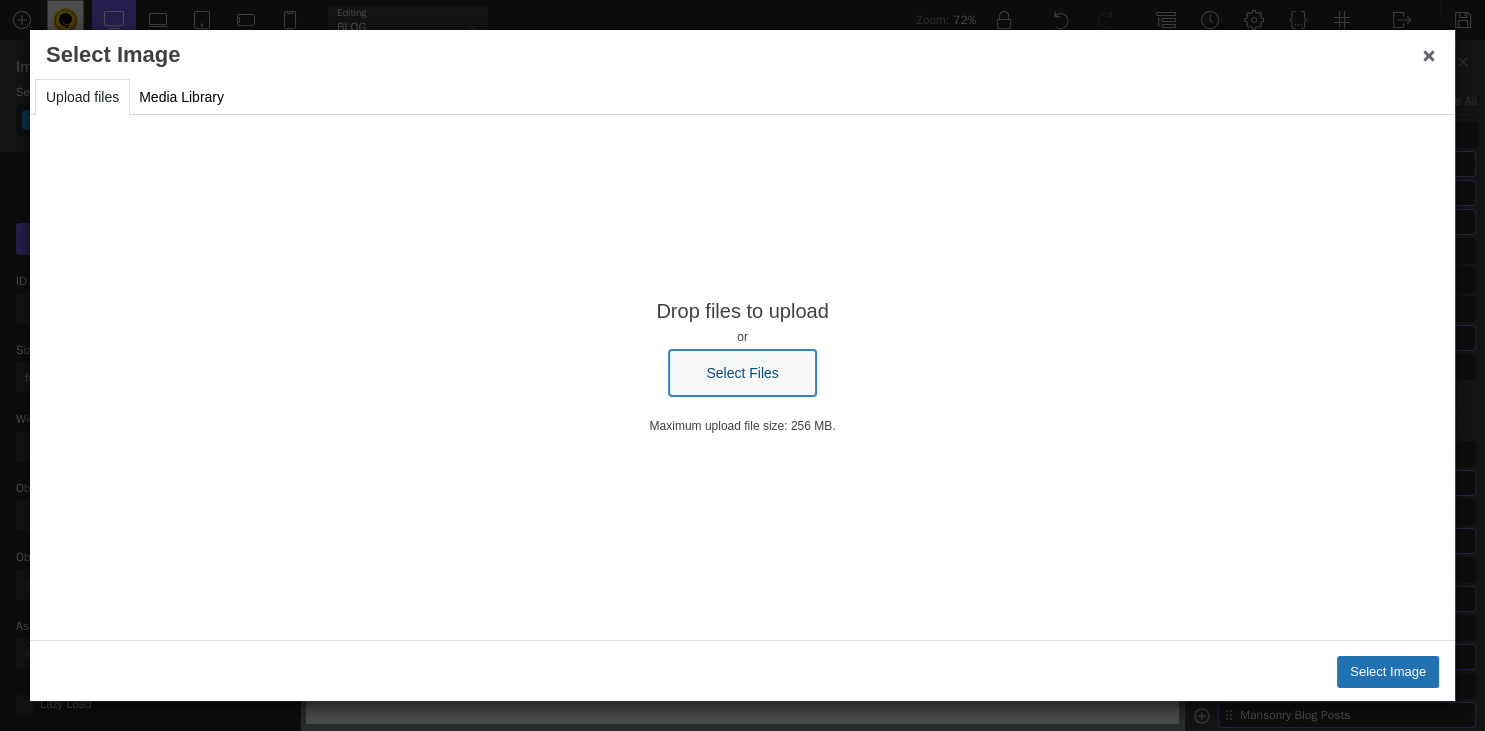 click on "Select Files" at bounding box center [742, 373] 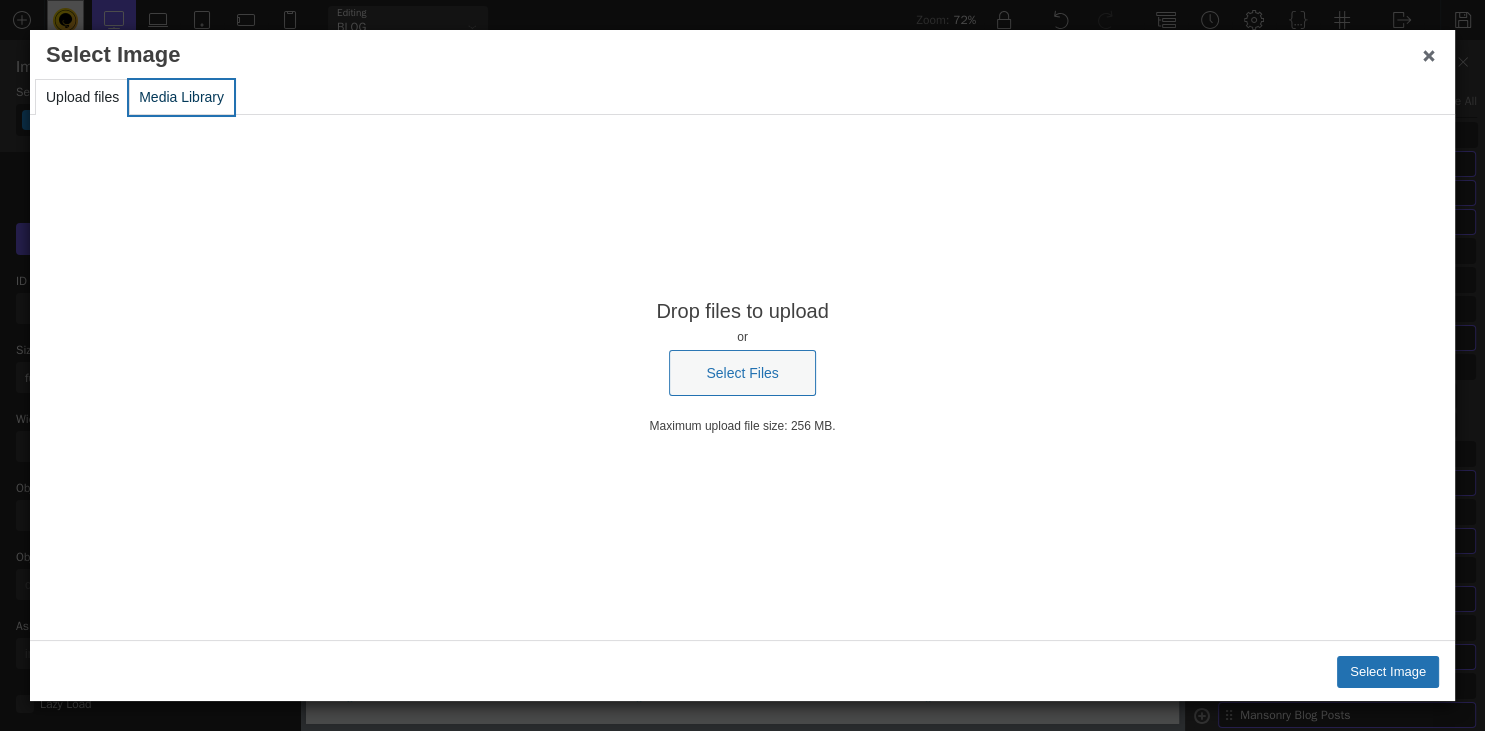 click on "Media Library" at bounding box center (181, 97) 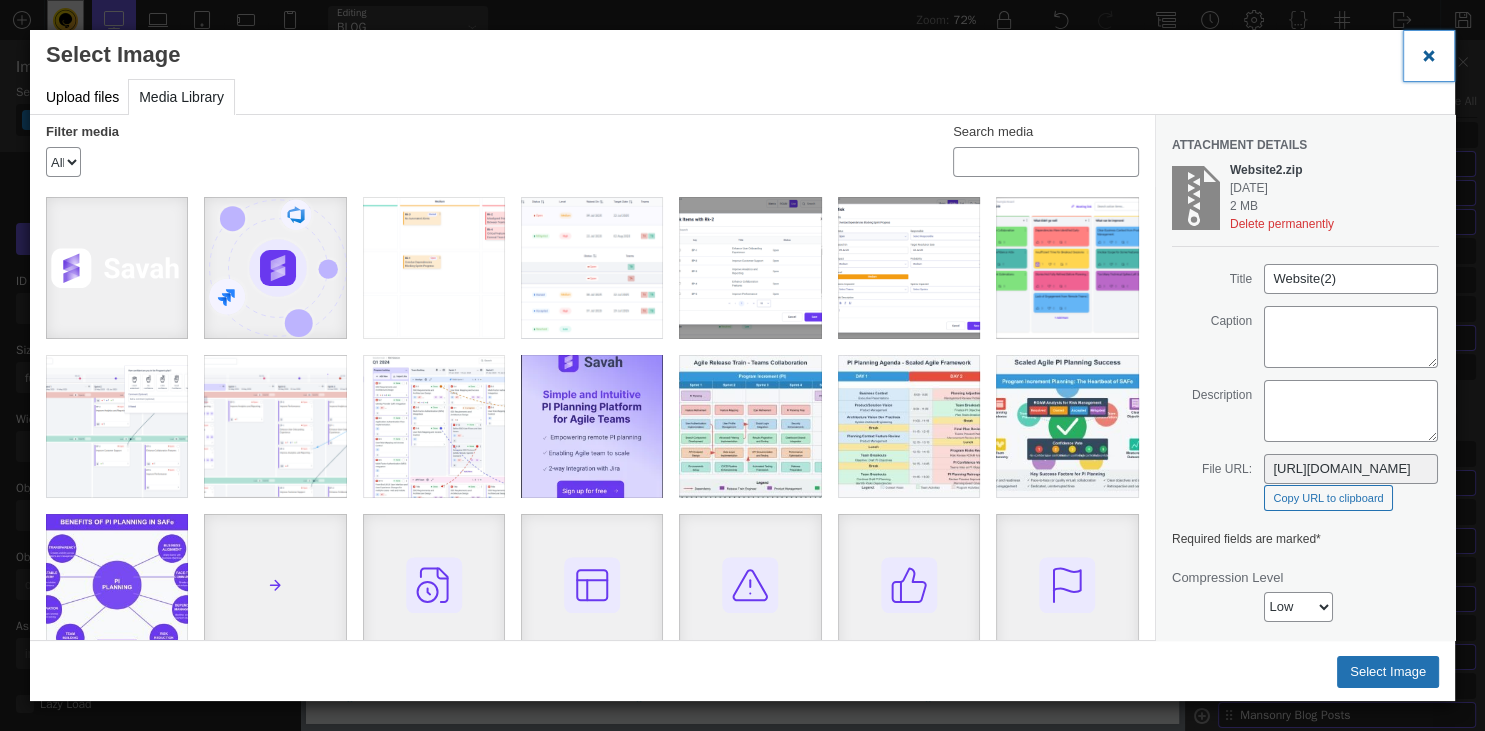 click on "Close dialog" at bounding box center [1429, 55] 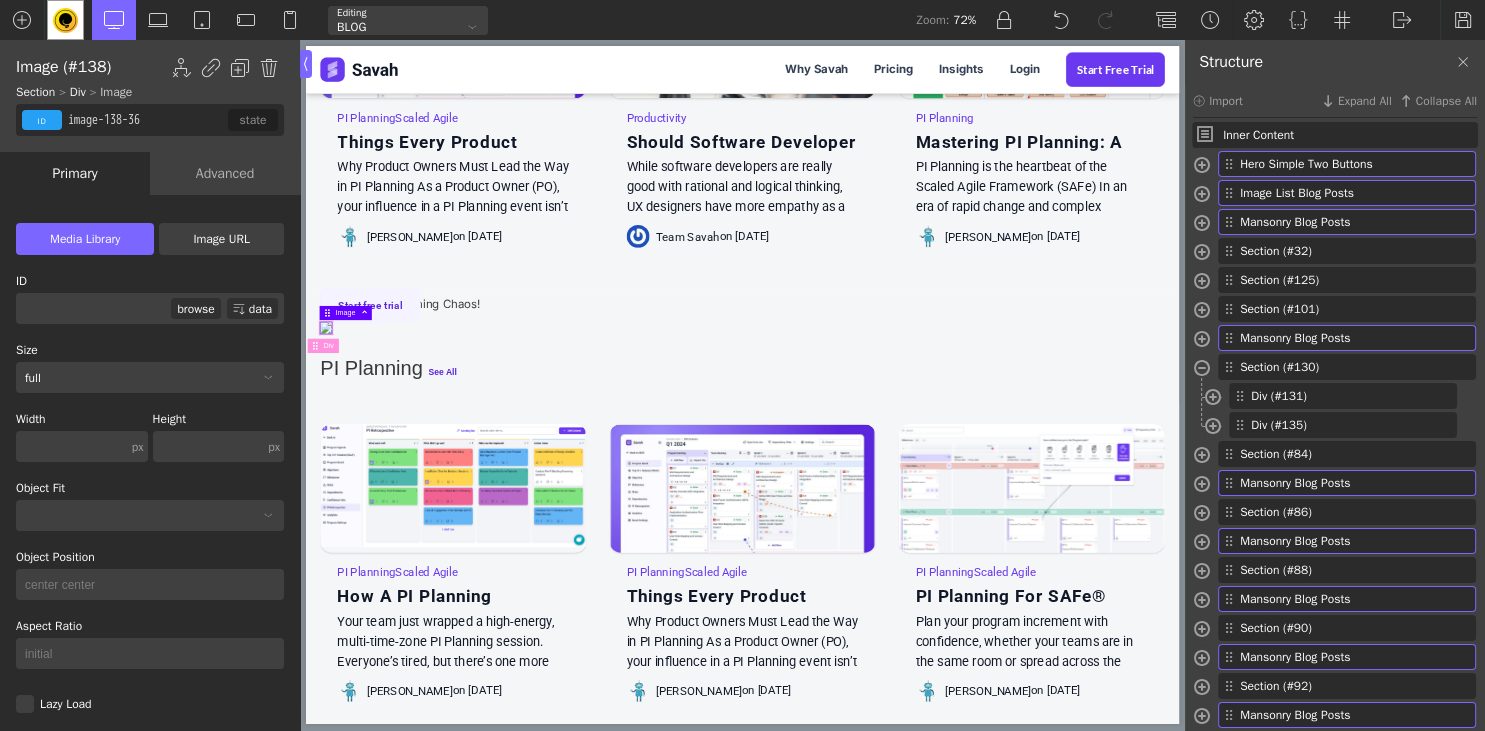 click on "browse" at bounding box center [195, 308] 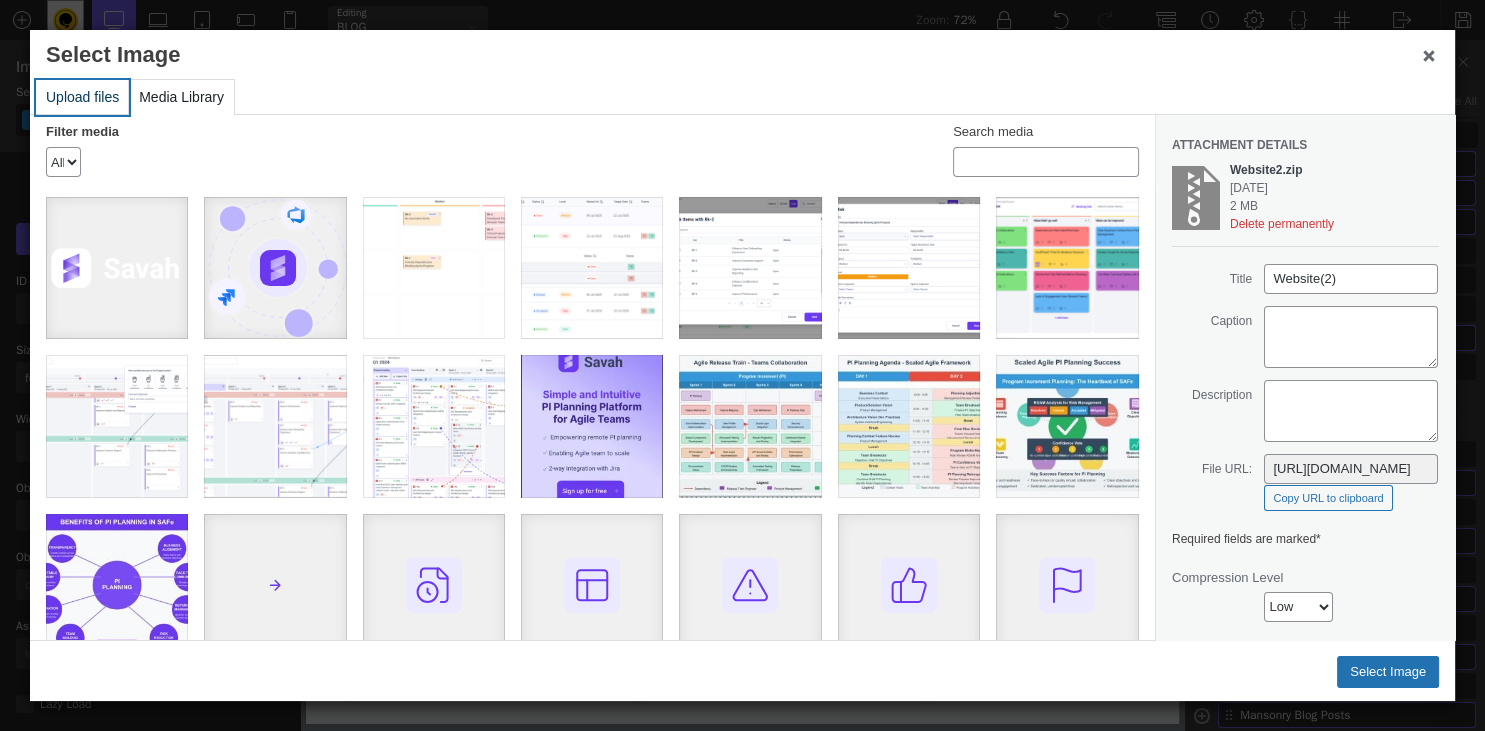 click on "Upload files" at bounding box center (82, 97) 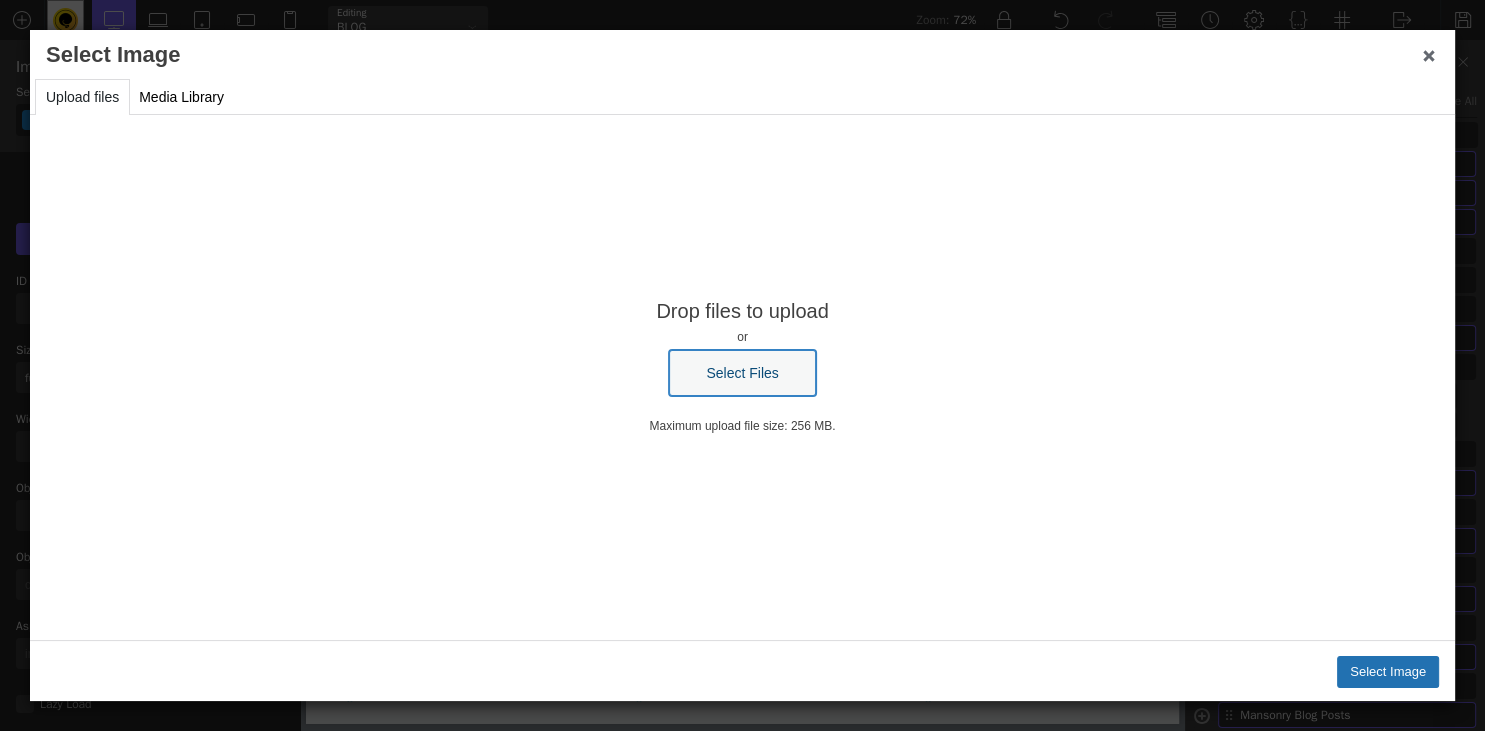 click on "Select Files" at bounding box center [742, 373] 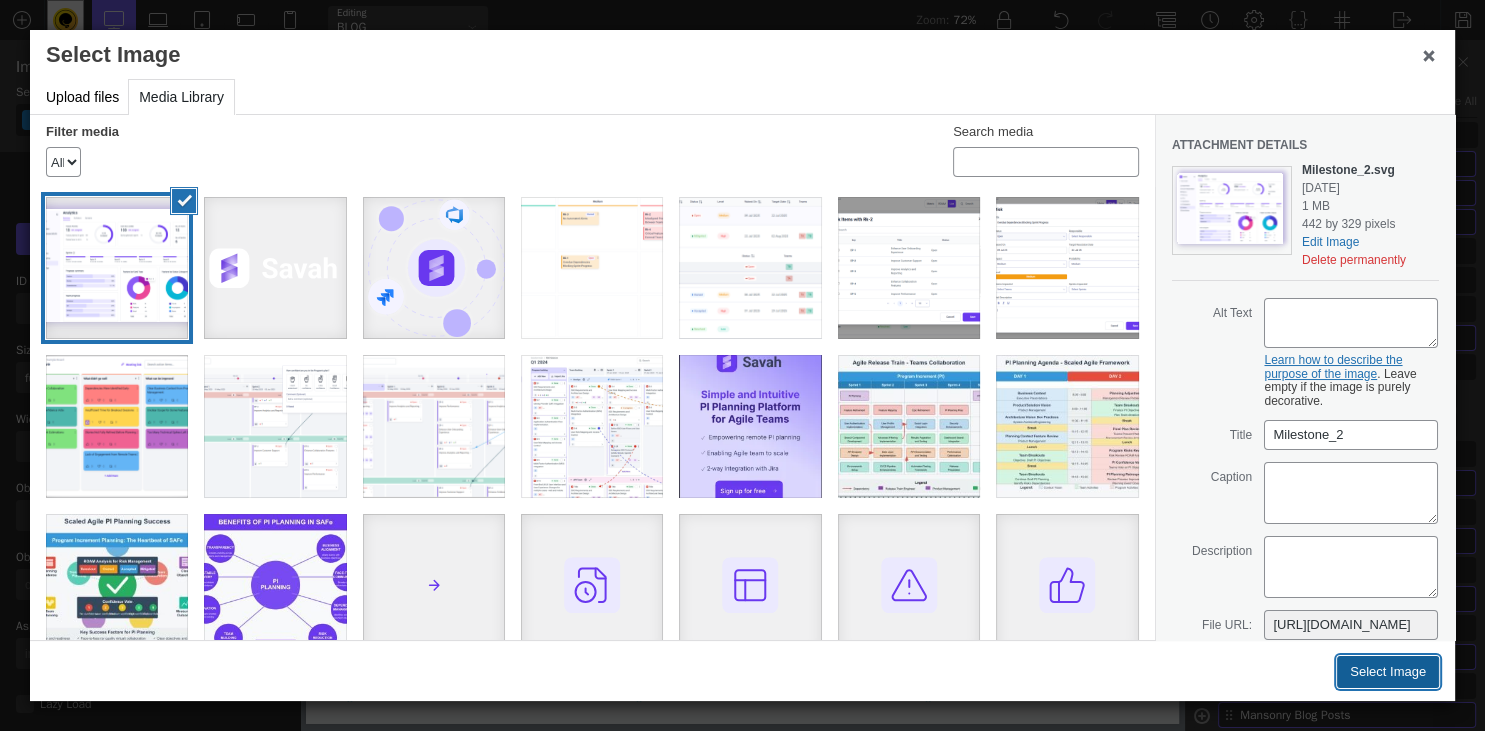 click on "Select Image" at bounding box center (1388, 672) 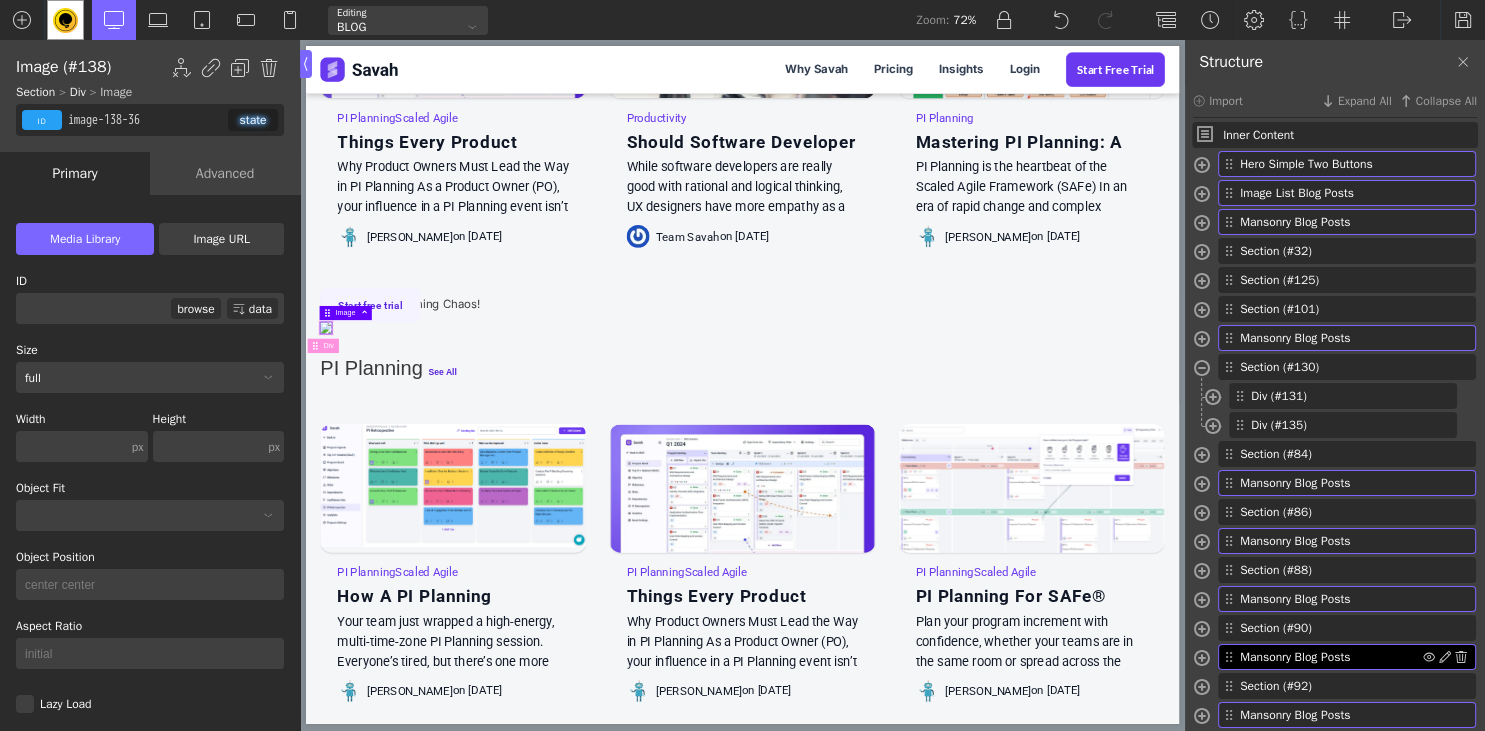 type on "6212" 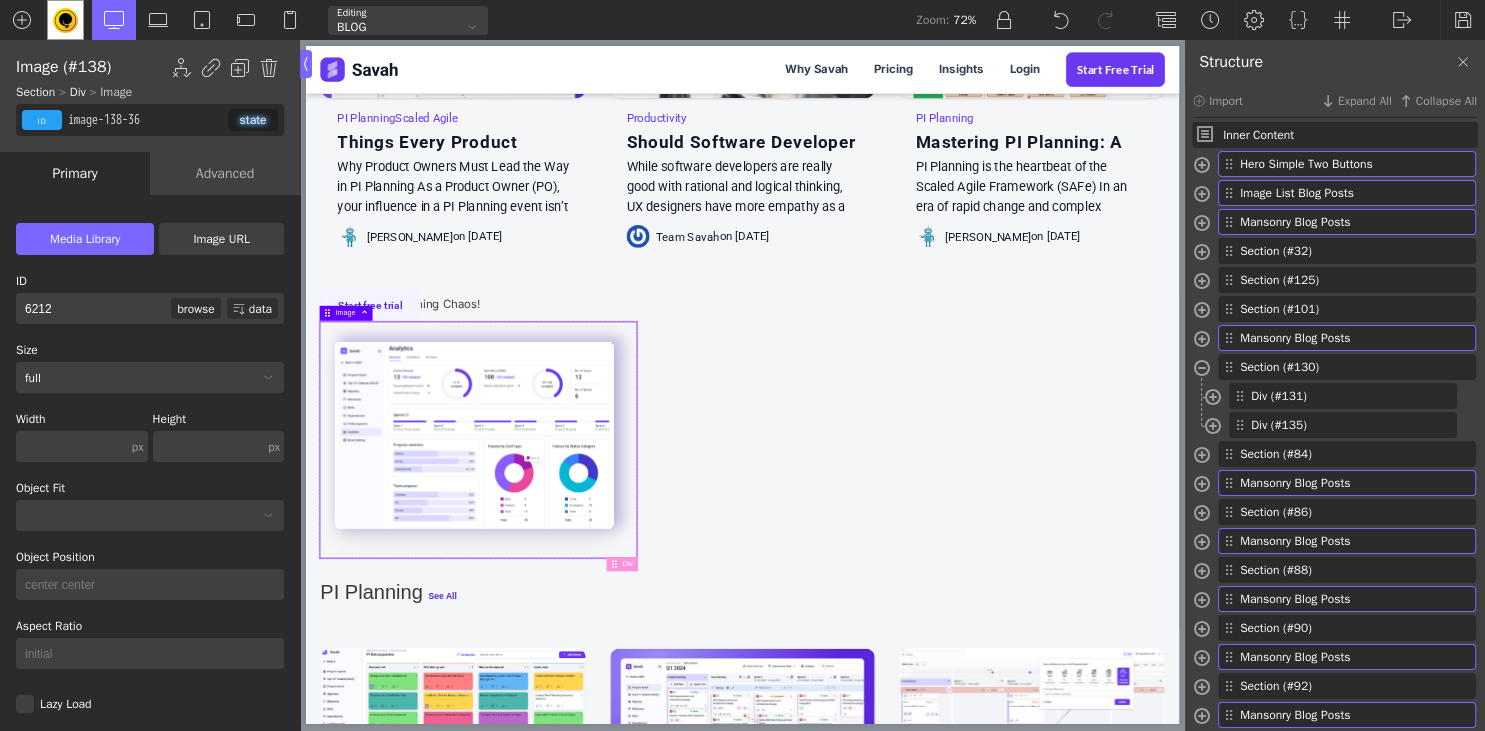 click at bounding box center [547, 596] 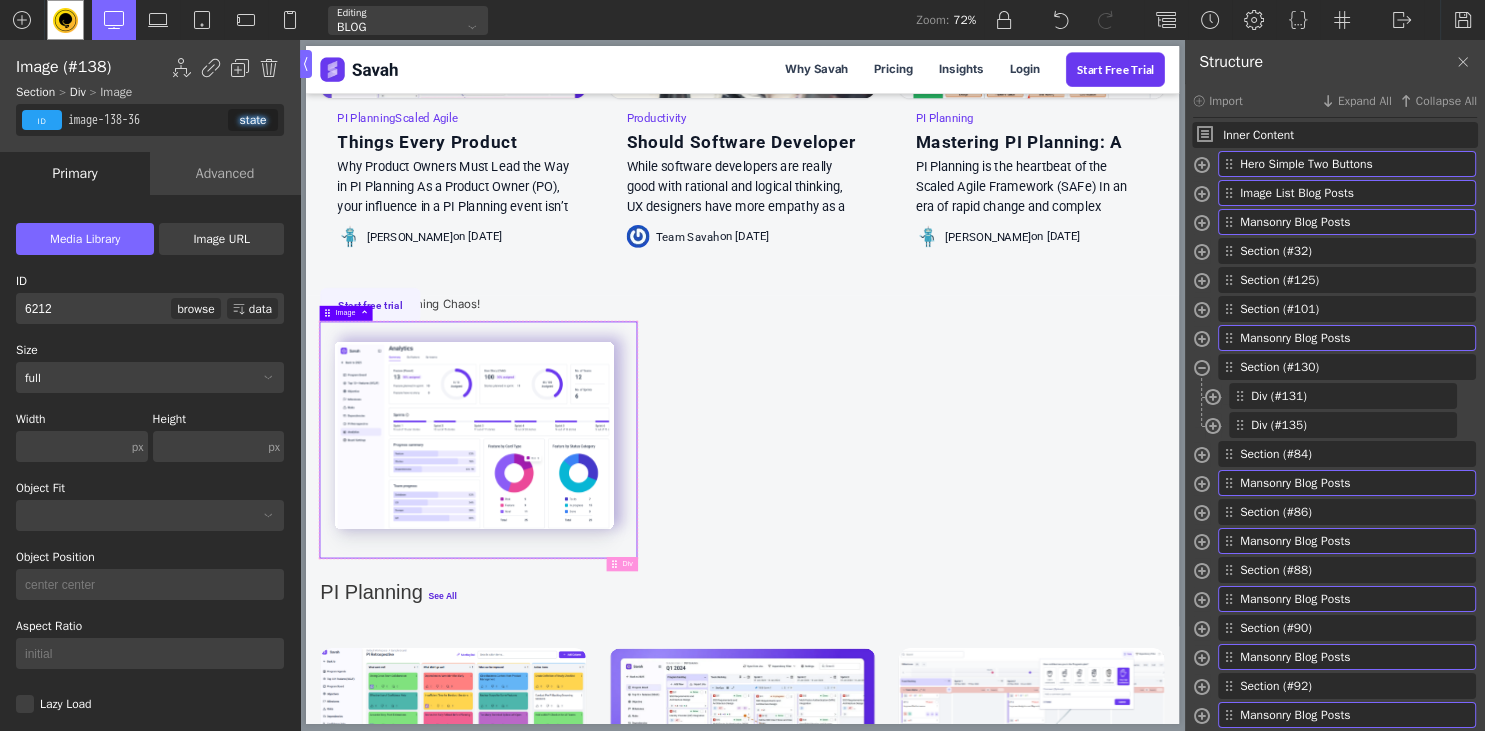 click on "Div (#131)
Text (#128)
Button (#129)
Div (#135)
Image (#138)" at bounding box center [1341, 412] 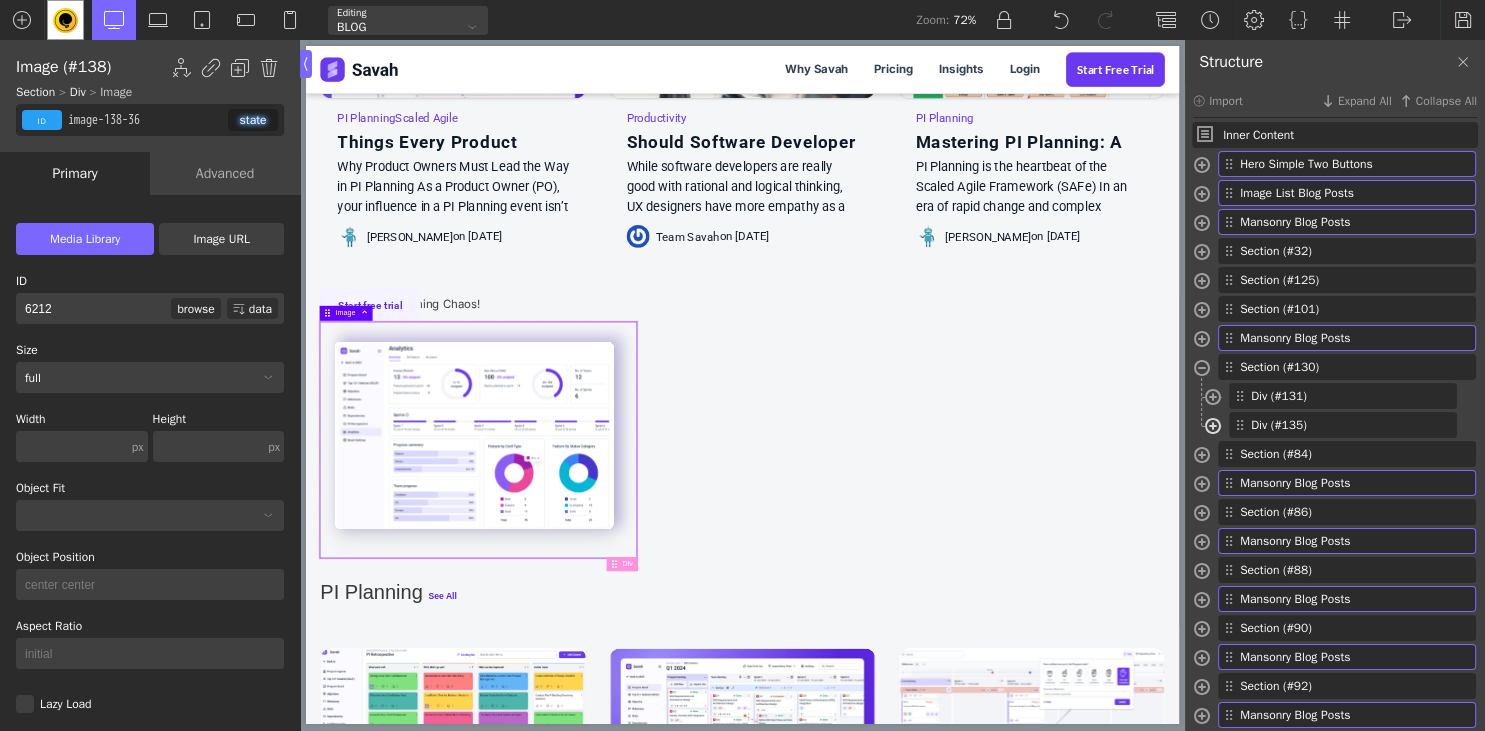 click at bounding box center [1213, 428] 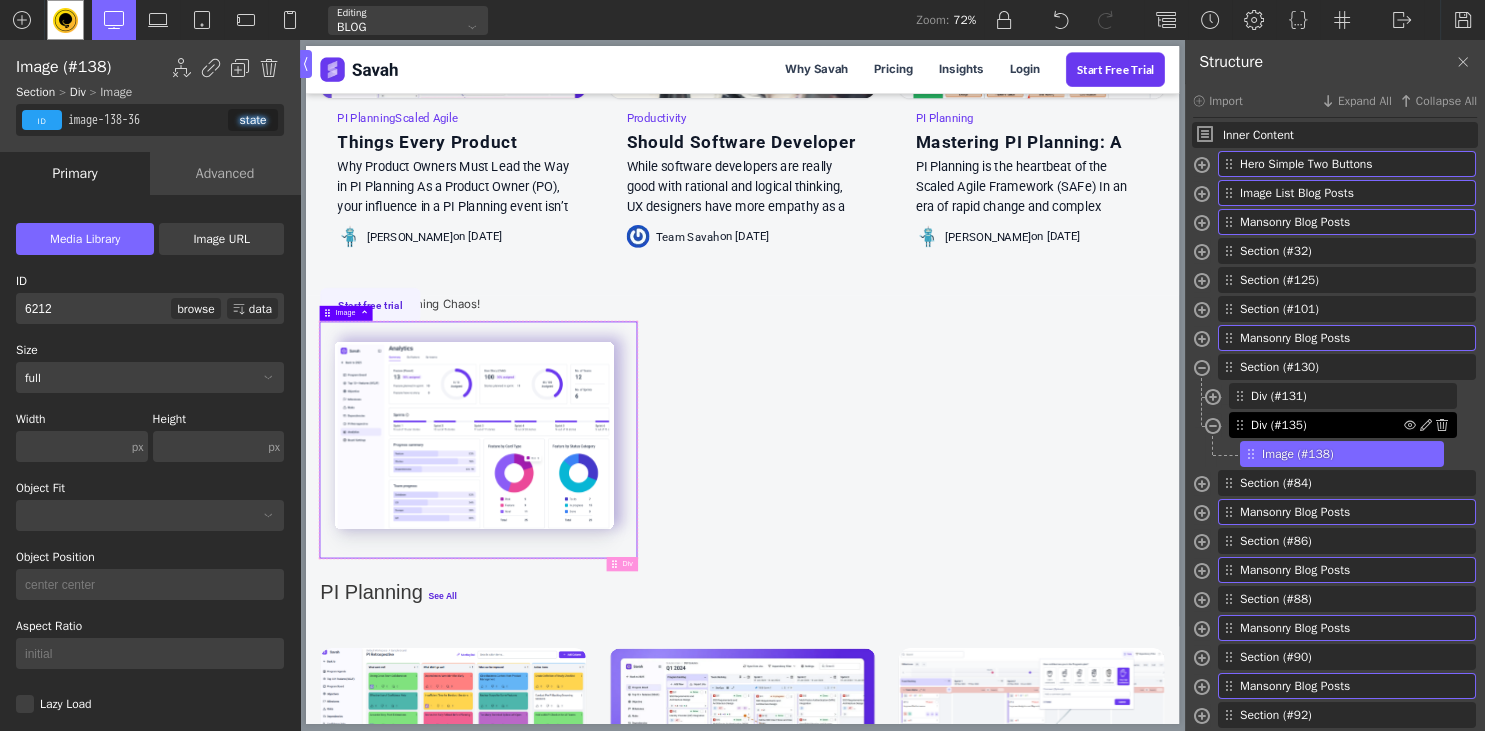click on "Div (#135)" at bounding box center [1327, 425] 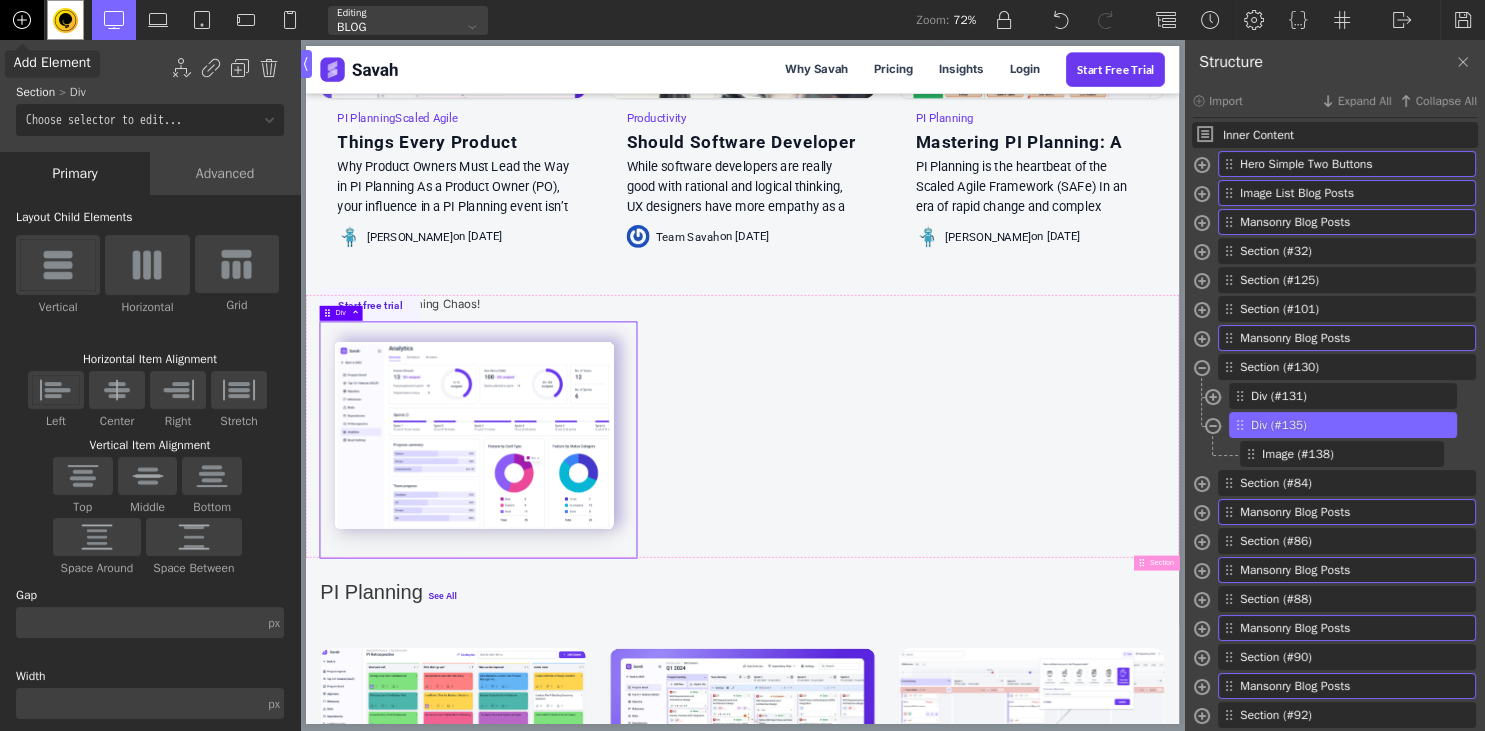 click at bounding box center (22, 20) 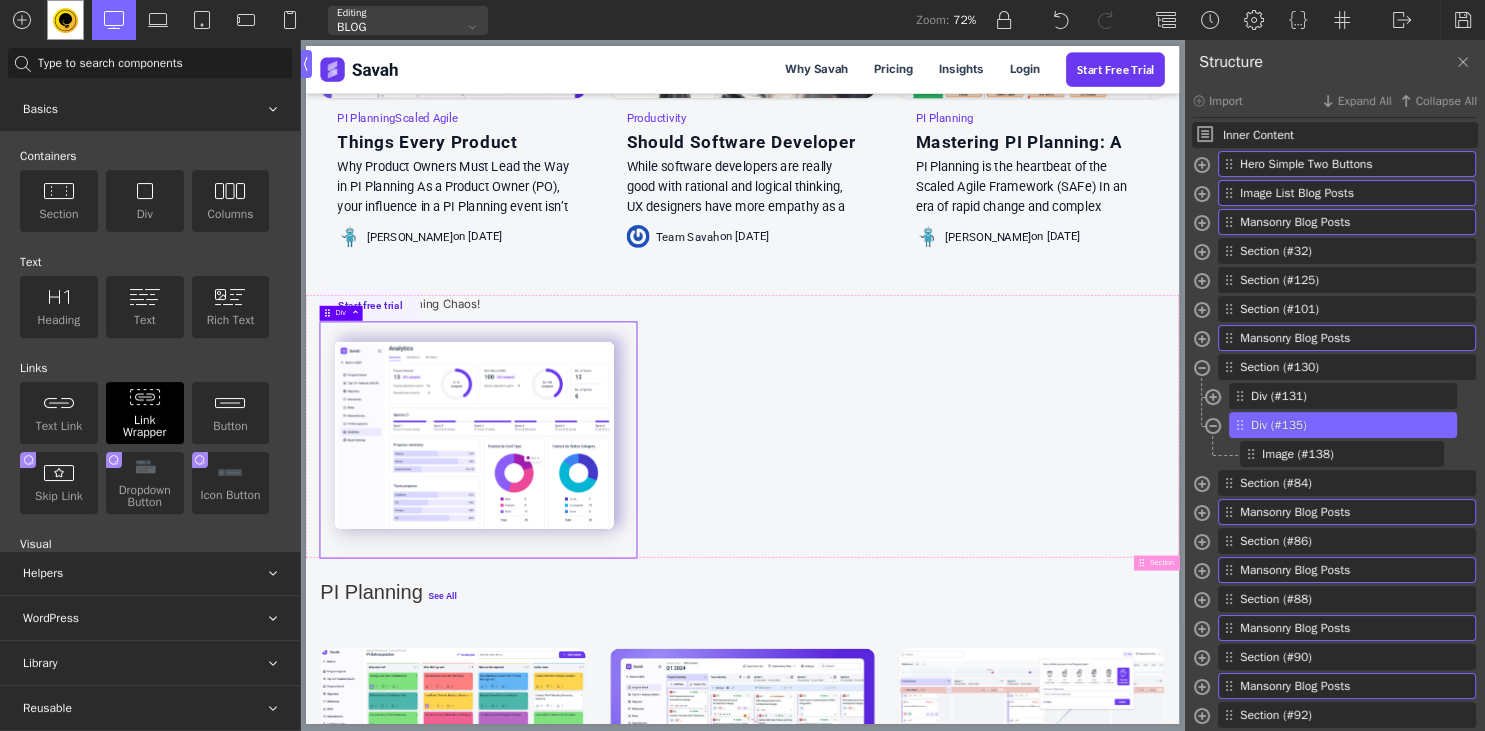scroll, scrollTop: 273, scrollLeft: 0, axis: vertical 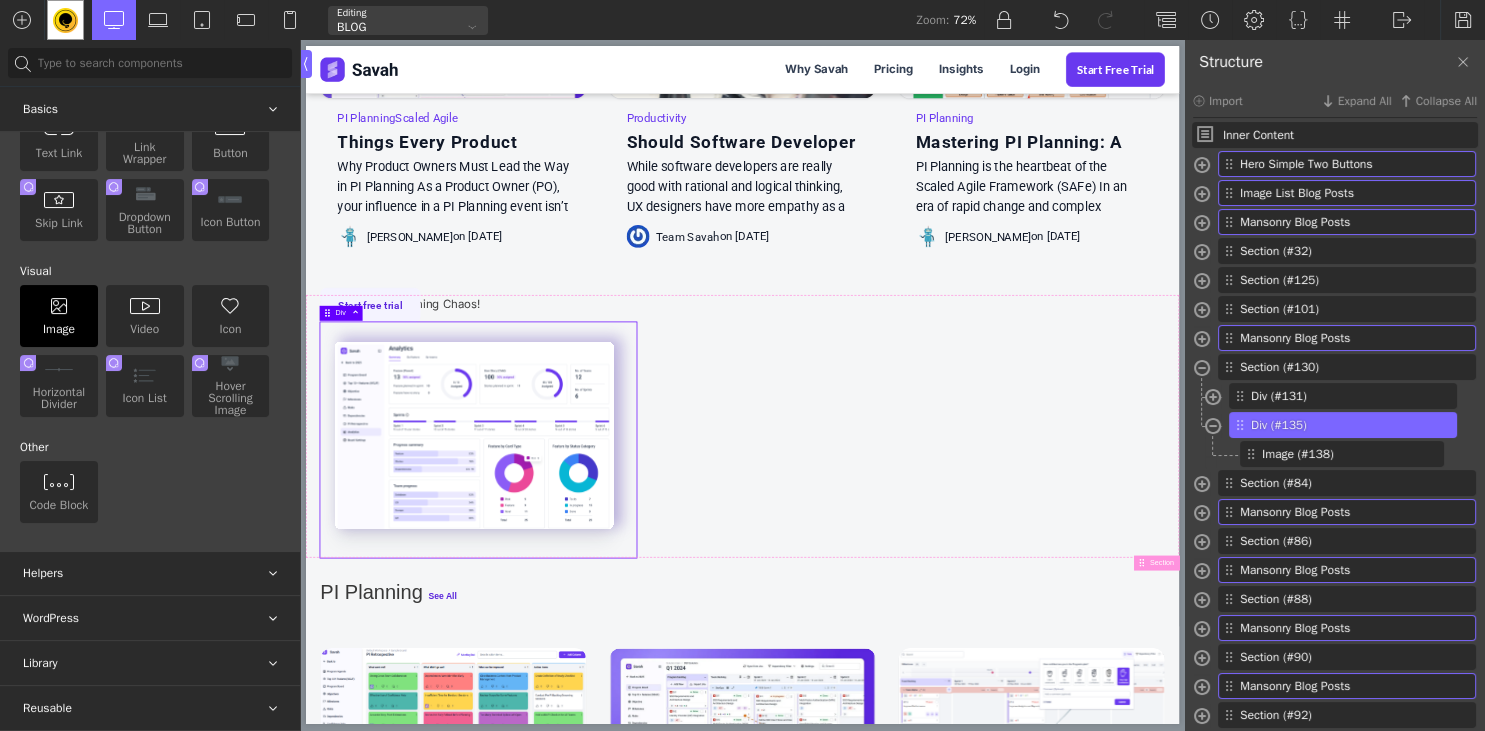click on "Image" at bounding box center [59, 316] 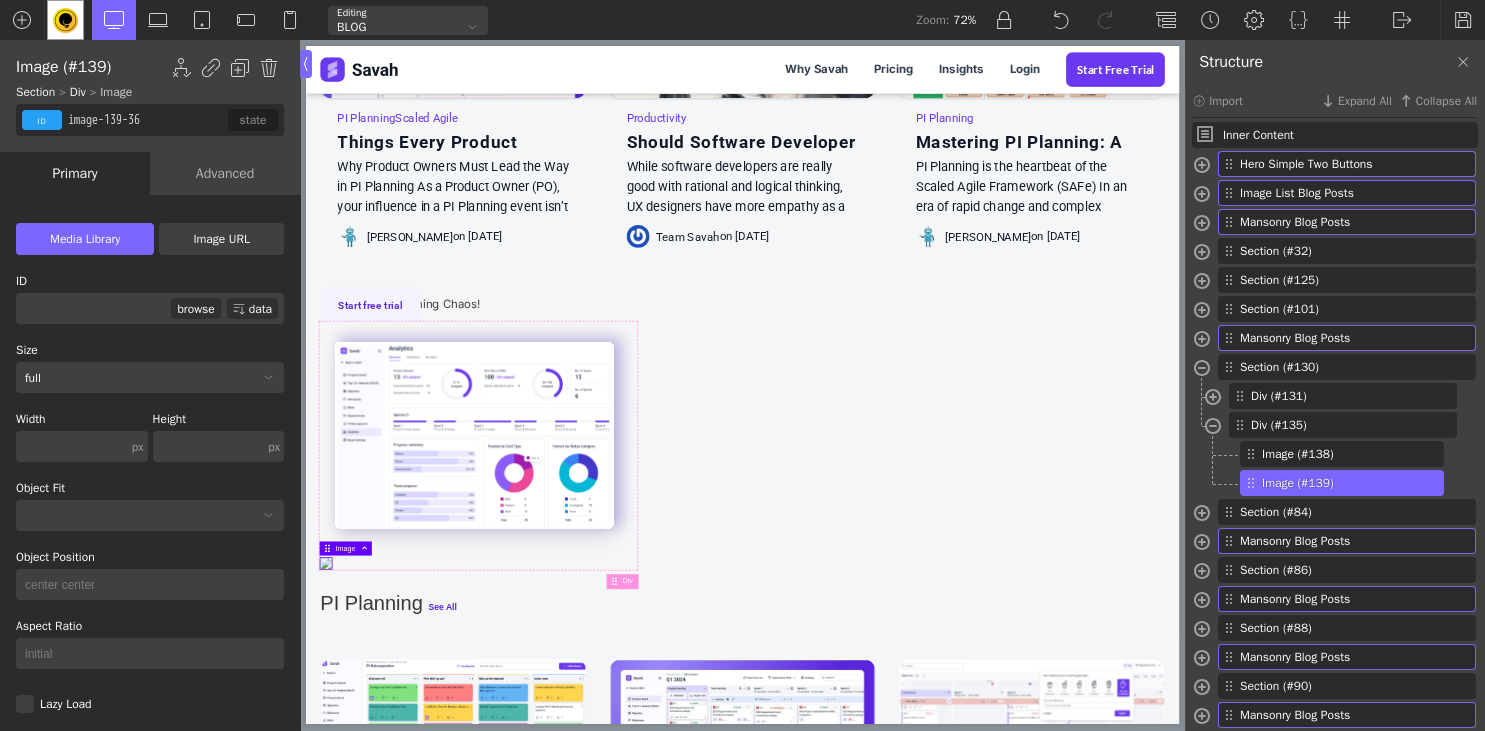 click on "browse" at bounding box center (195, 308) 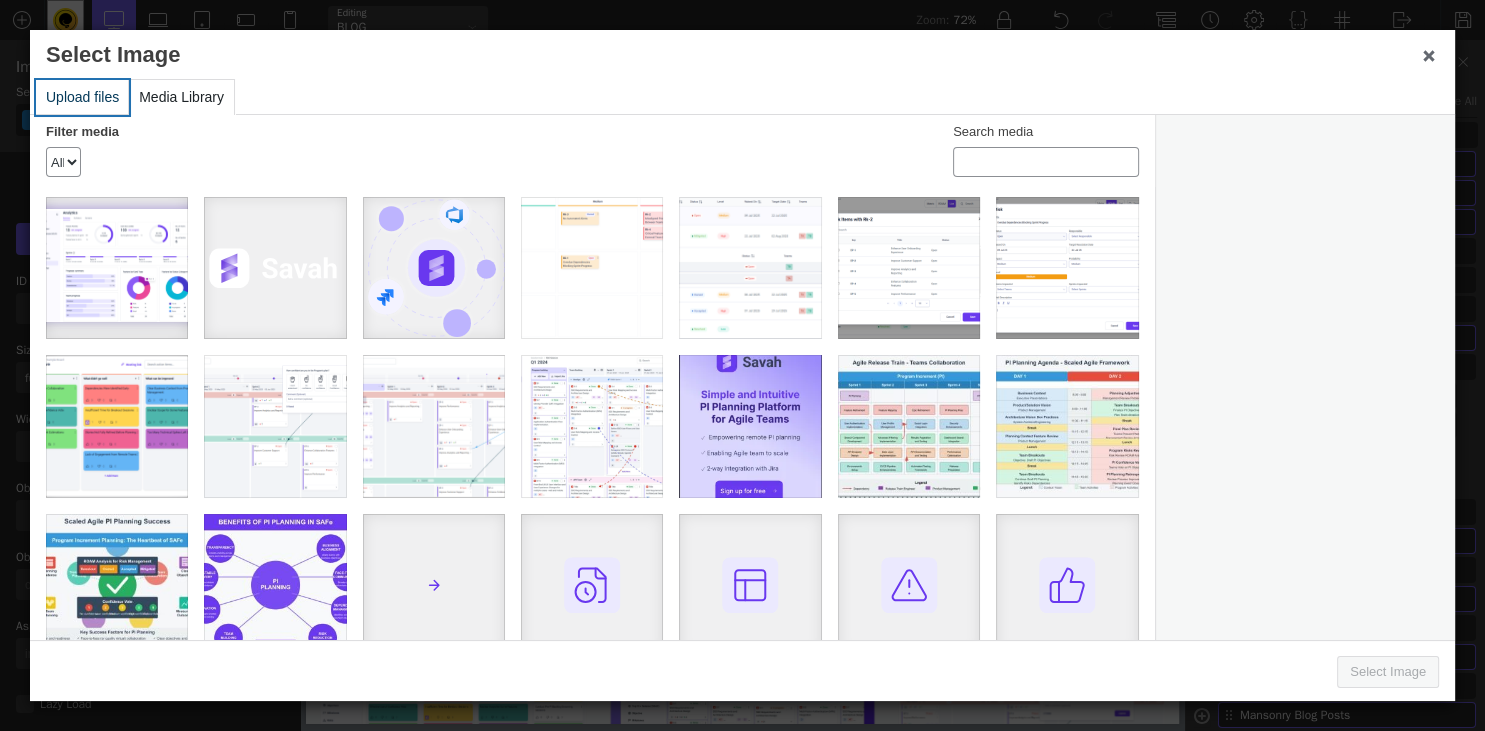click on "Upload files" at bounding box center (82, 97) 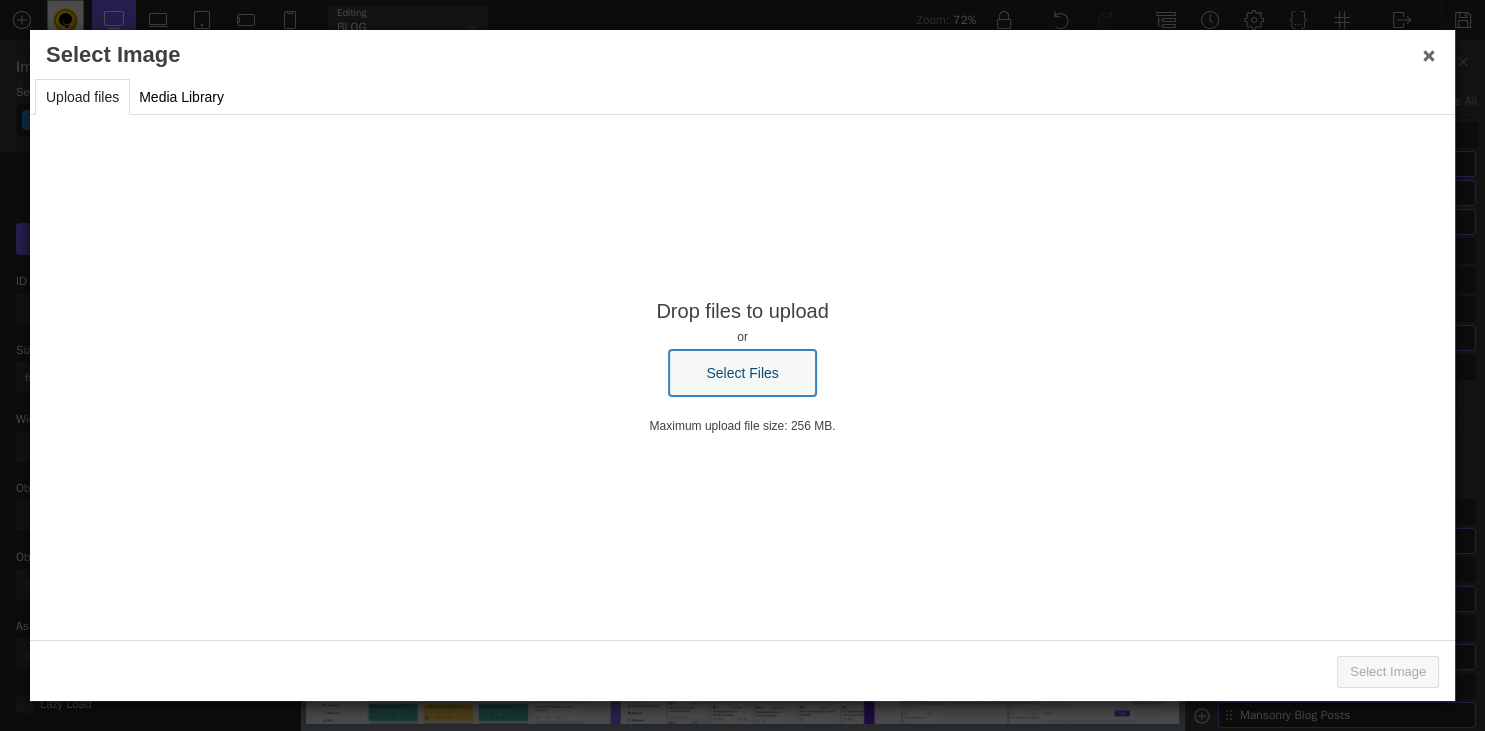 click on "Select Files" at bounding box center [742, 373] 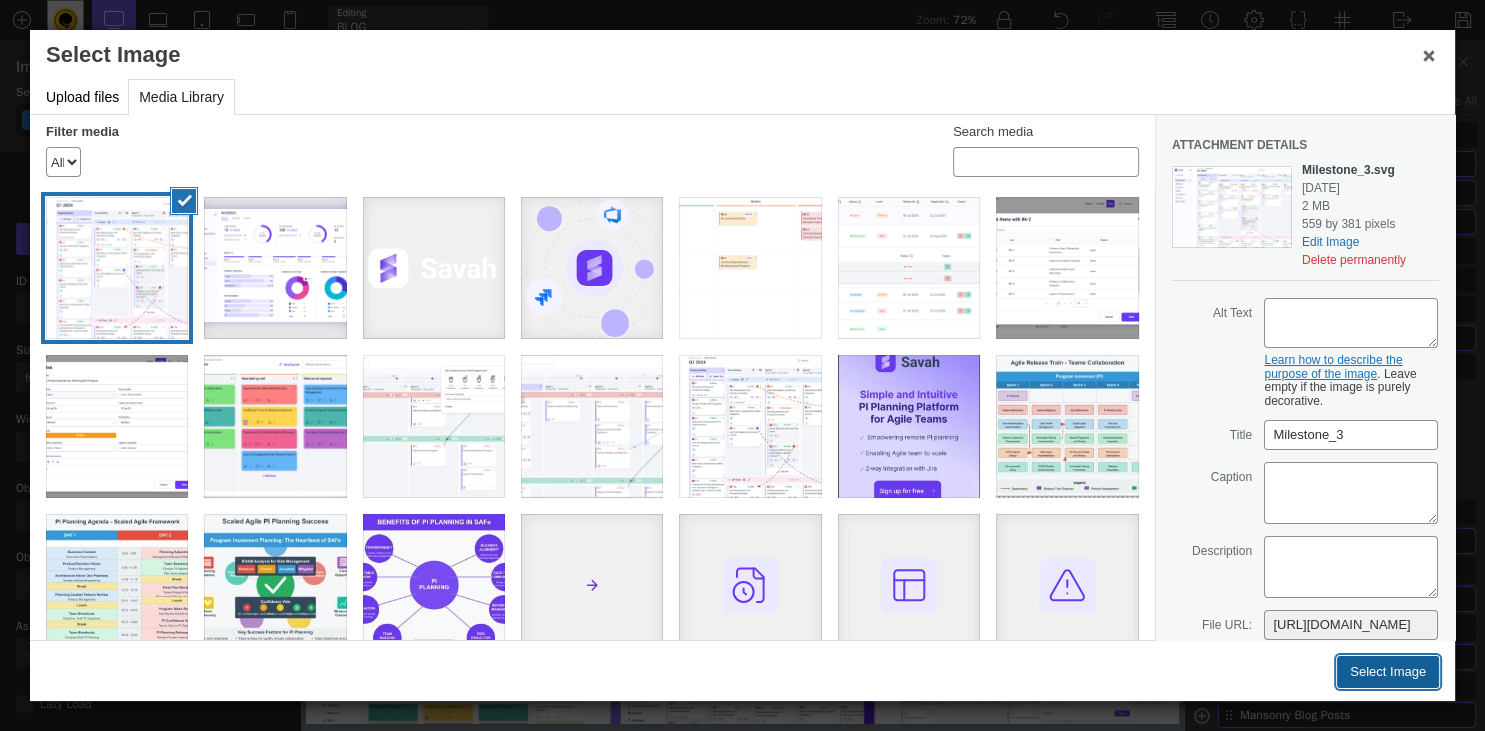 click on "Select Image" at bounding box center (1388, 672) 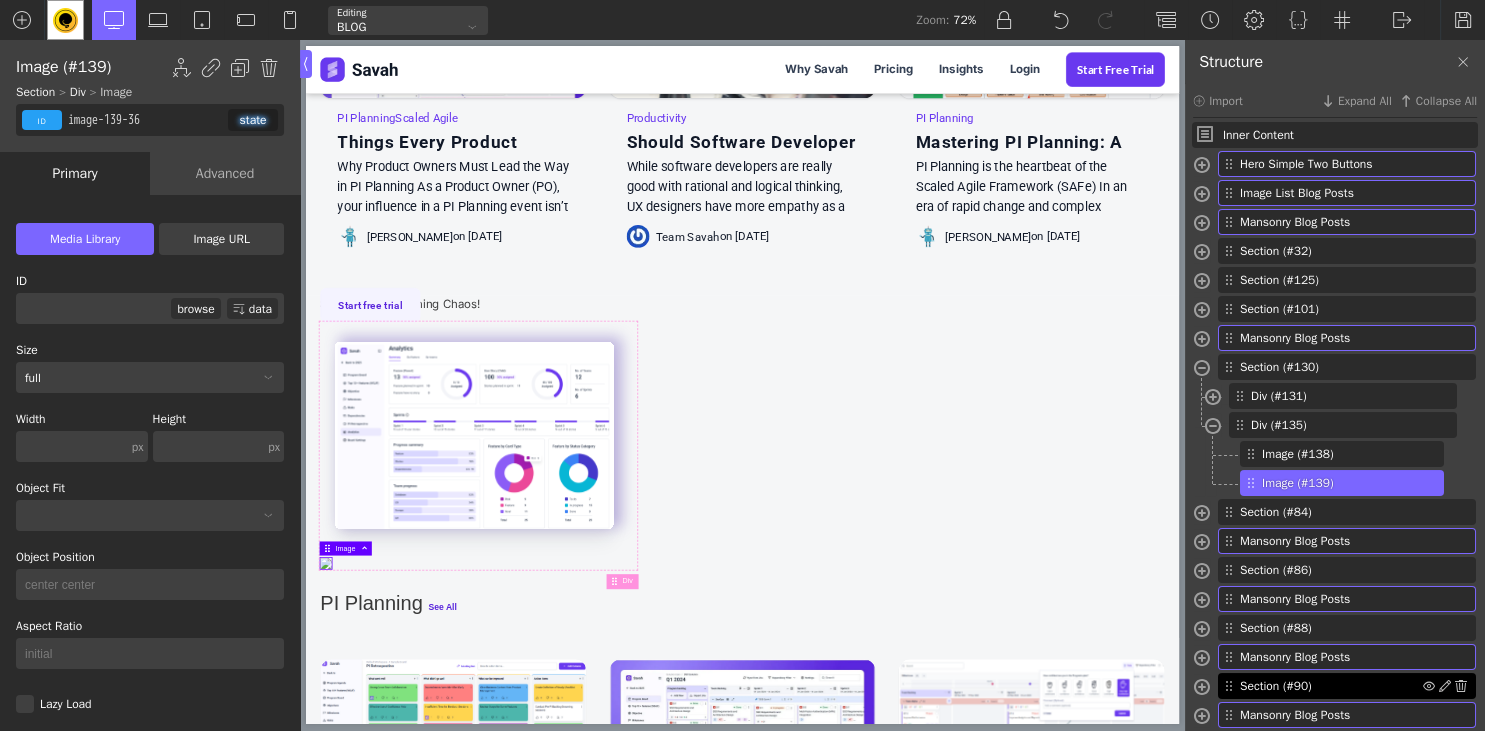 type on "6213" 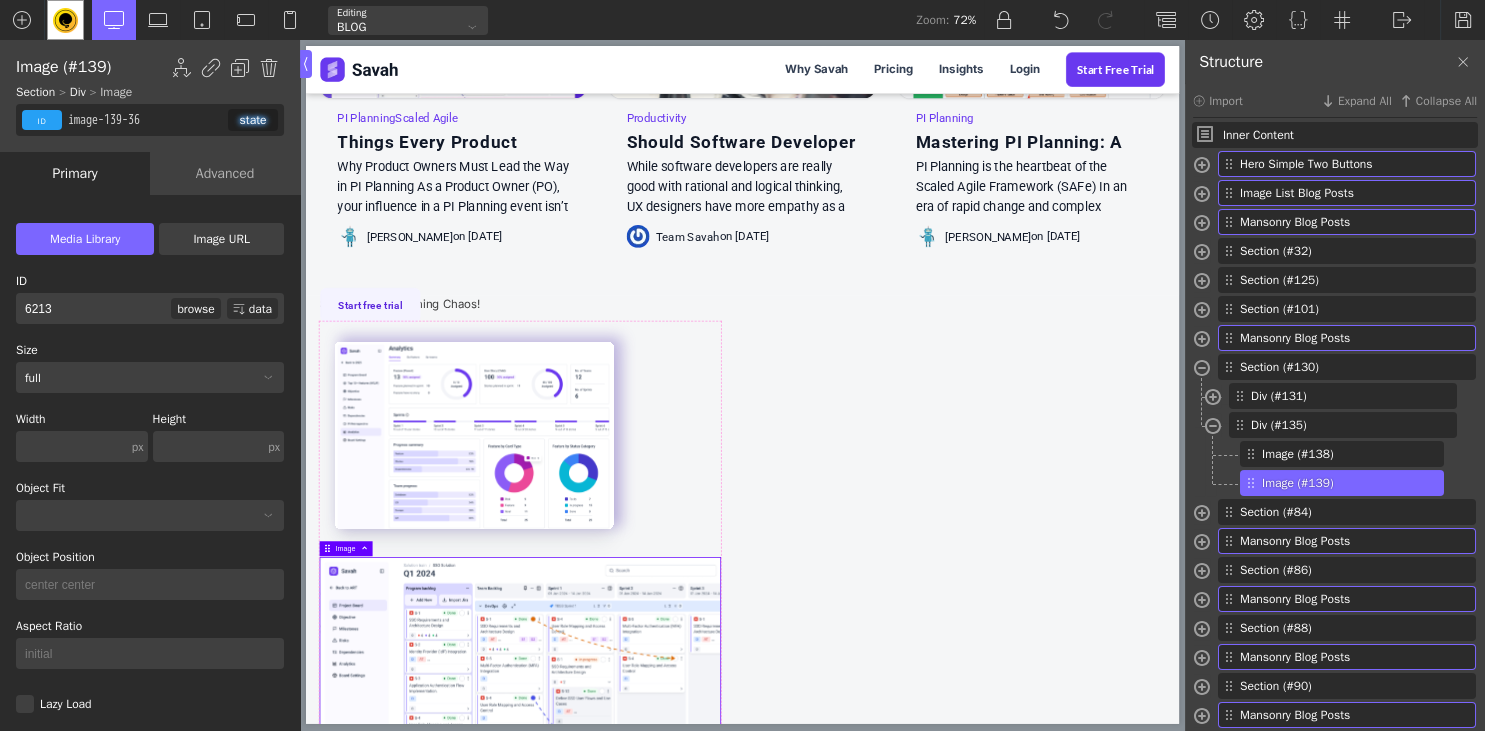 click at bounding box center (1463, 20) 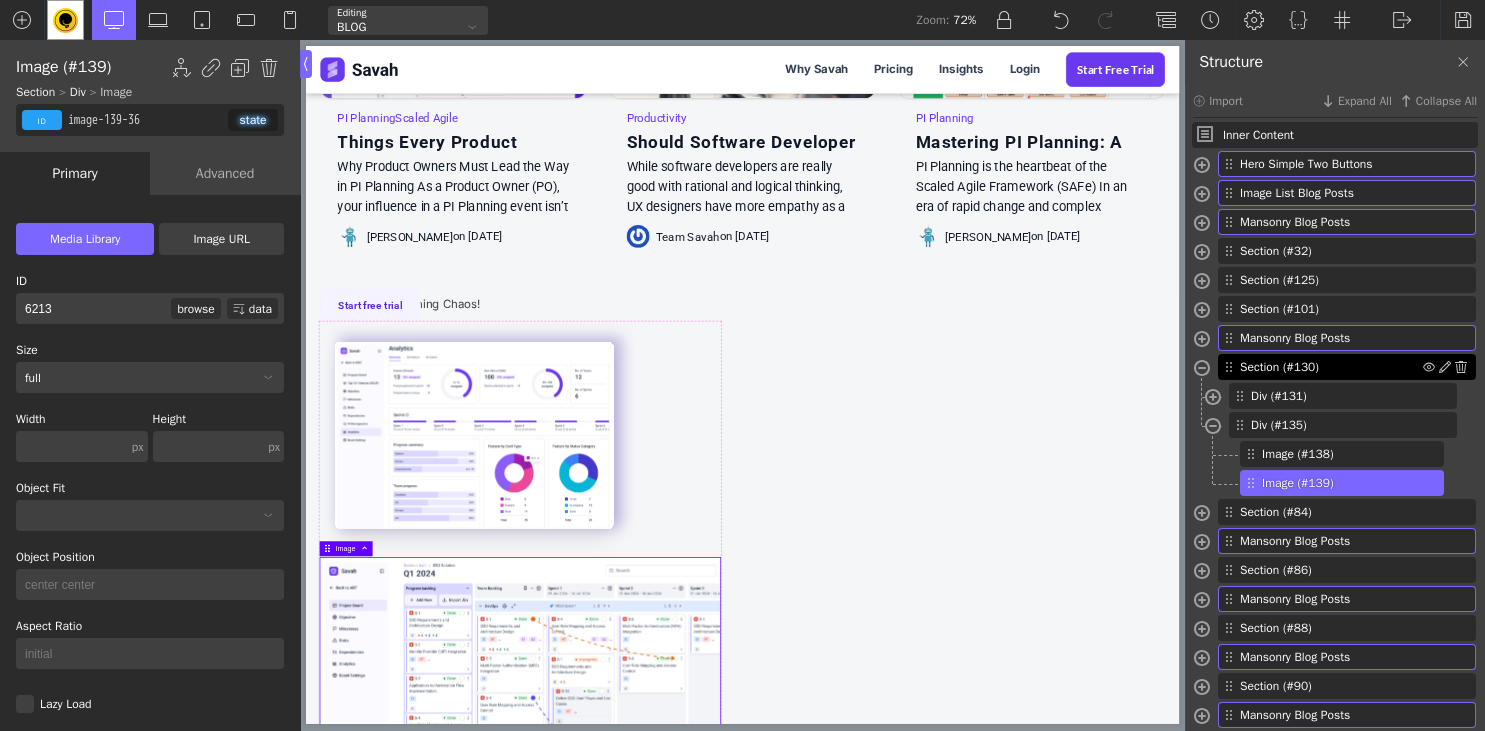 click on "Section (#130)" at bounding box center [1331, 367] 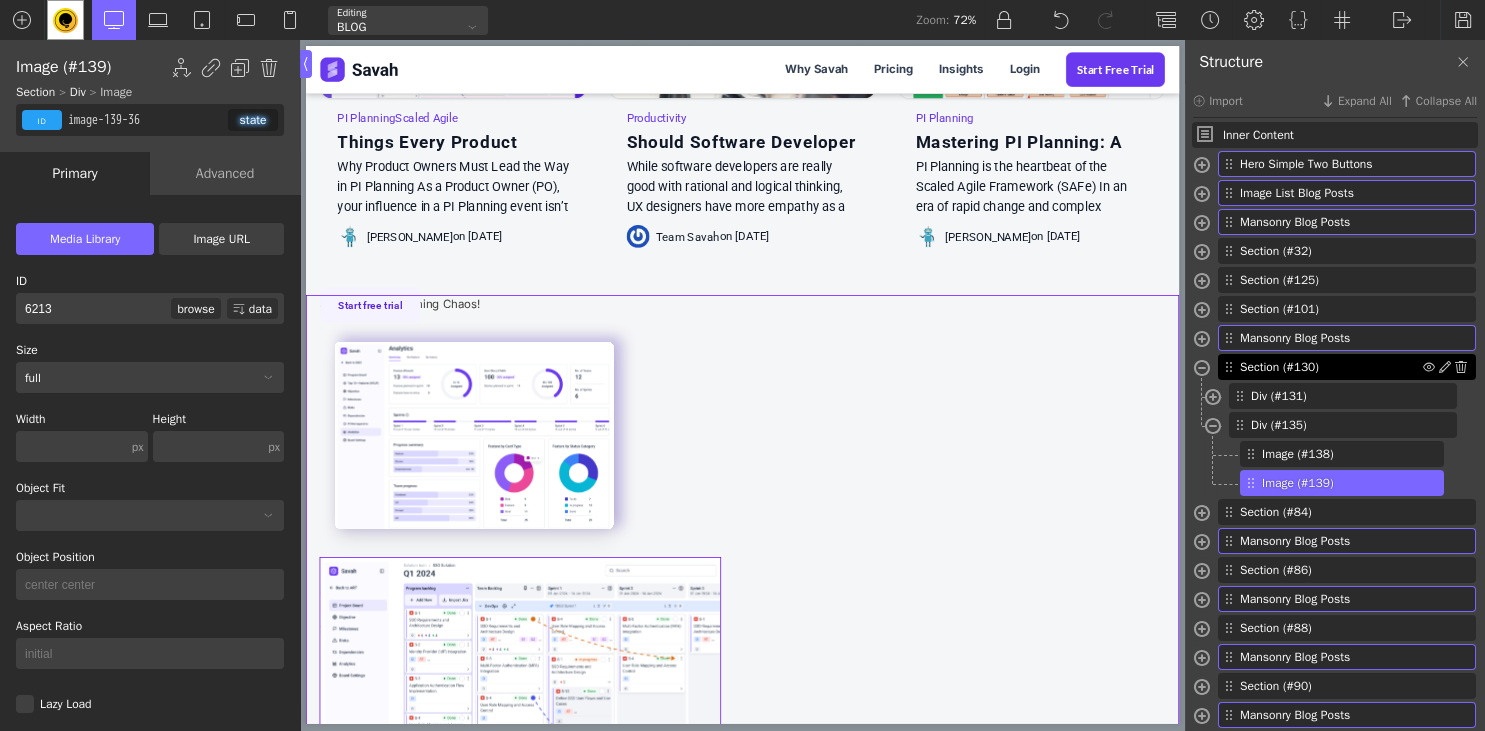 type on "safe_banner" 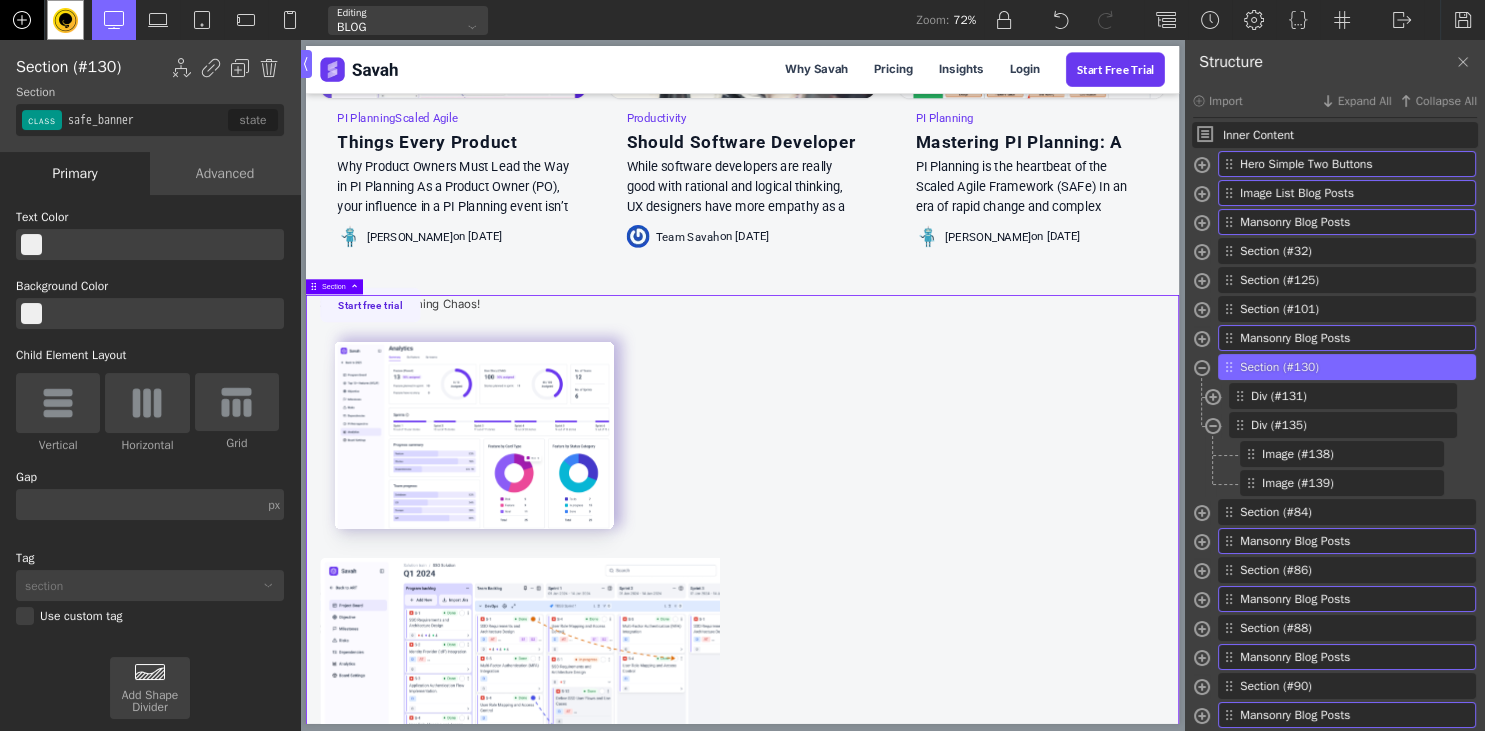 click at bounding box center (22, 20) 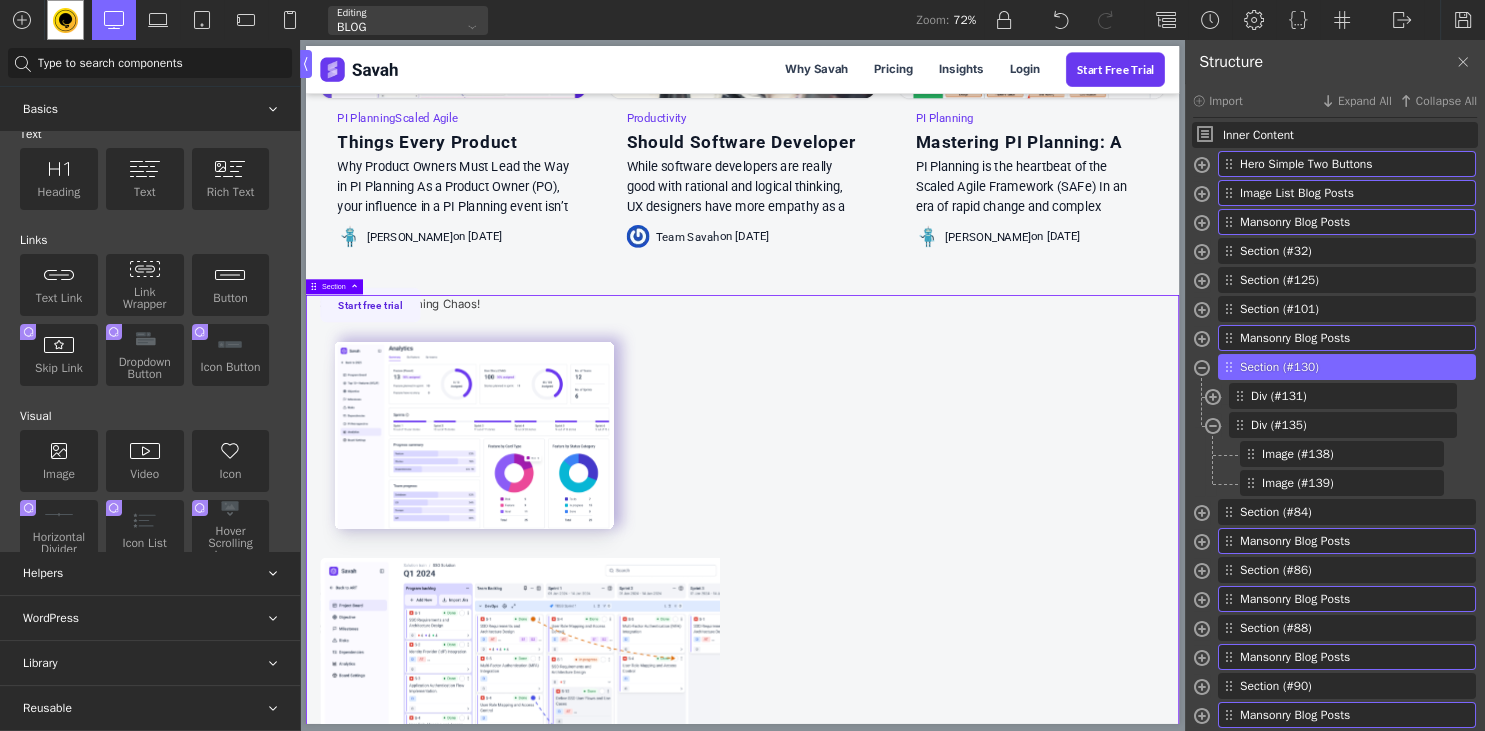 scroll, scrollTop: 0, scrollLeft: 0, axis: both 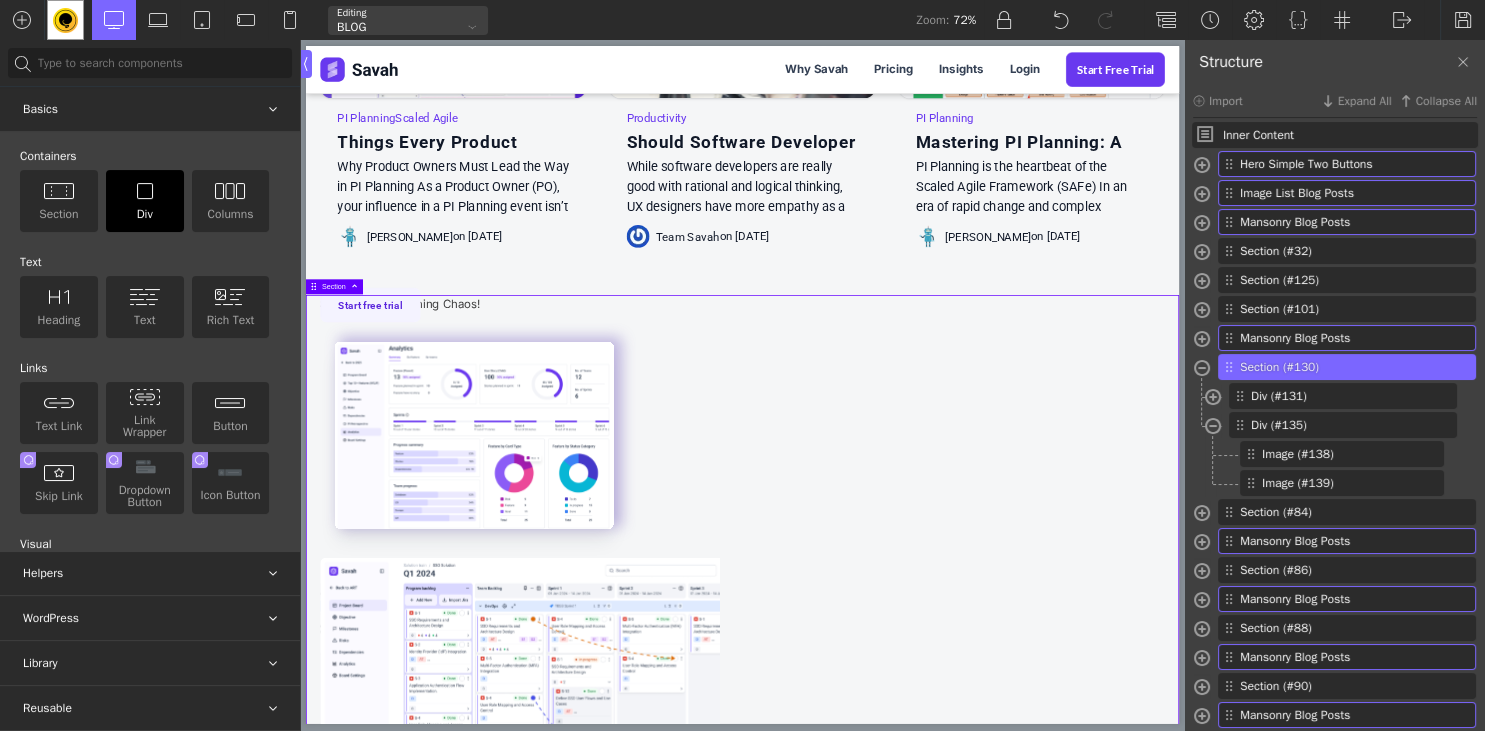 click on "Div" at bounding box center [145, 201] 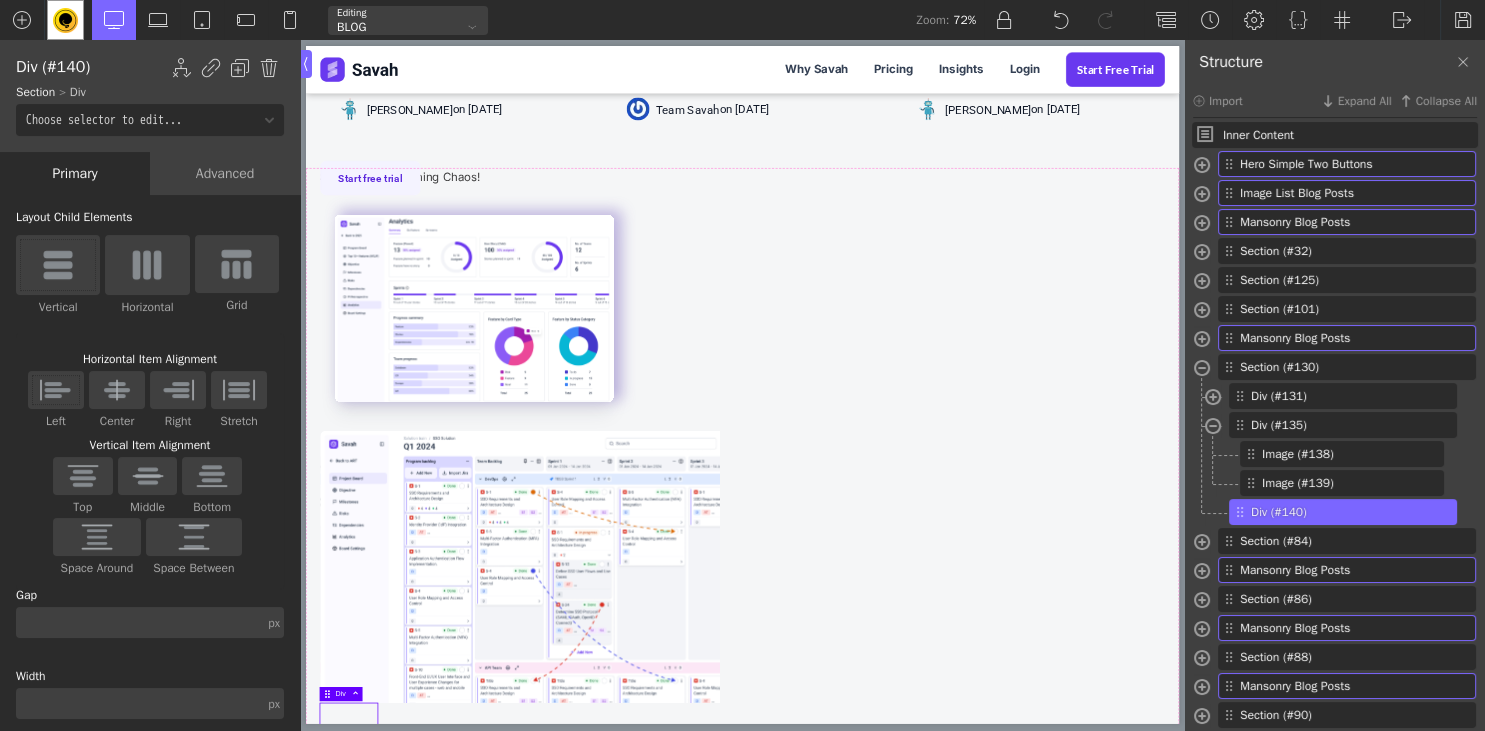 scroll, scrollTop: 3649, scrollLeft: 0, axis: vertical 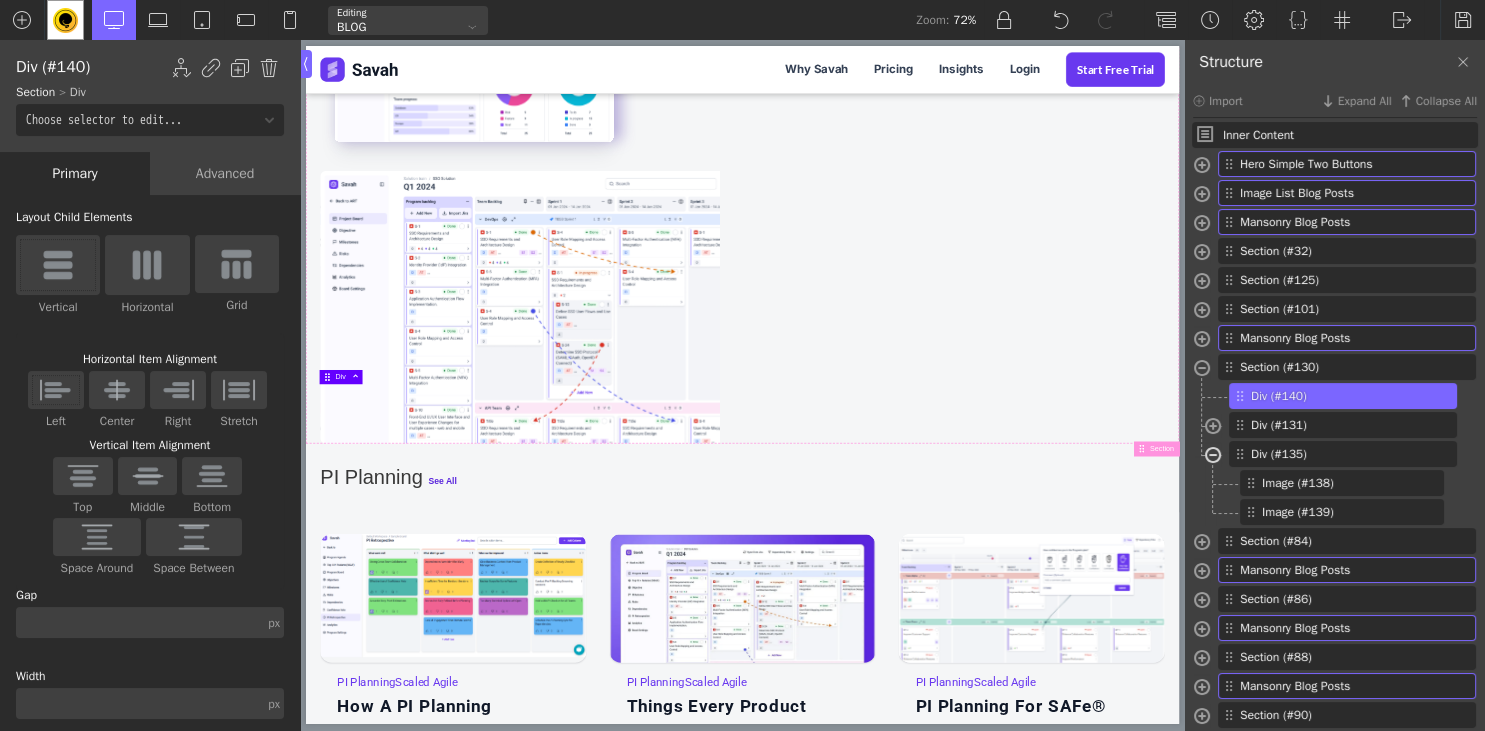 click at bounding box center [1213, 457] 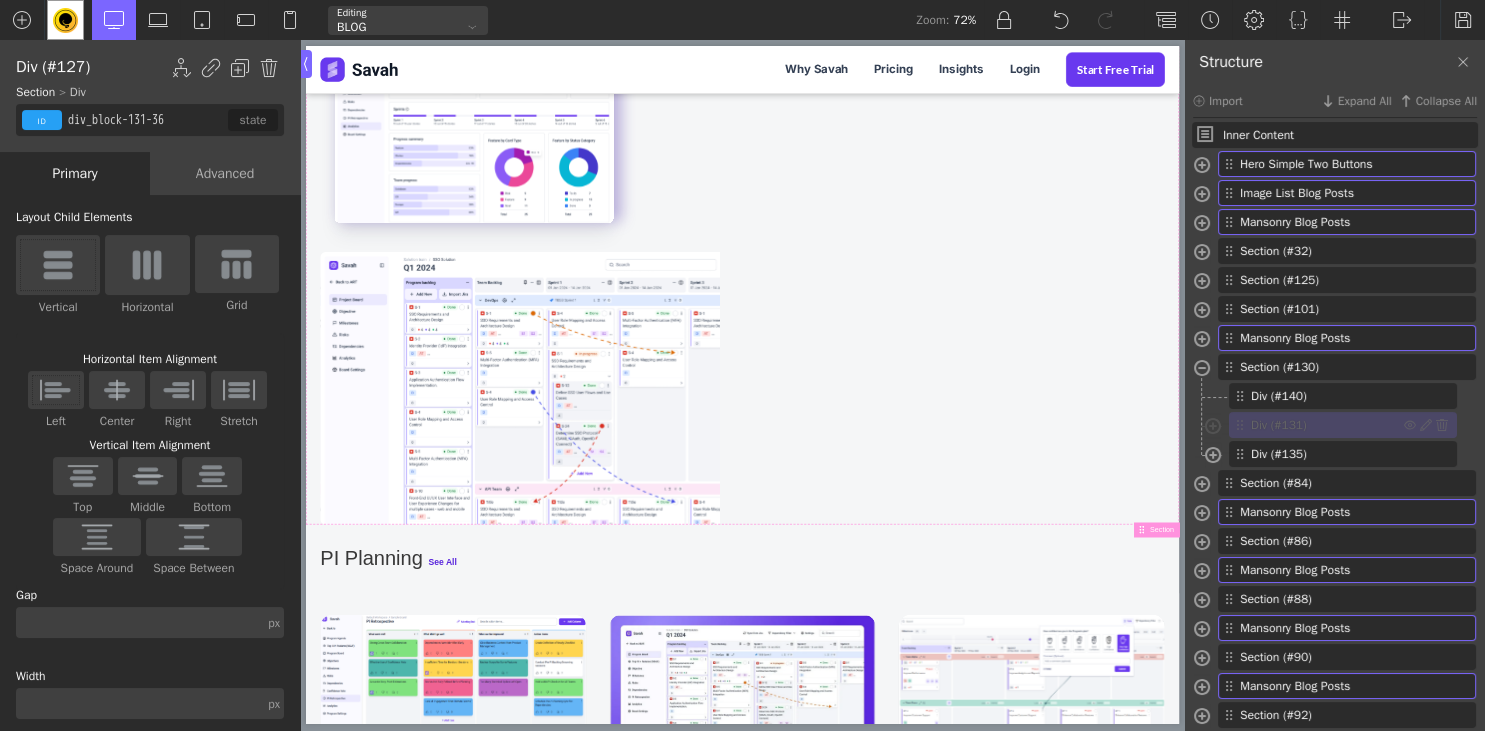 scroll, scrollTop: 3434, scrollLeft: 0, axis: vertical 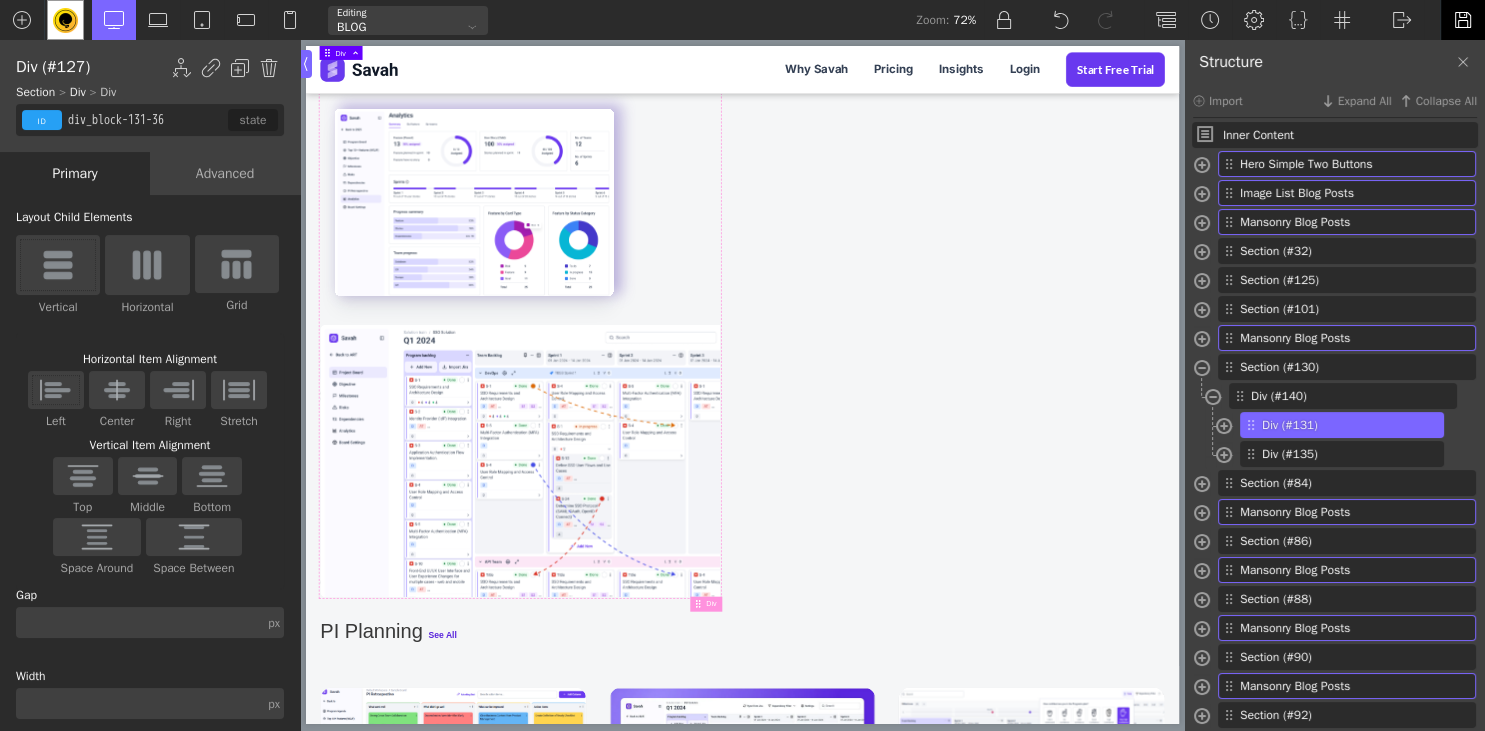 click at bounding box center [1462, 20] 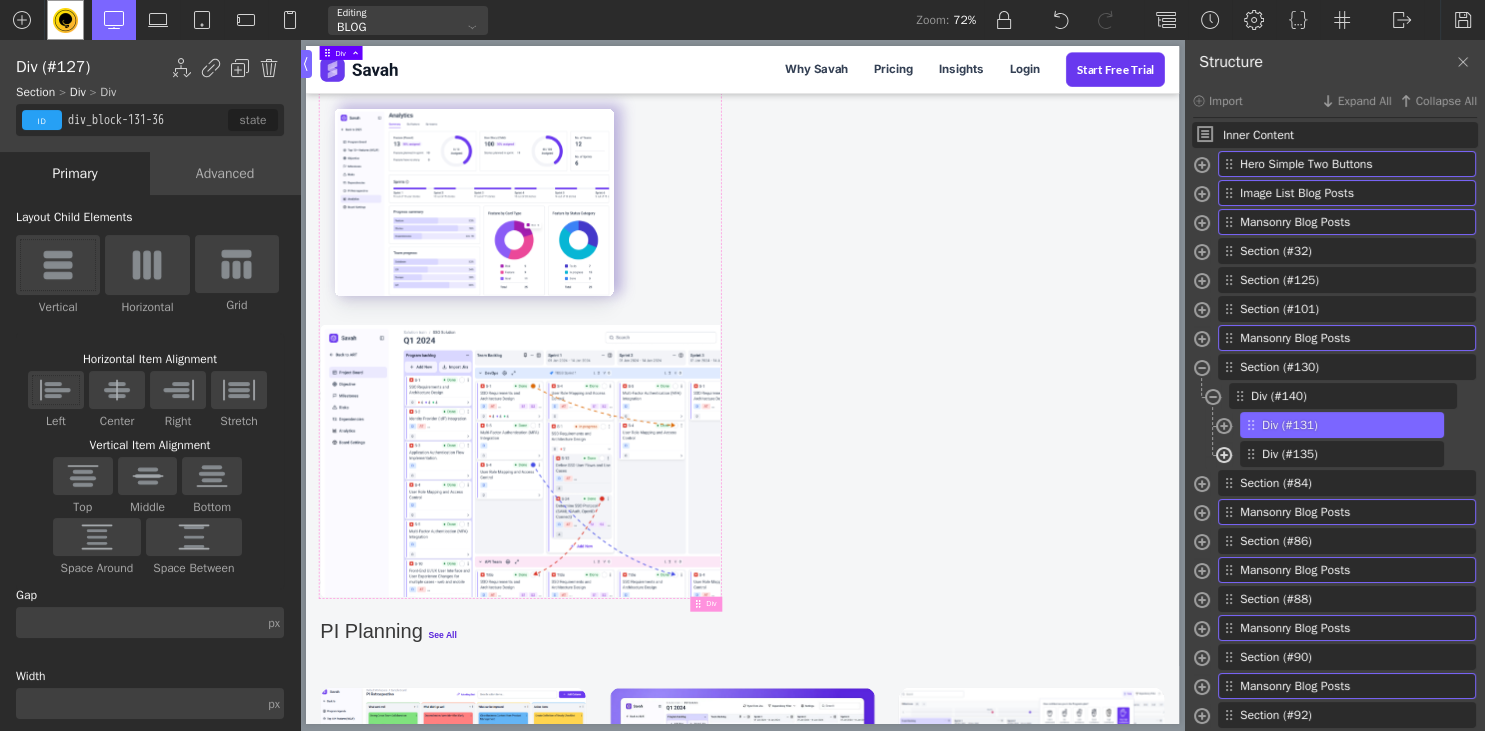 click at bounding box center [1224, 457] 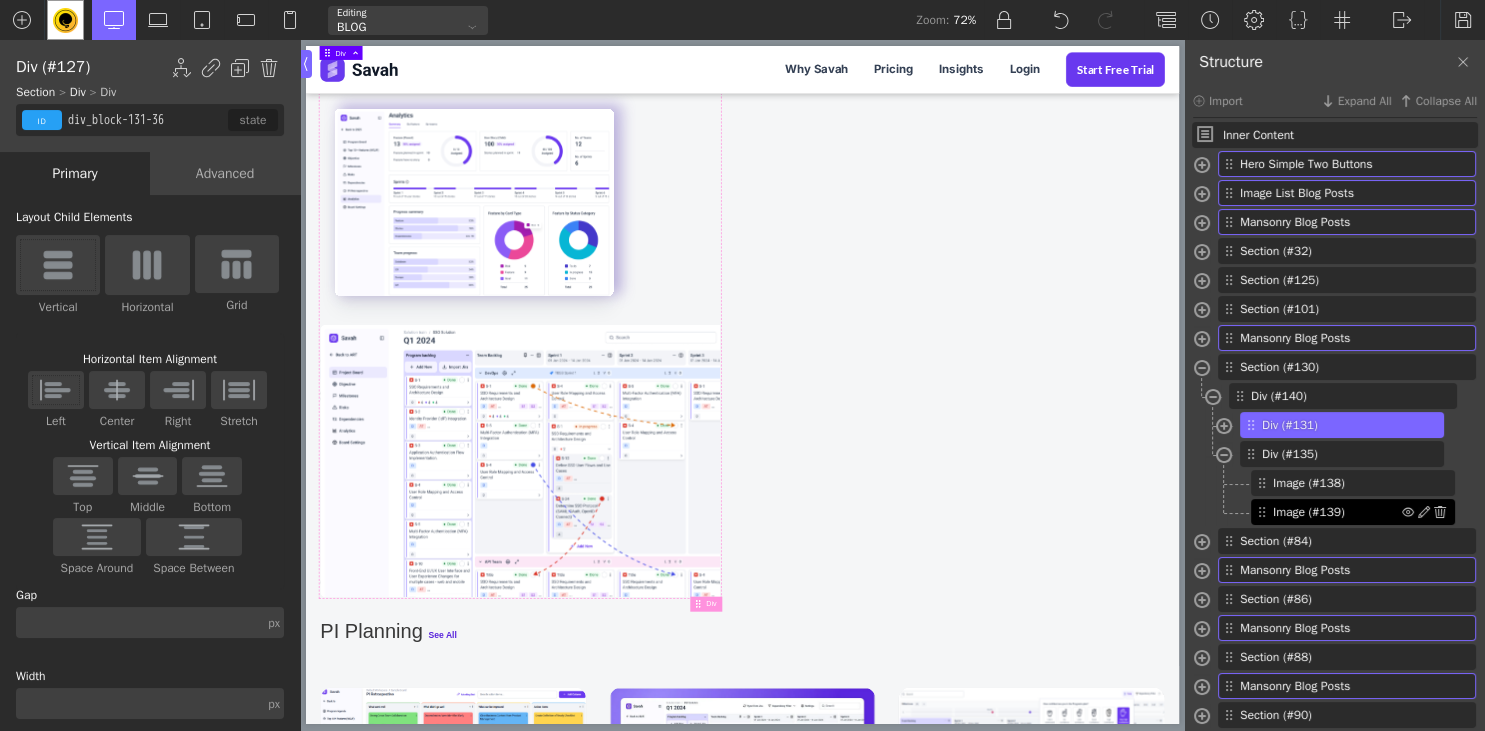 click on "Image (#139)" at bounding box center [1337, 512] 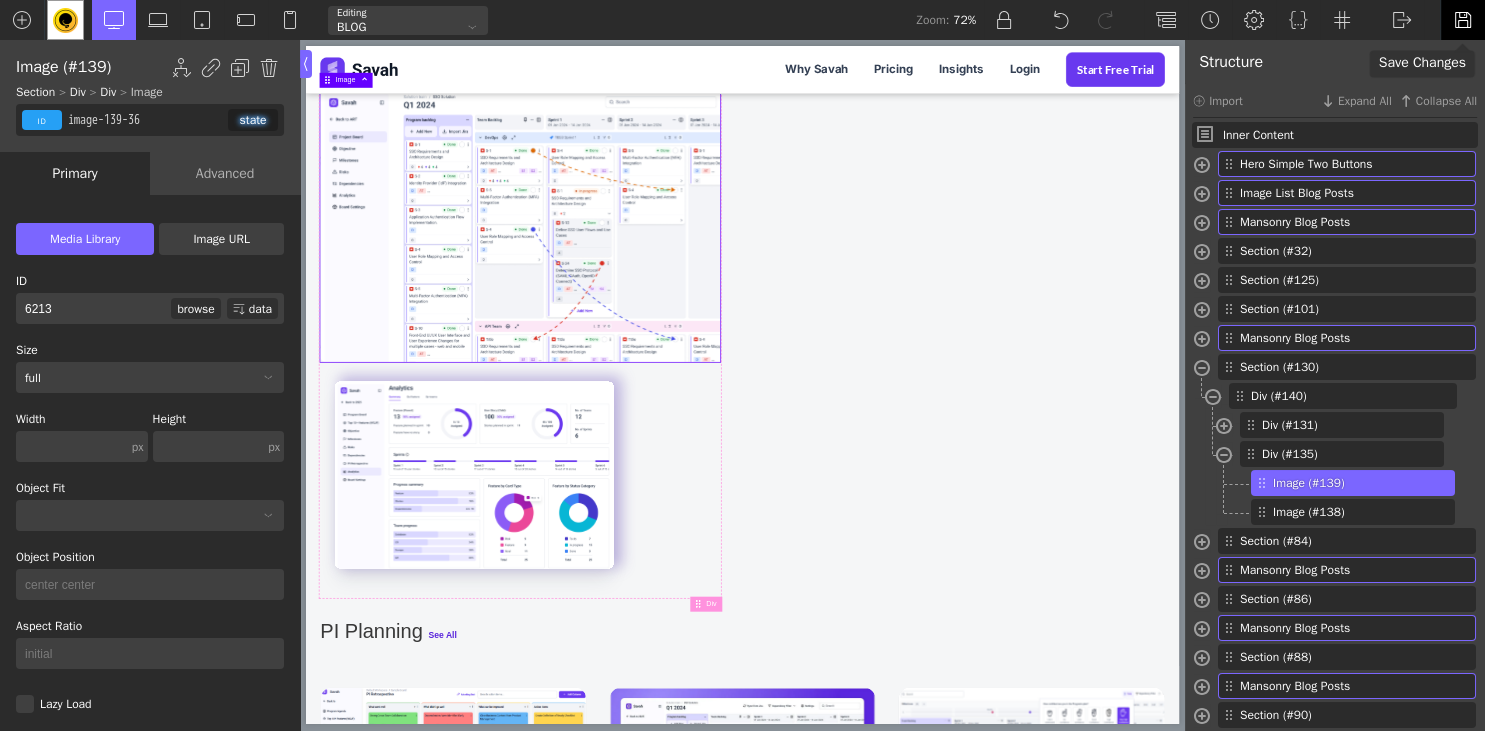 click at bounding box center (1463, 20) 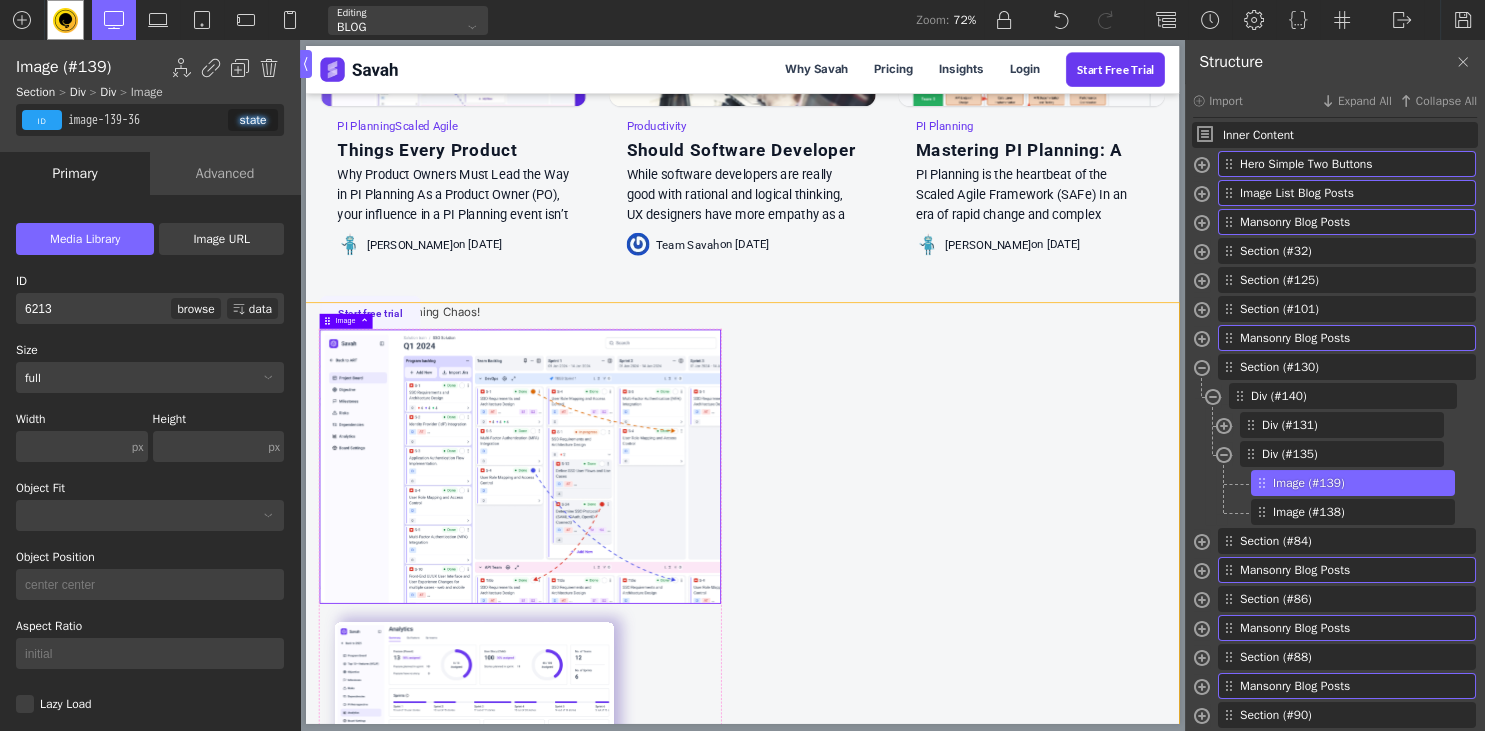 scroll, scrollTop: 2800, scrollLeft: 0, axis: vertical 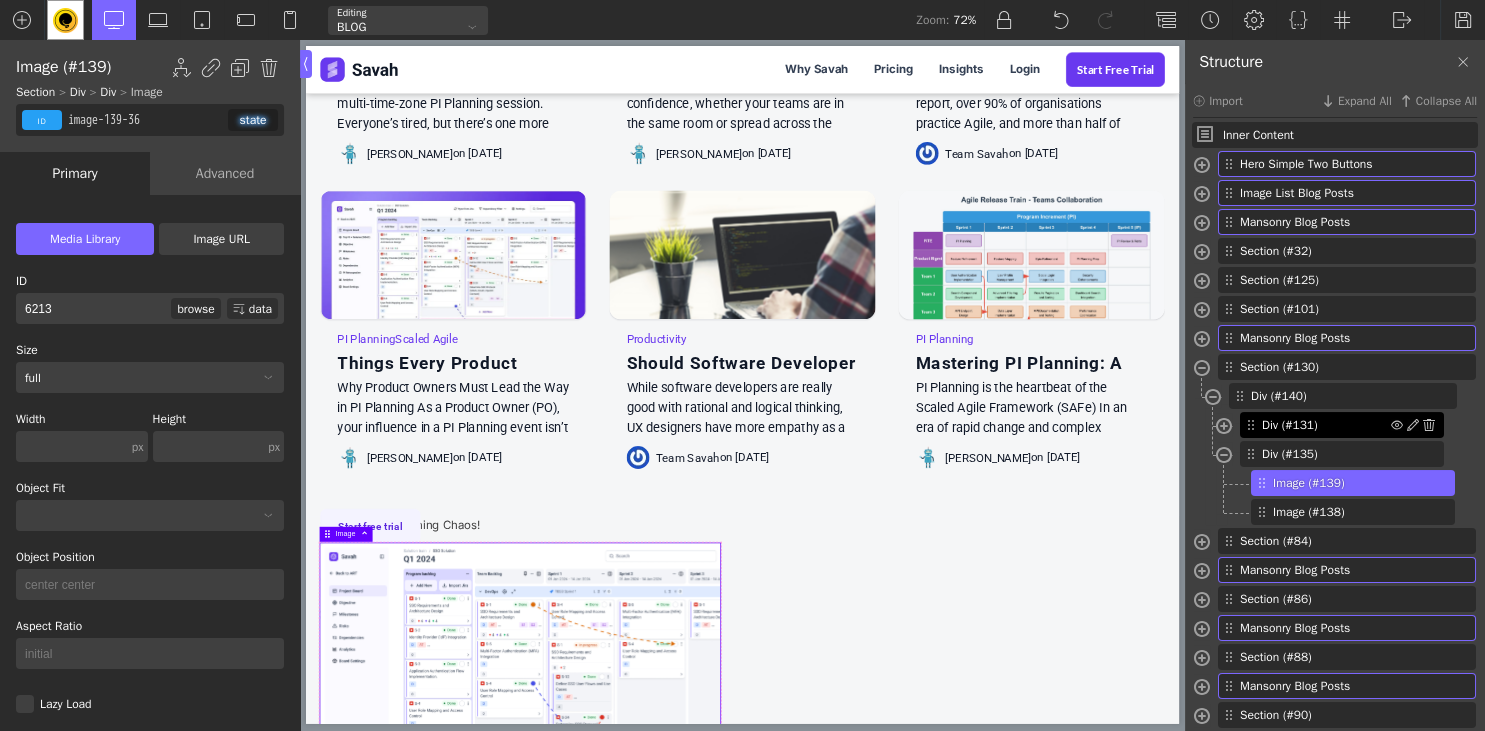 click on "Div (#131)" at bounding box center [1326, 425] 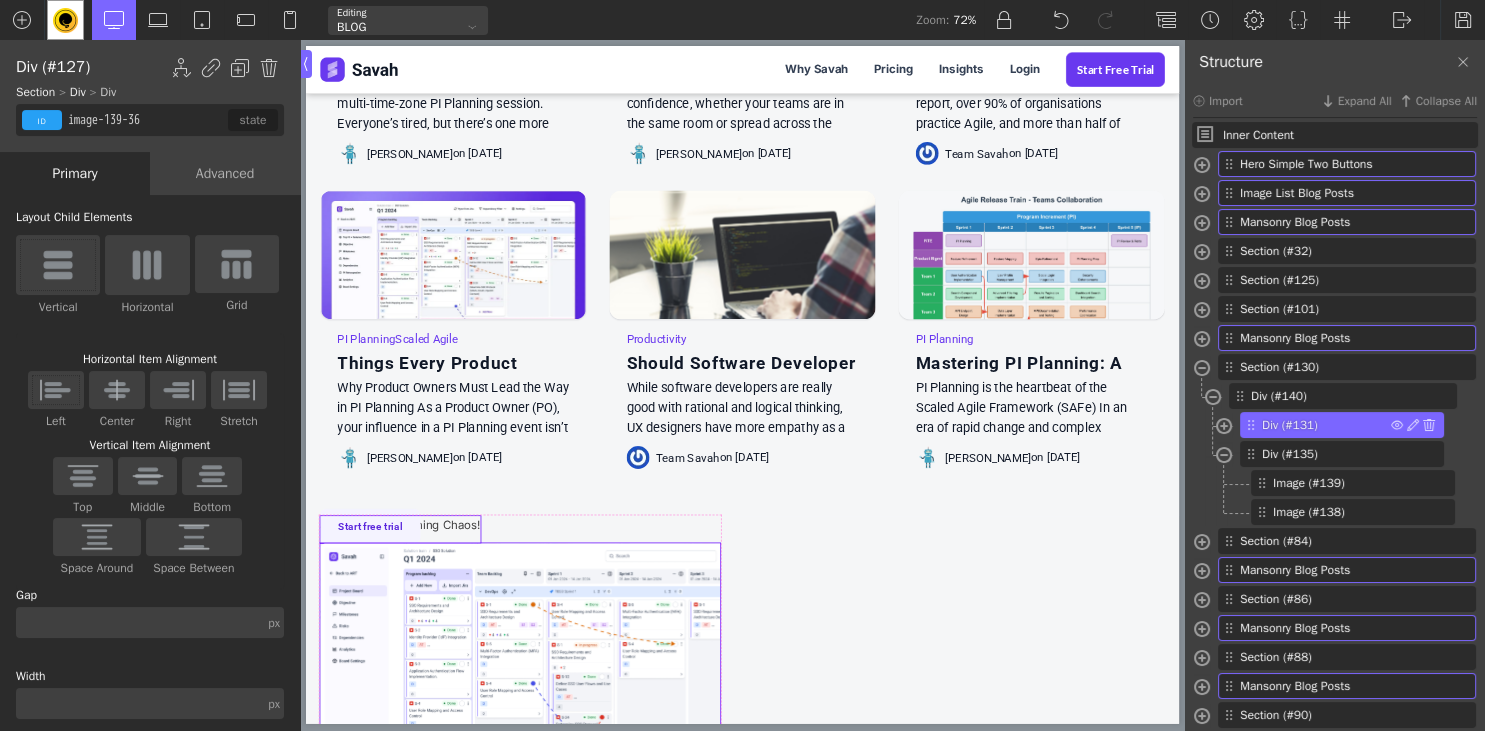type on "div_block-131-36" 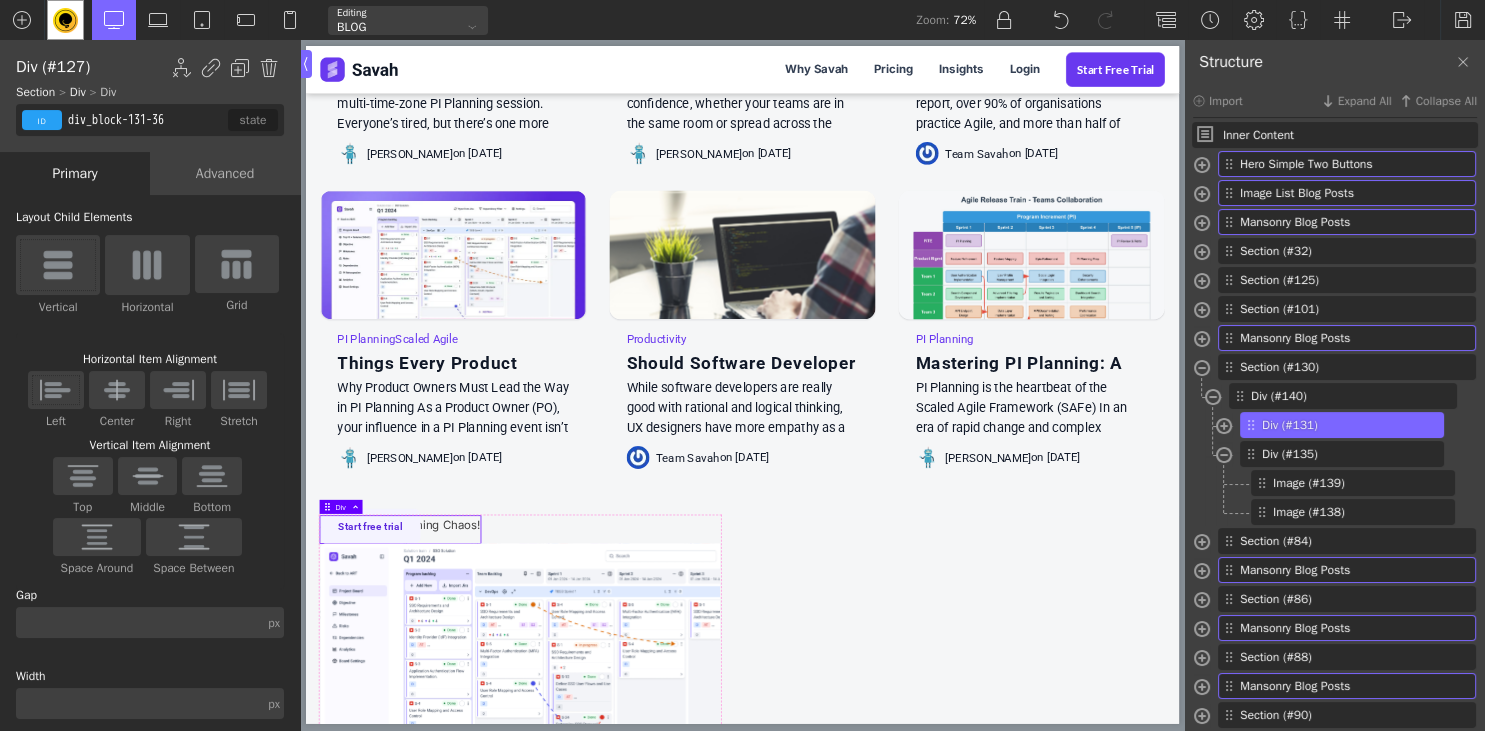 click on "div_block-131-36" at bounding box center (146, 120) 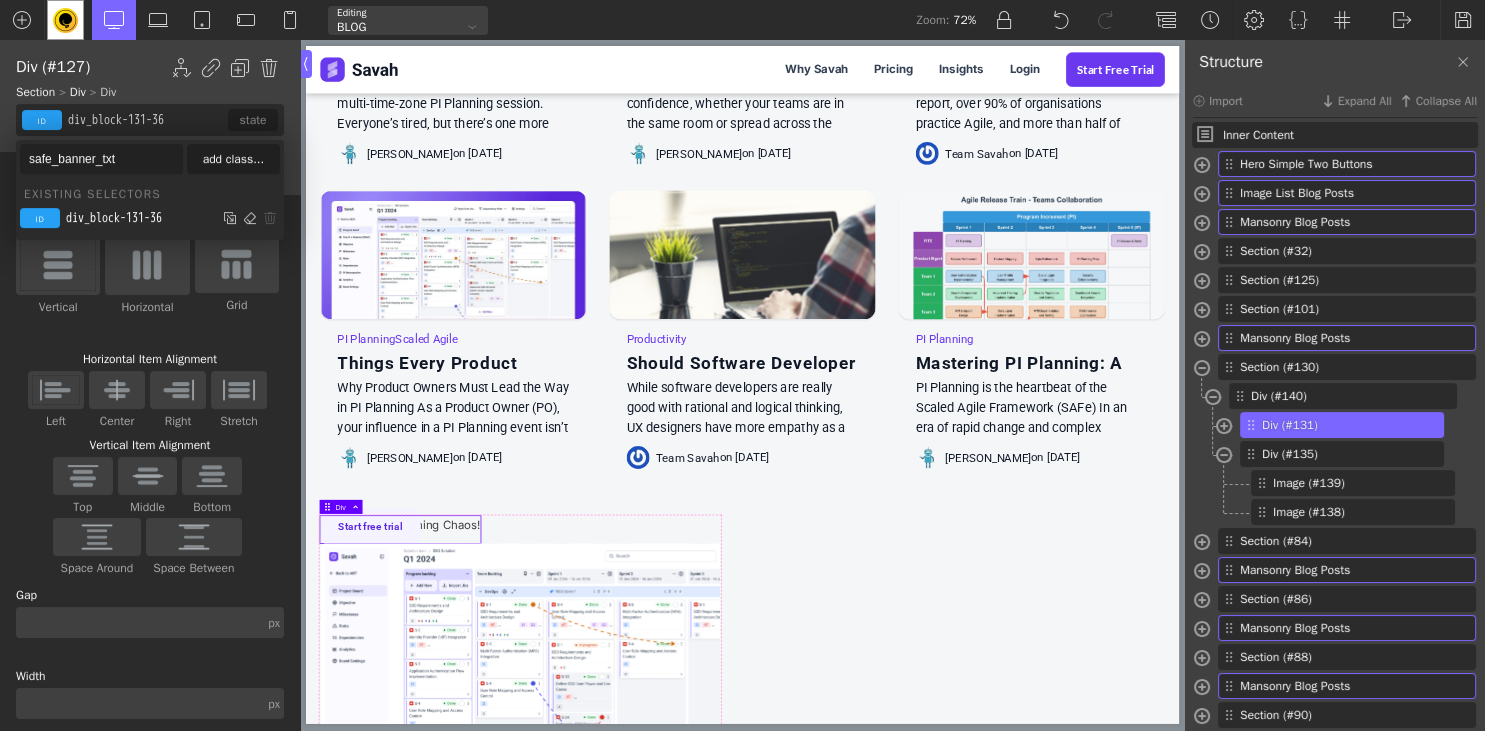 type on "safe_banner_txt" 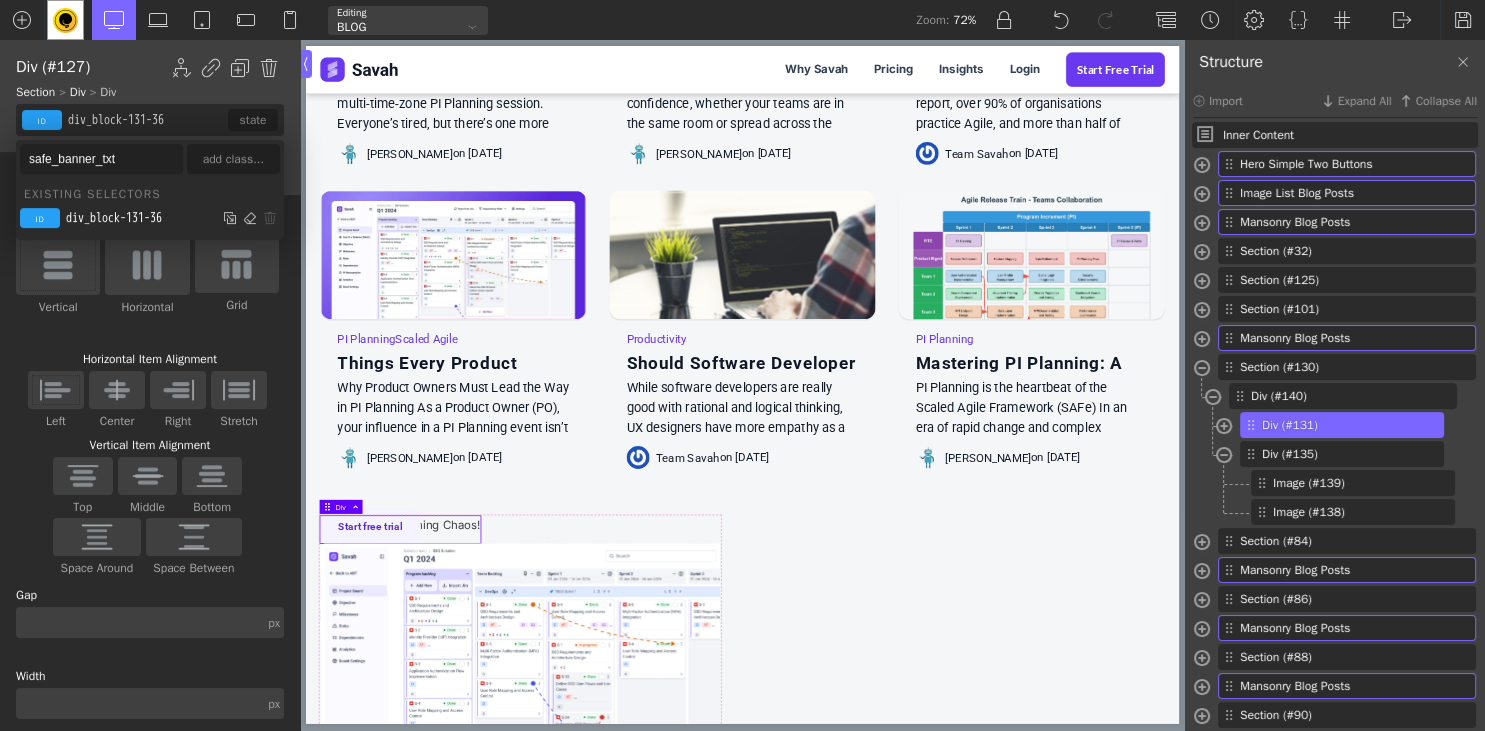 type on "safe_banner_txt" 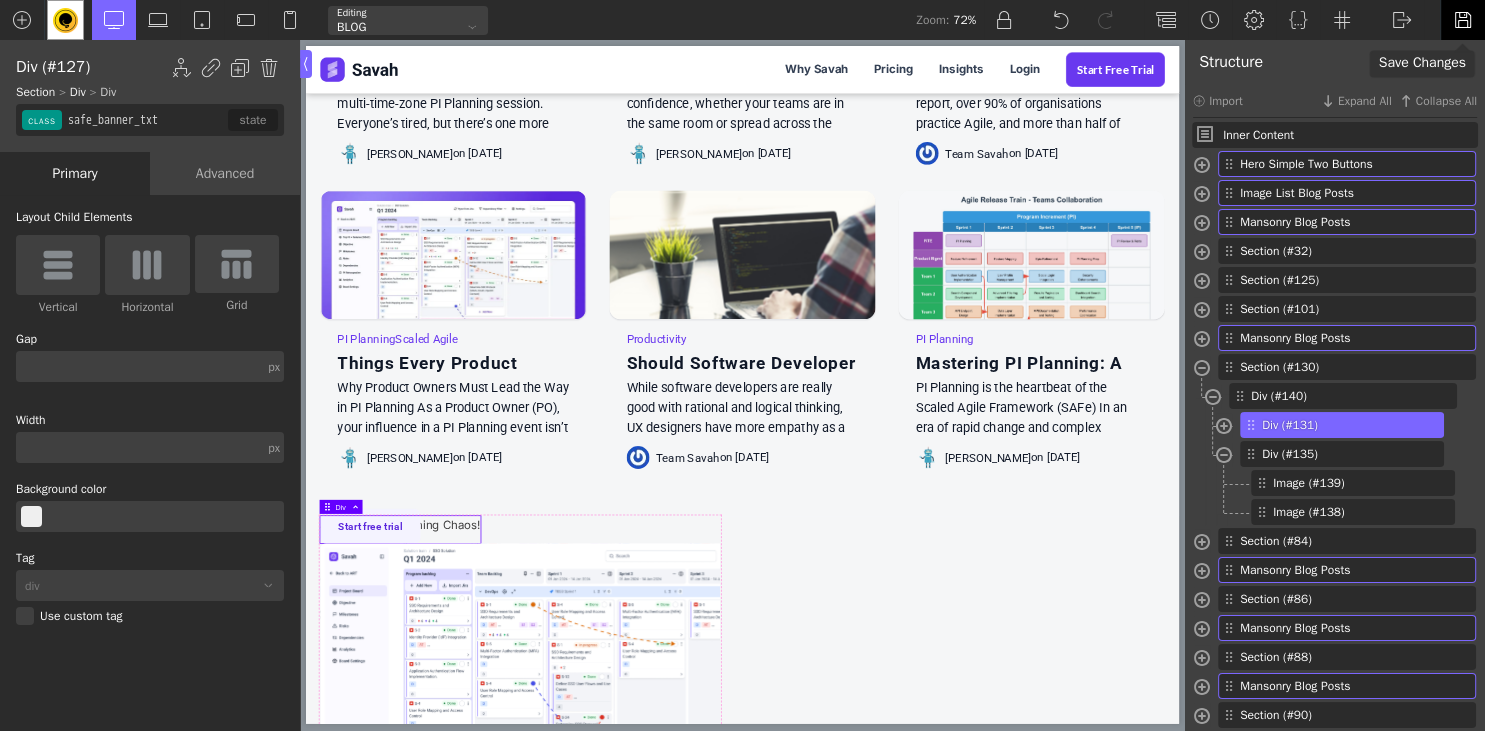click at bounding box center (1463, 20) 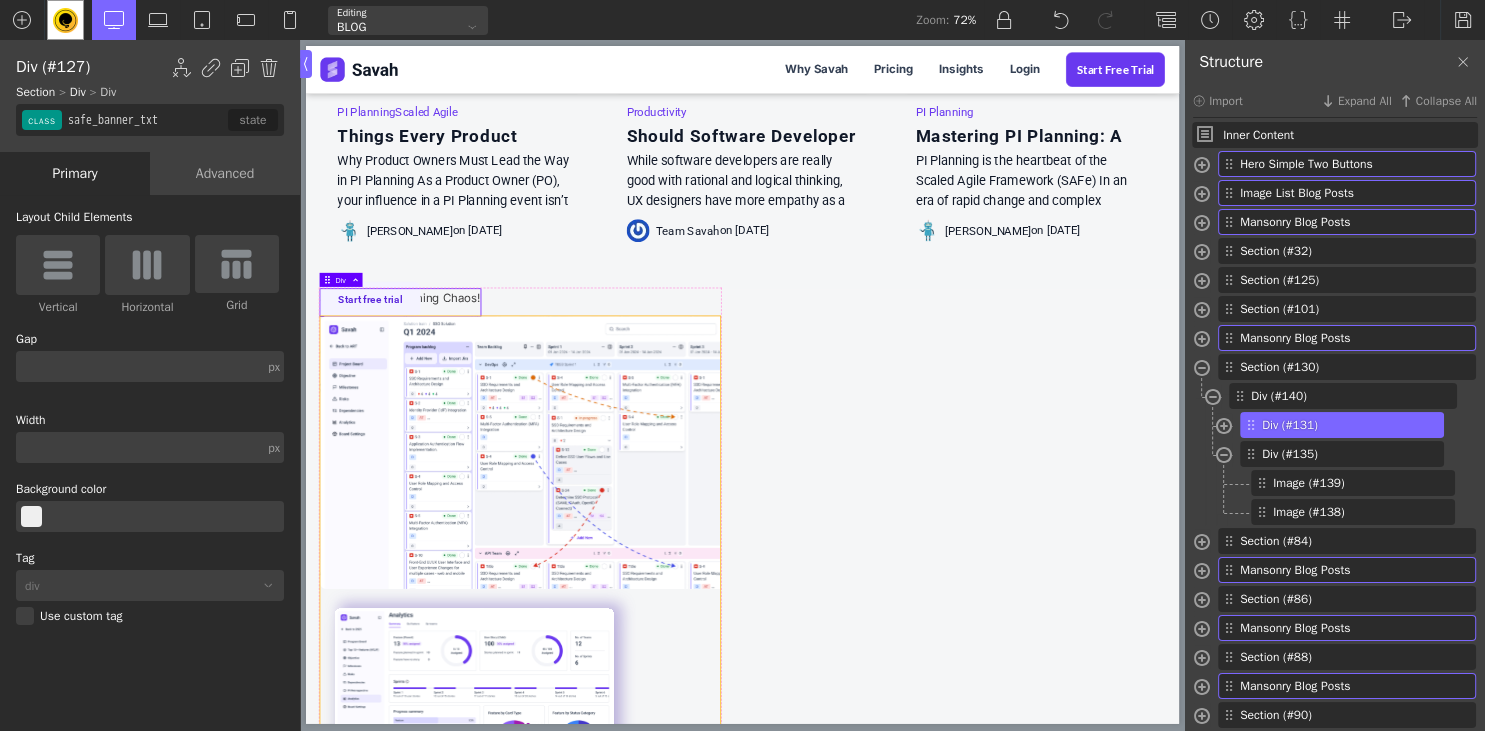 scroll, scrollTop: 3116, scrollLeft: 0, axis: vertical 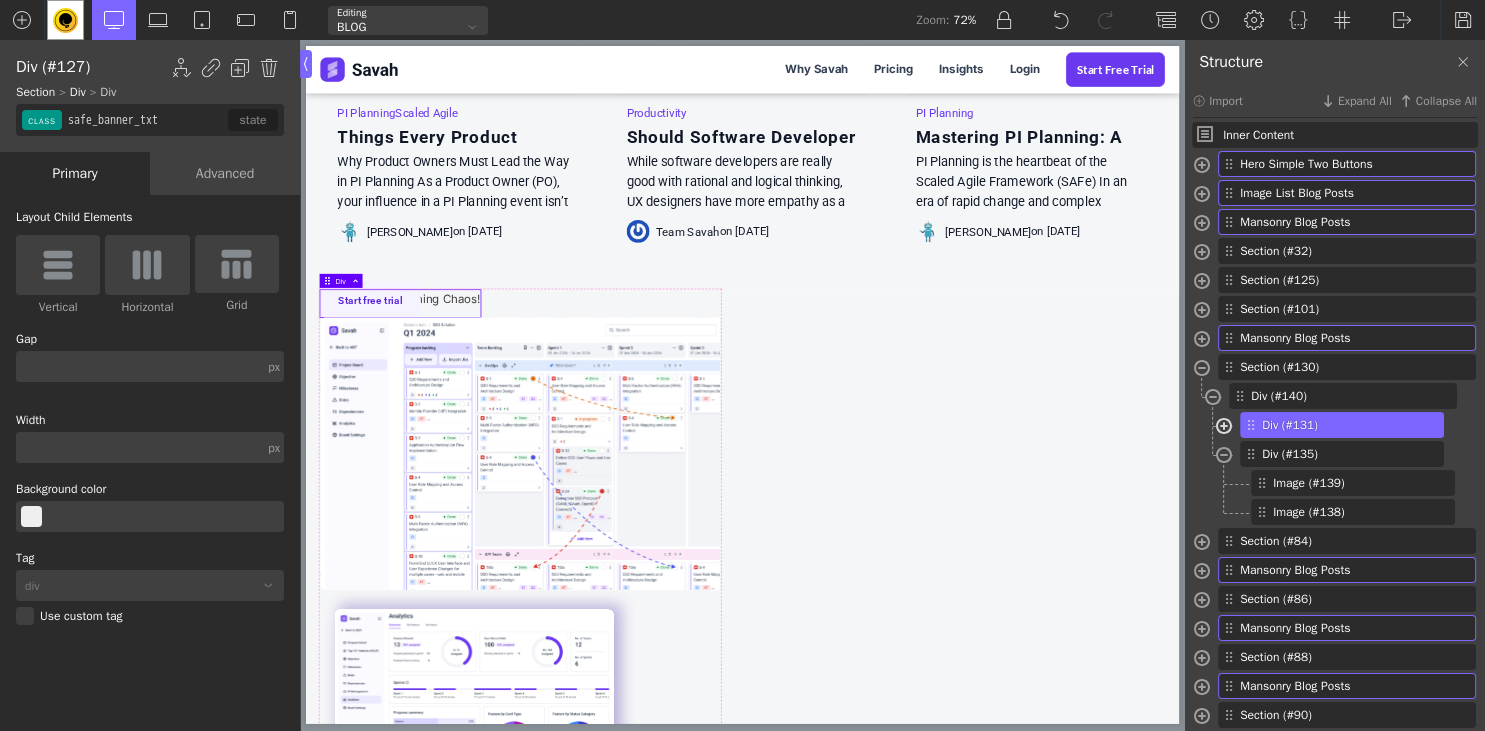 click at bounding box center (1224, 428) 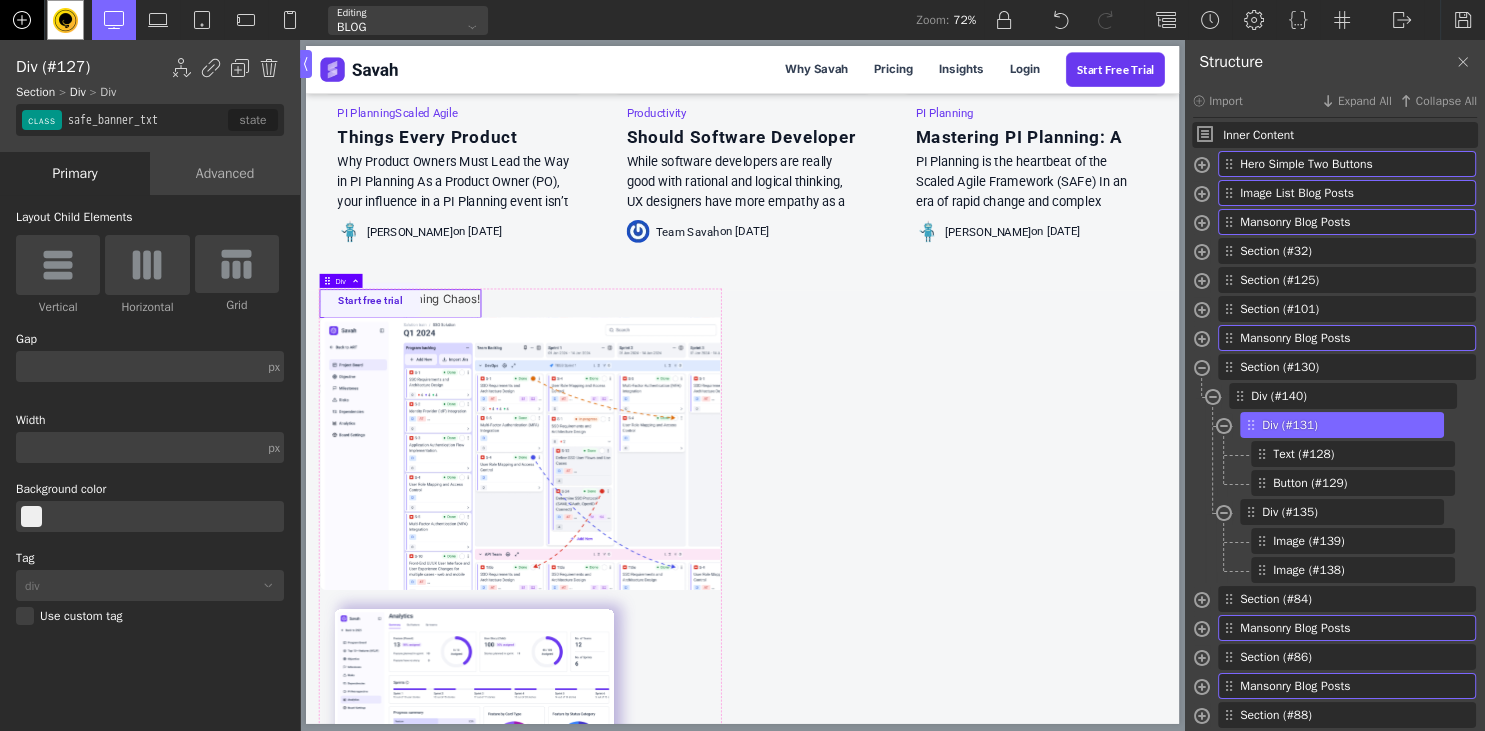 click at bounding box center (22, 20) 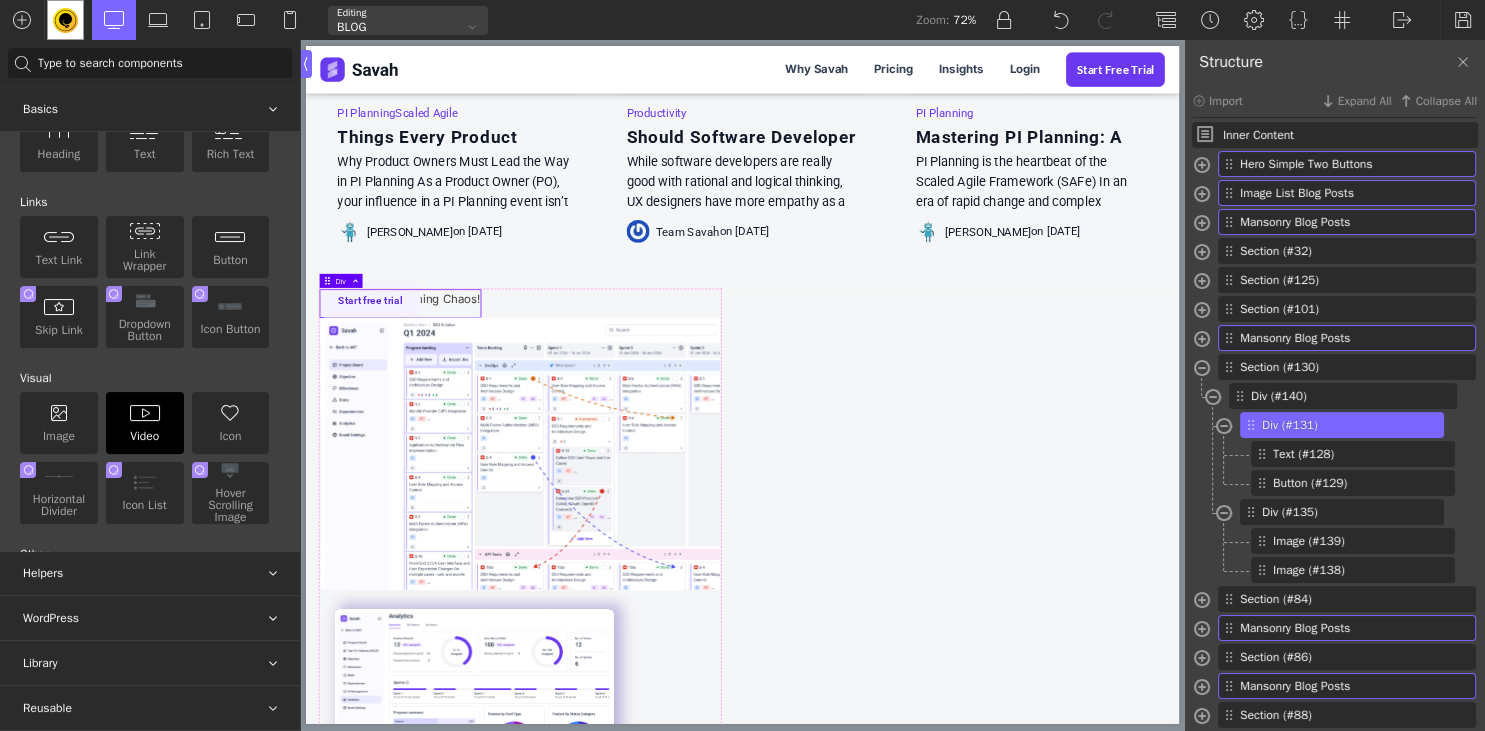 scroll, scrollTop: 273, scrollLeft: 0, axis: vertical 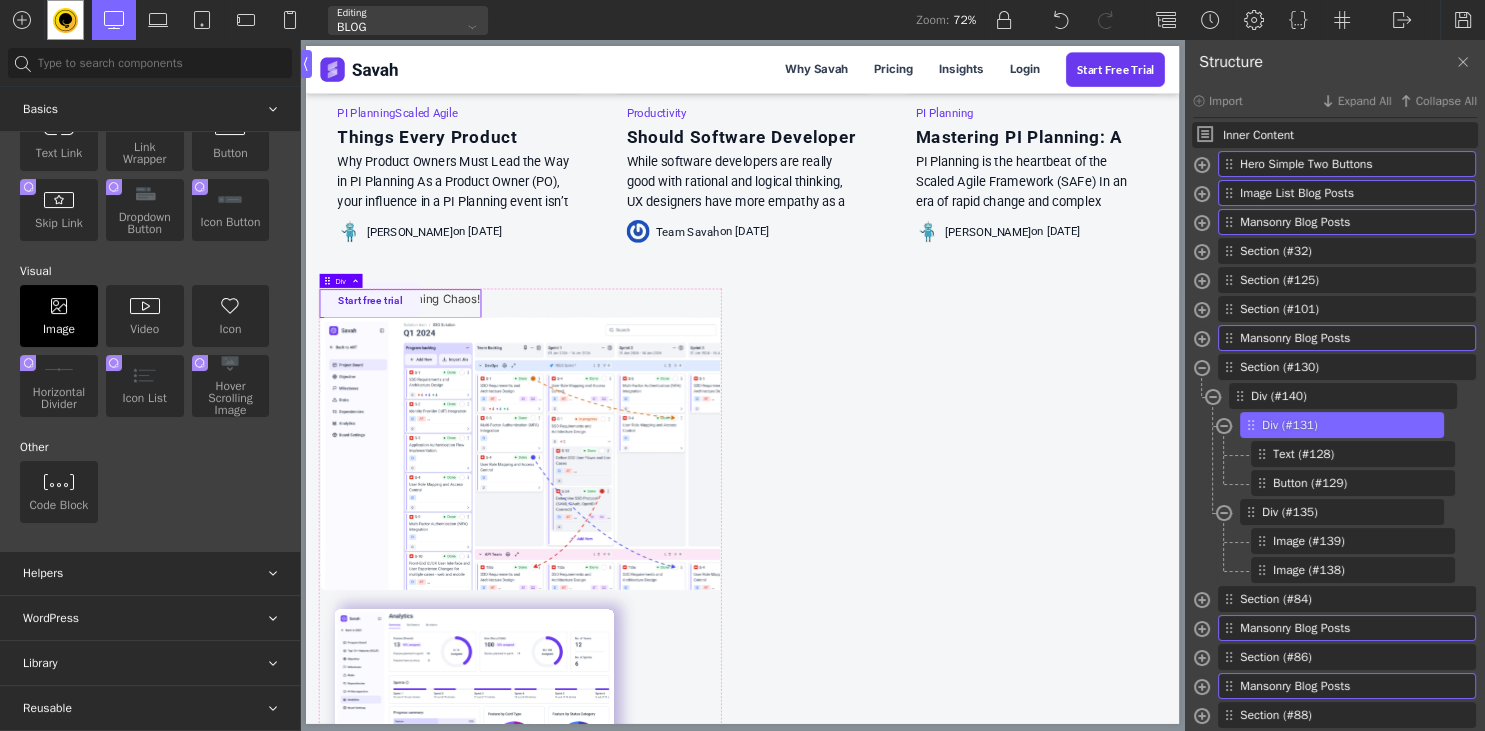 click on "Image" at bounding box center (59, 316) 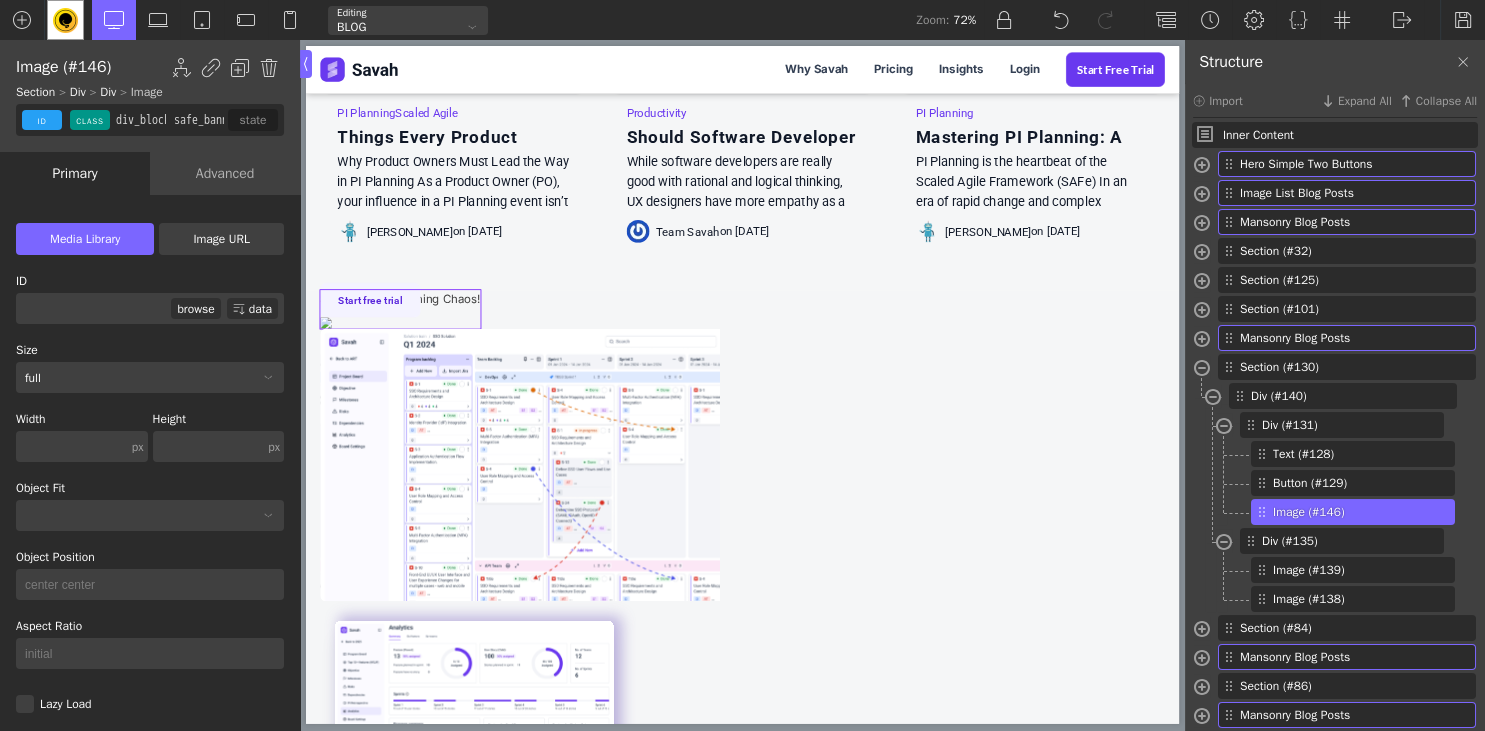 type on "image-146-36" 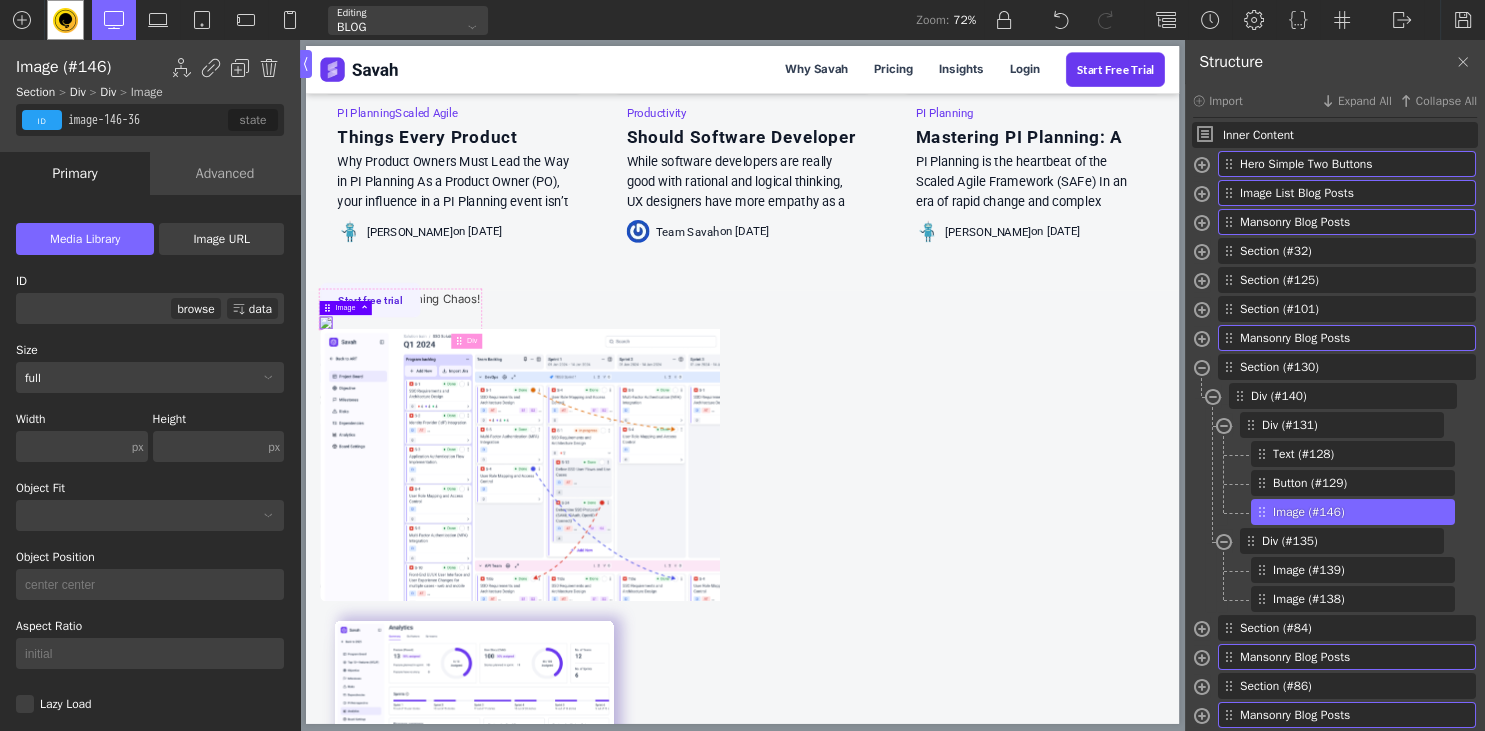click on "browse" at bounding box center [195, 308] 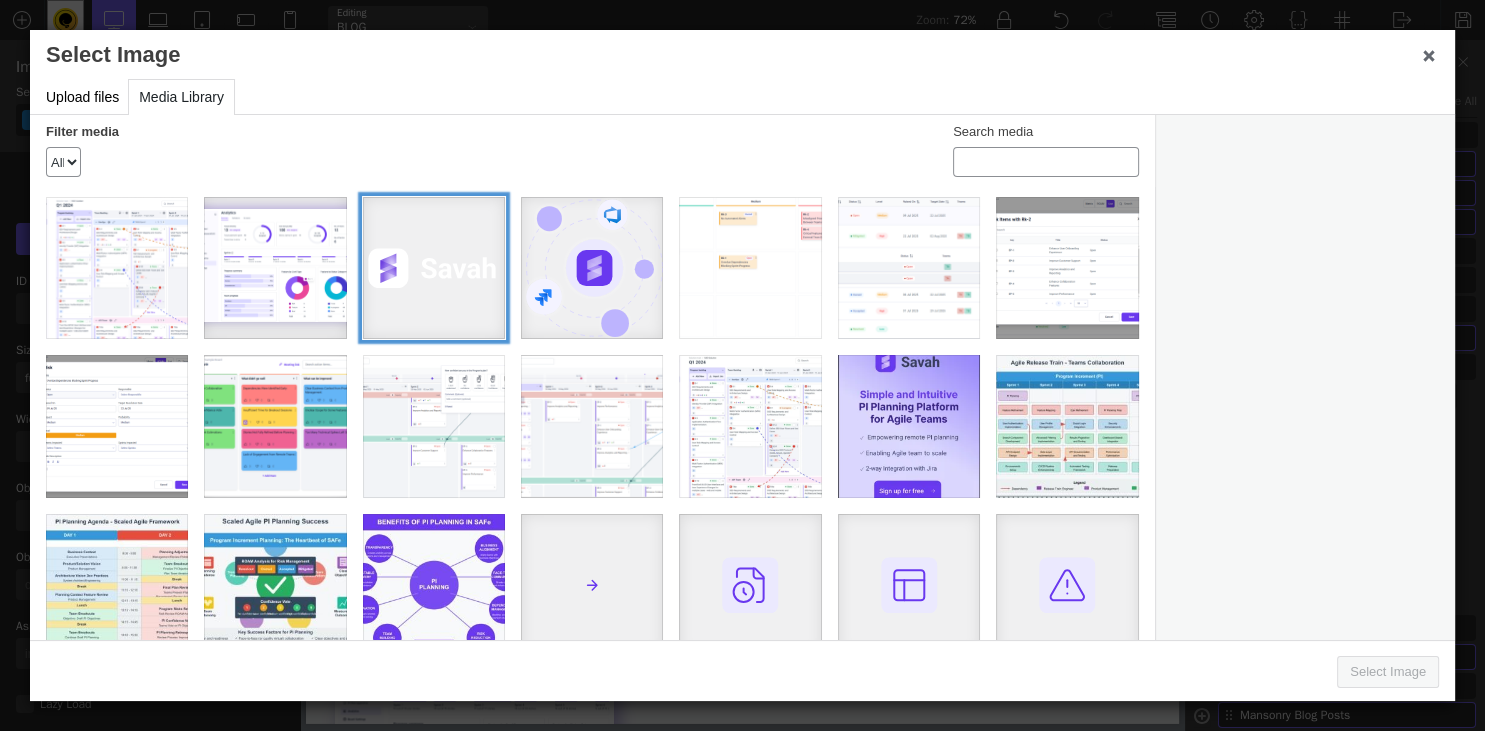 click at bounding box center [434, 268] 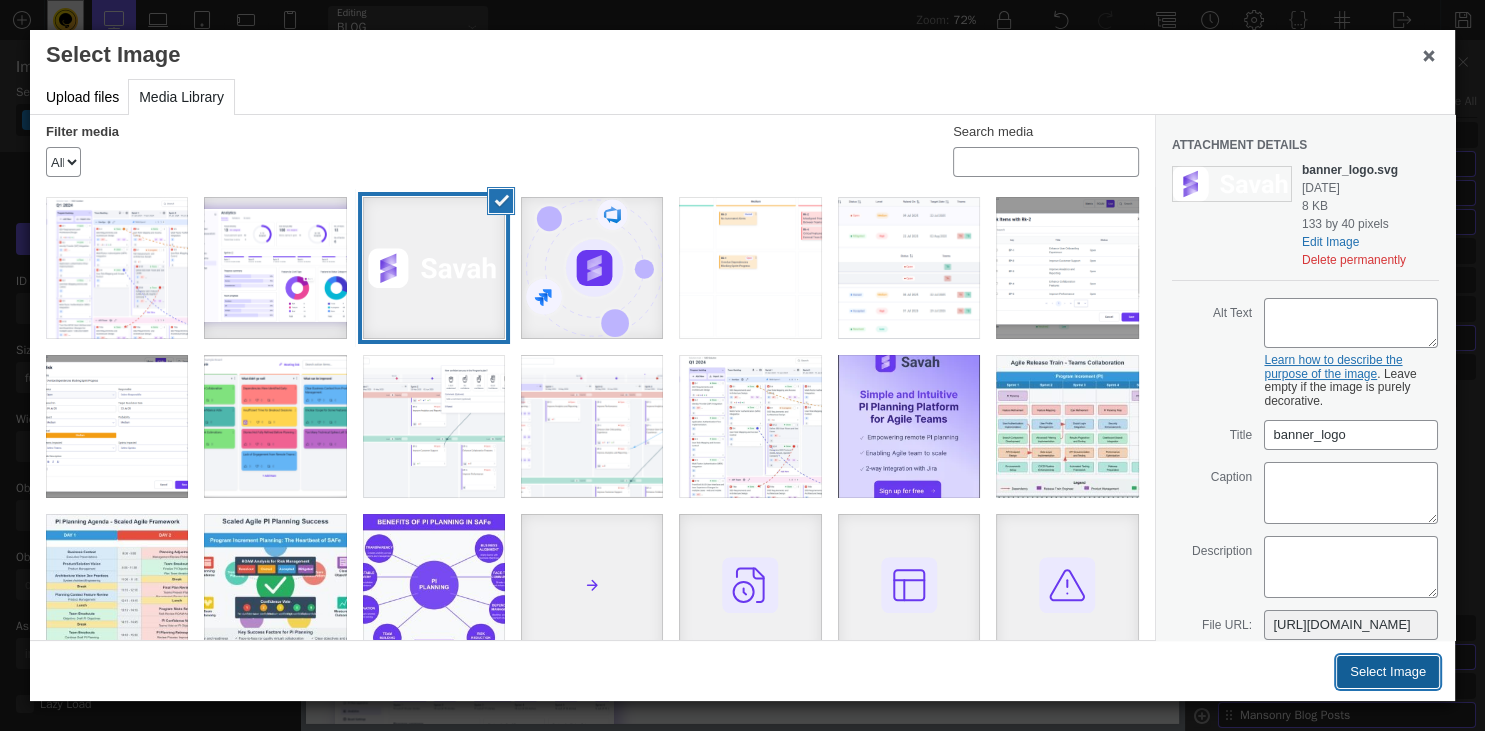 click on "Select Image" at bounding box center [1388, 672] 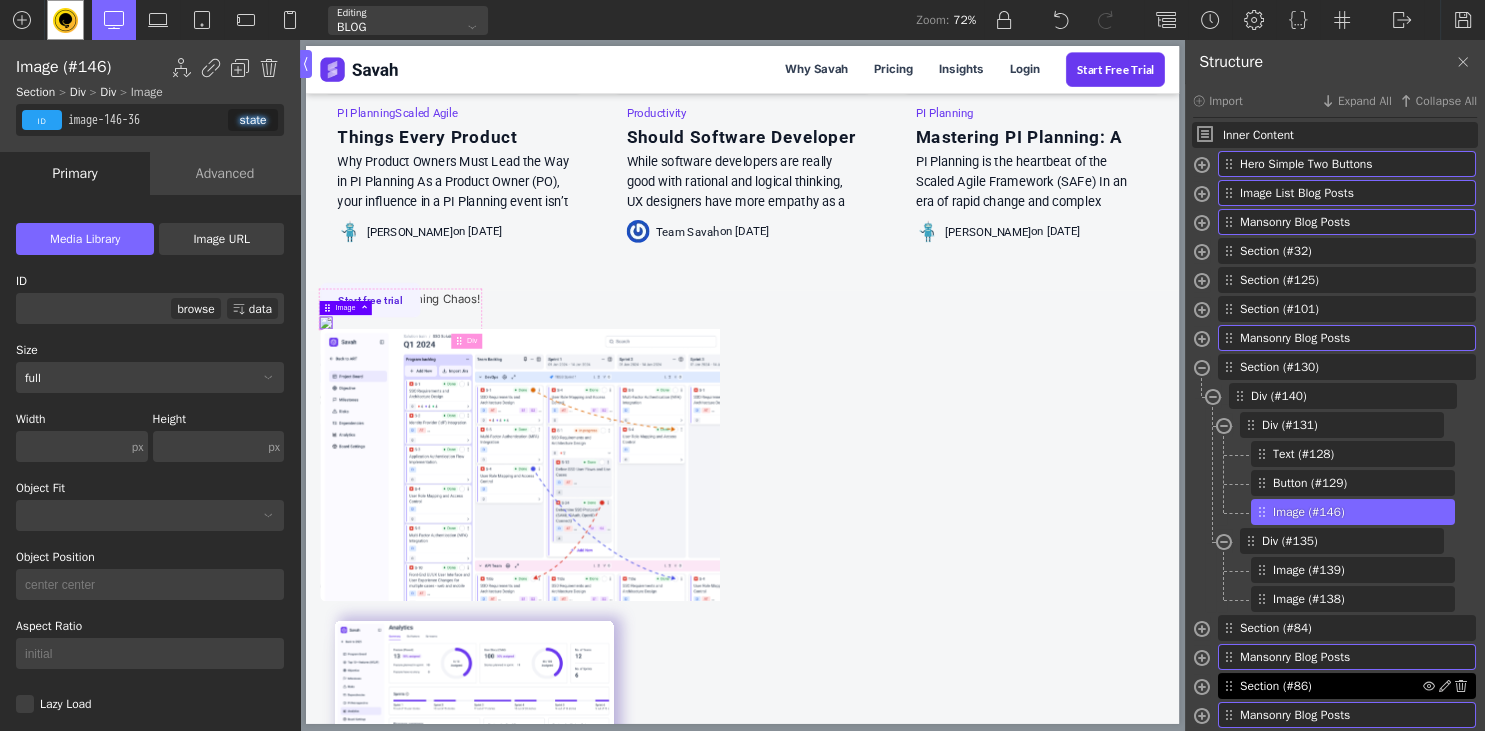 type on "6019" 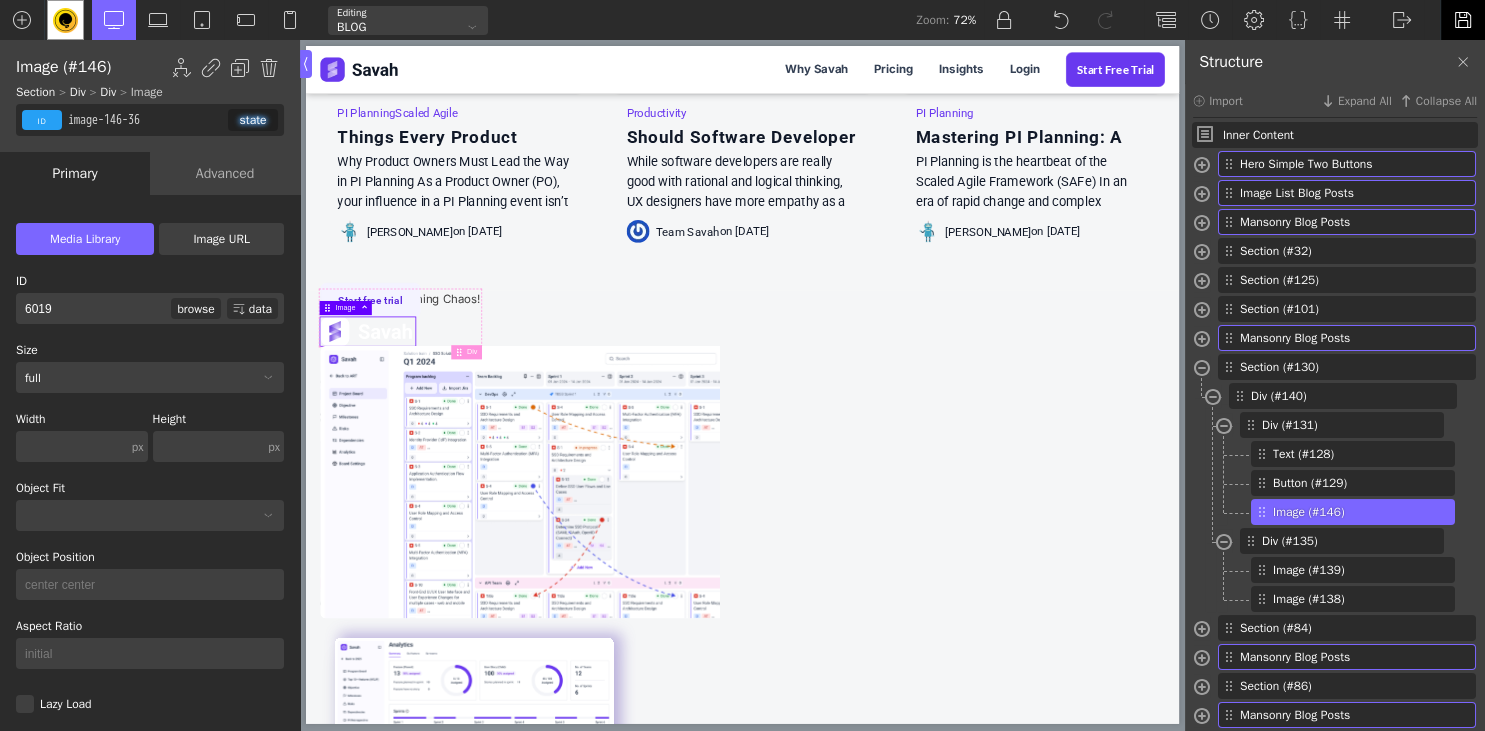 click at bounding box center [1463, 20] 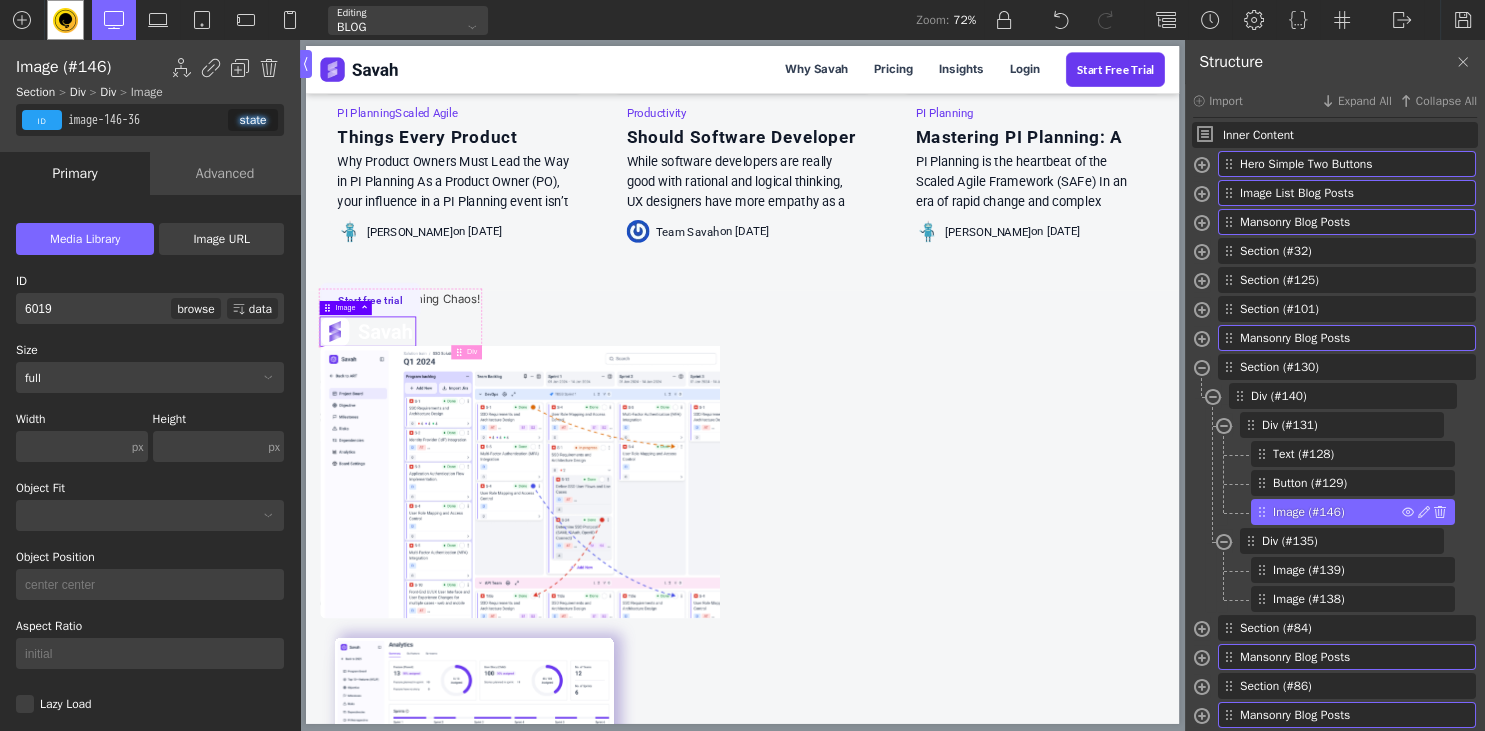 click on "Image (#146)" at bounding box center (1337, 512) 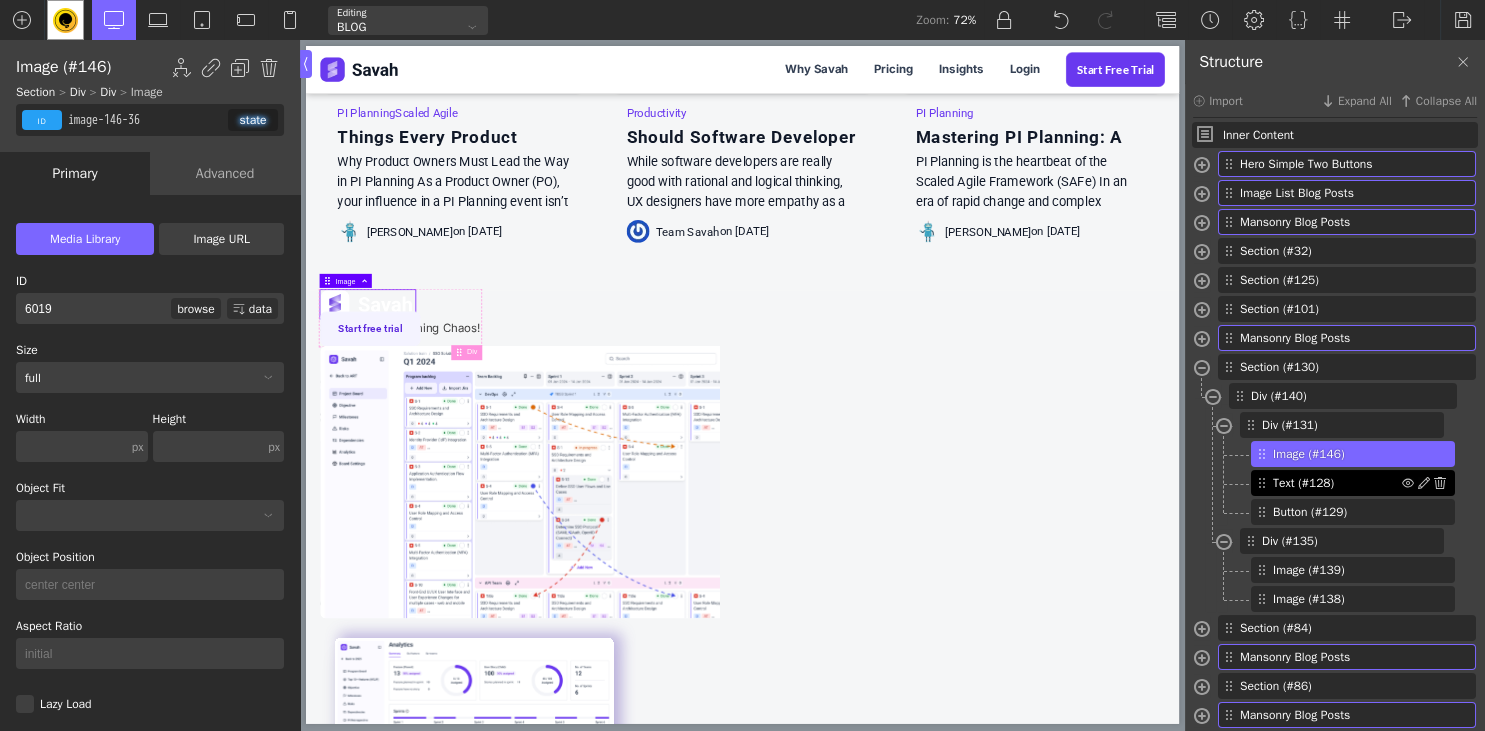click on "Text (#128)" at bounding box center [1337, 483] 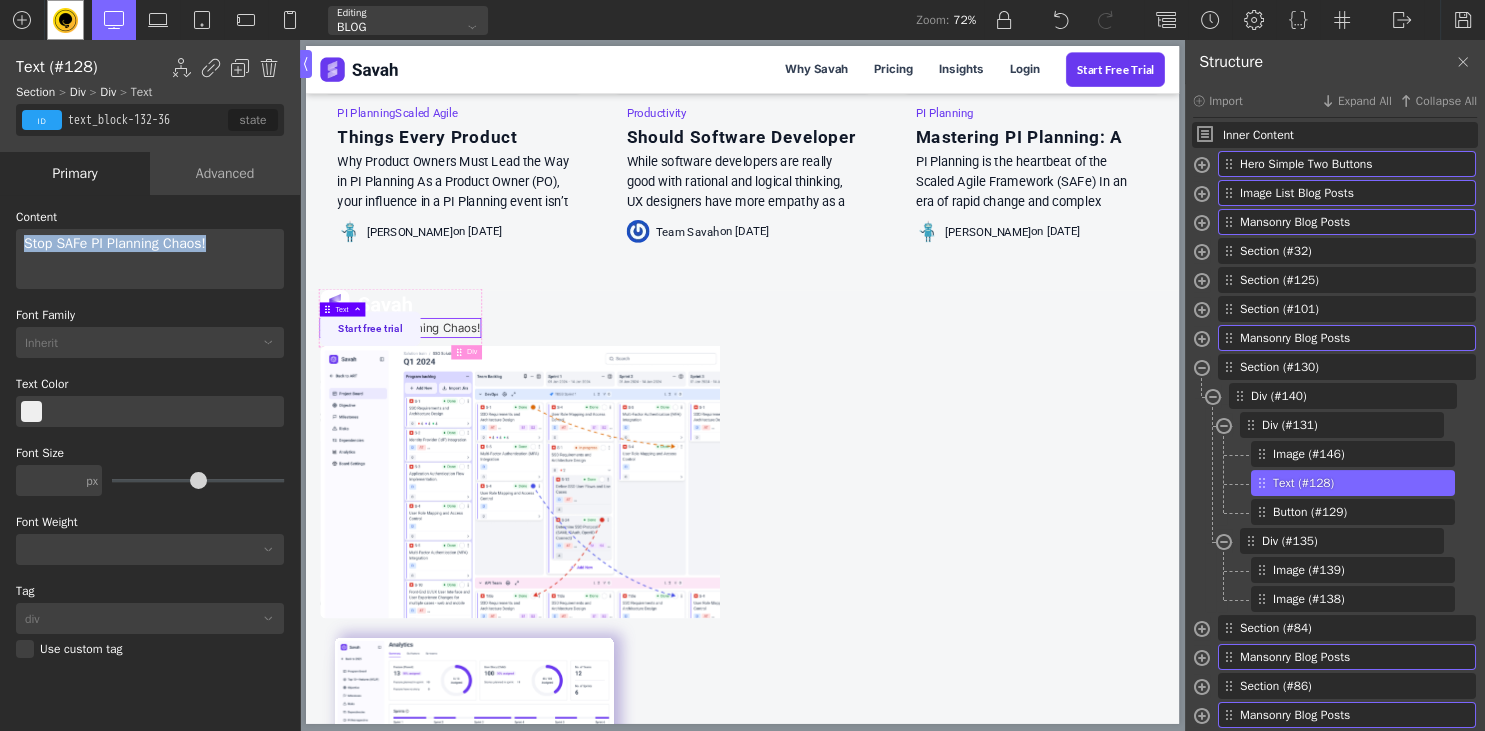 drag, startPoint x: 234, startPoint y: 246, endPoint x: 18, endPoint y: 250, distance: 216.03703 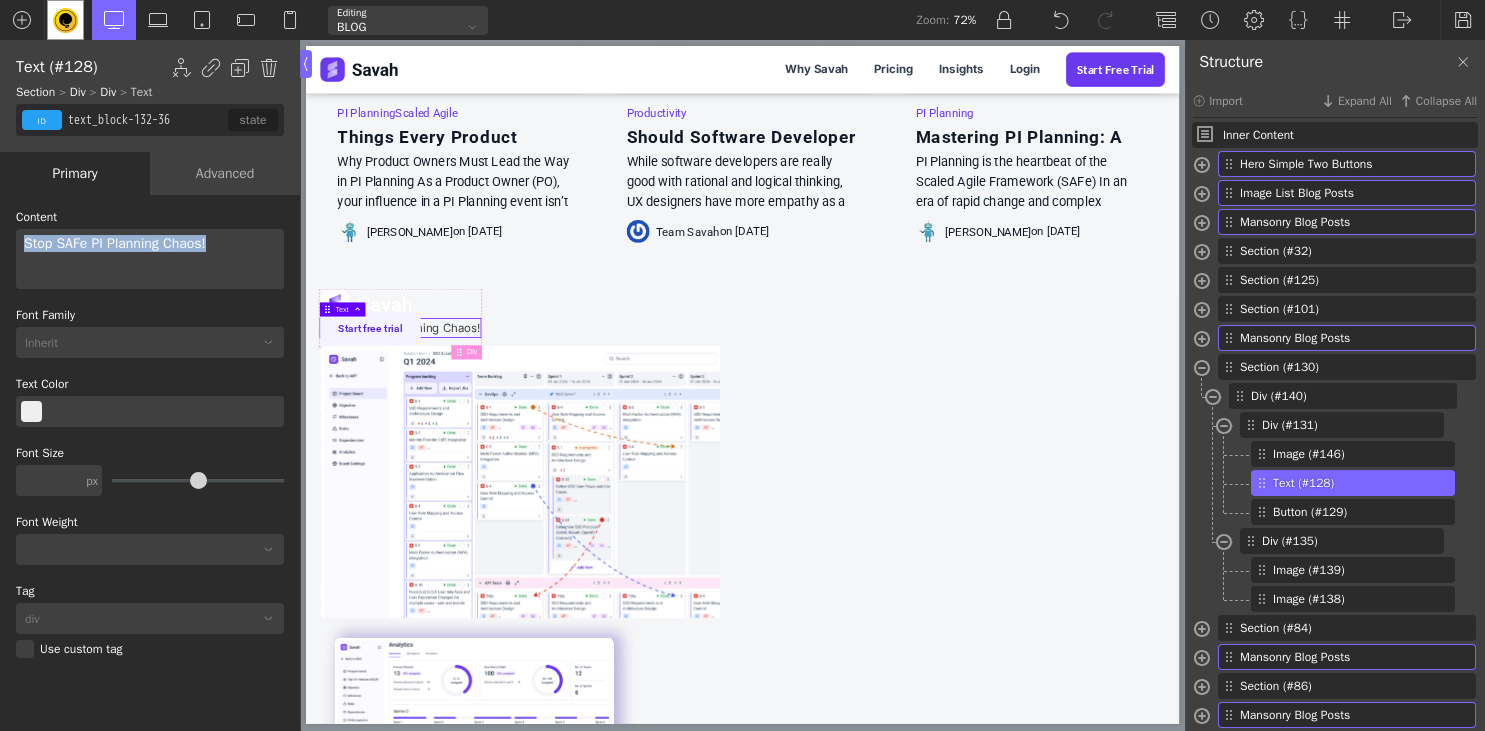 click on "Stop SAFe PI Planning Chaos!" at bounding box center (150, 259) 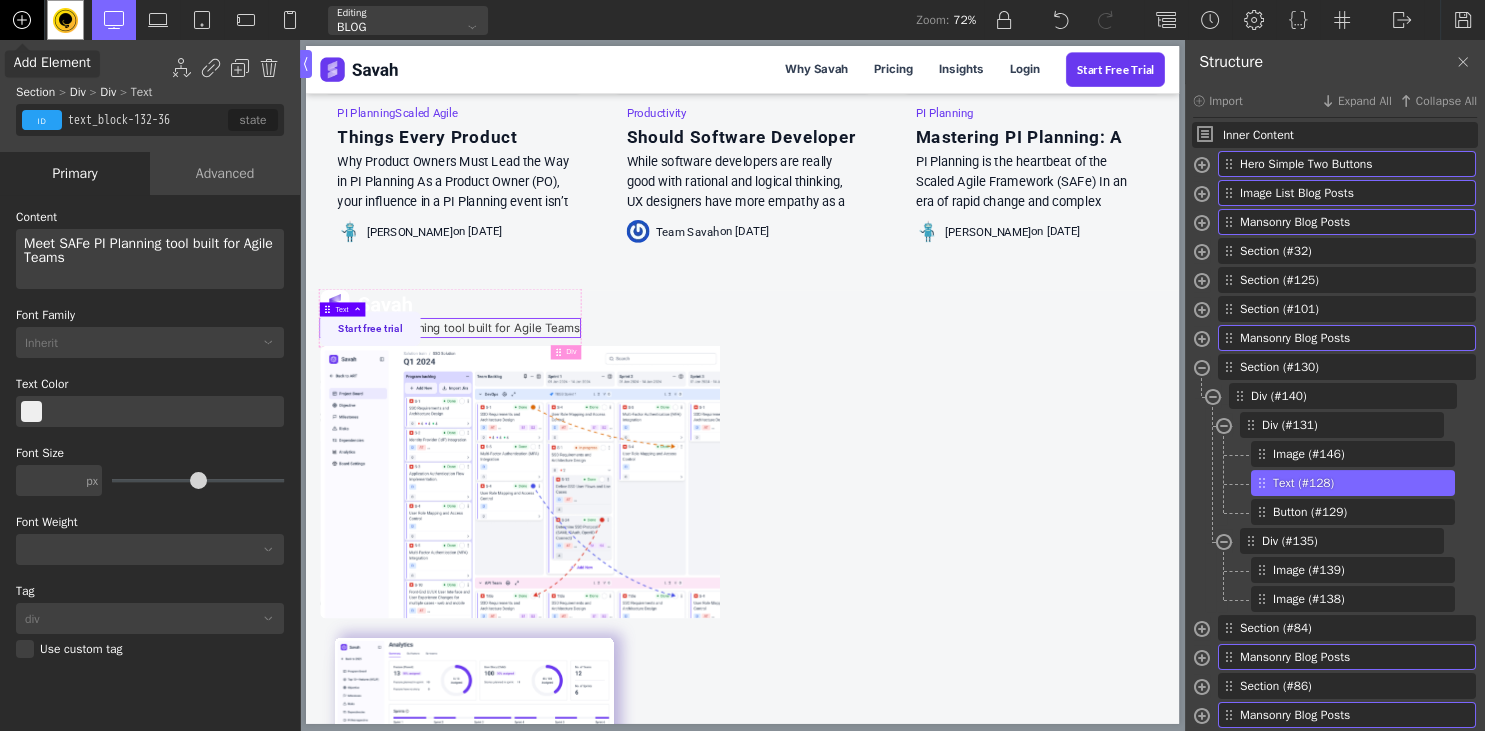 click at bounding box center [22, 20] 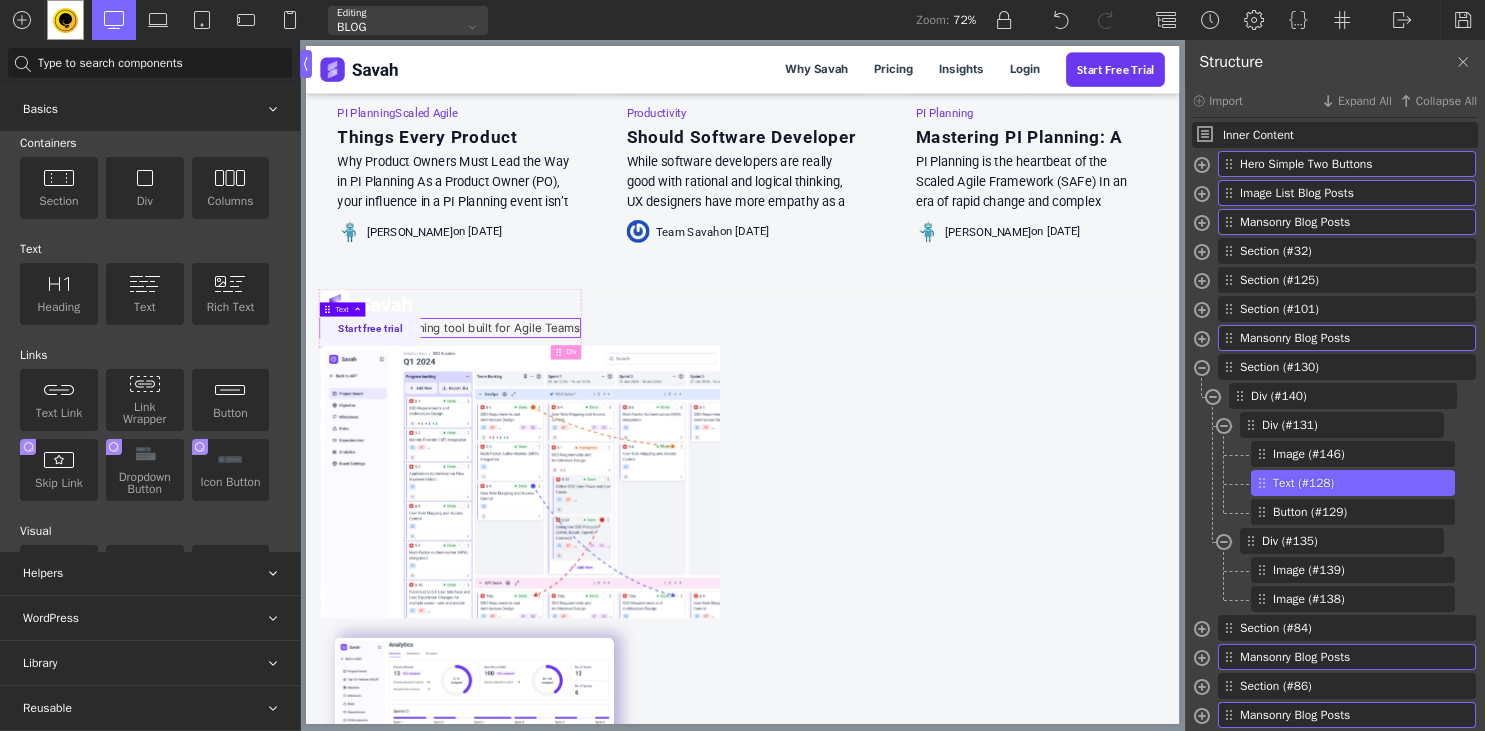 scroll, scrollTop: 0, scrollLeft: 0, axis: both 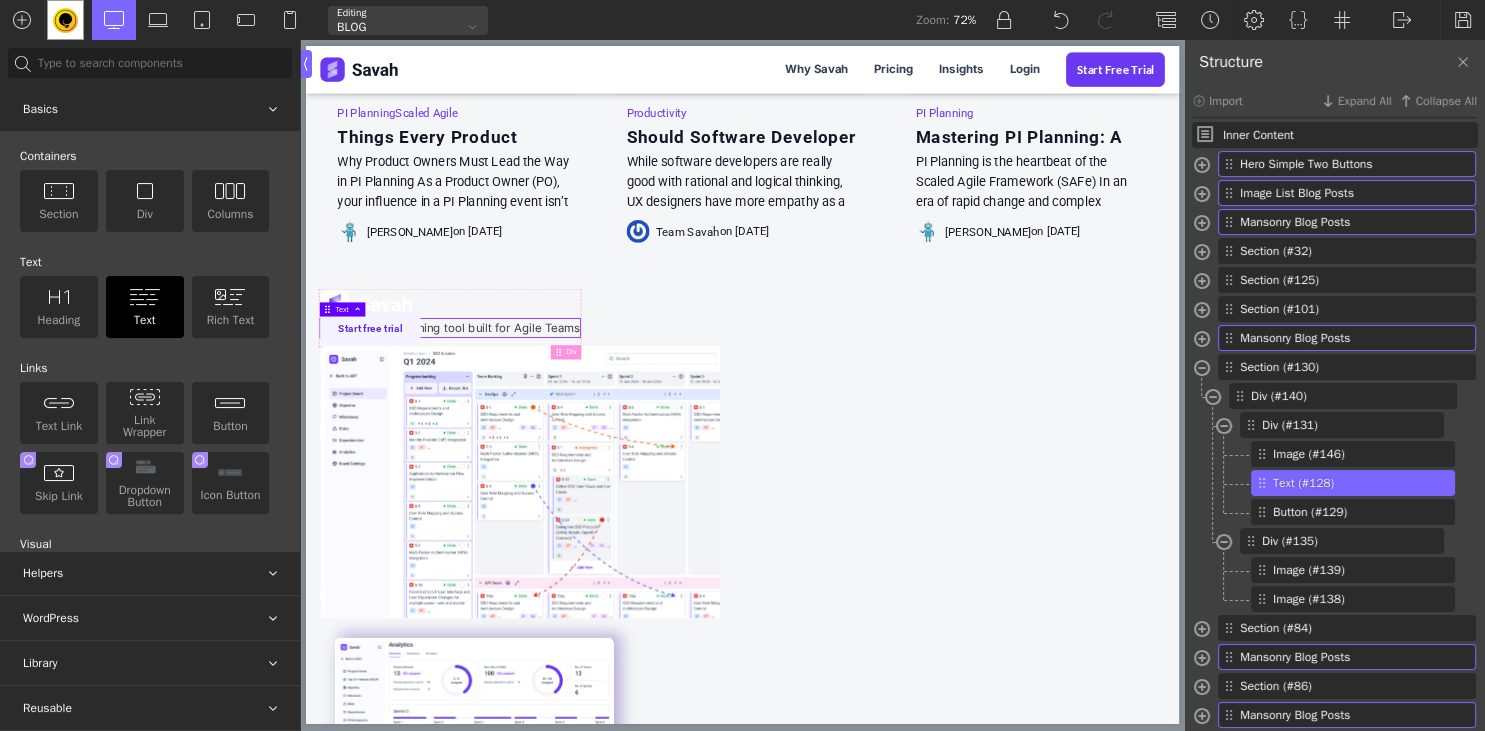 click at bounding box center (145, 297) 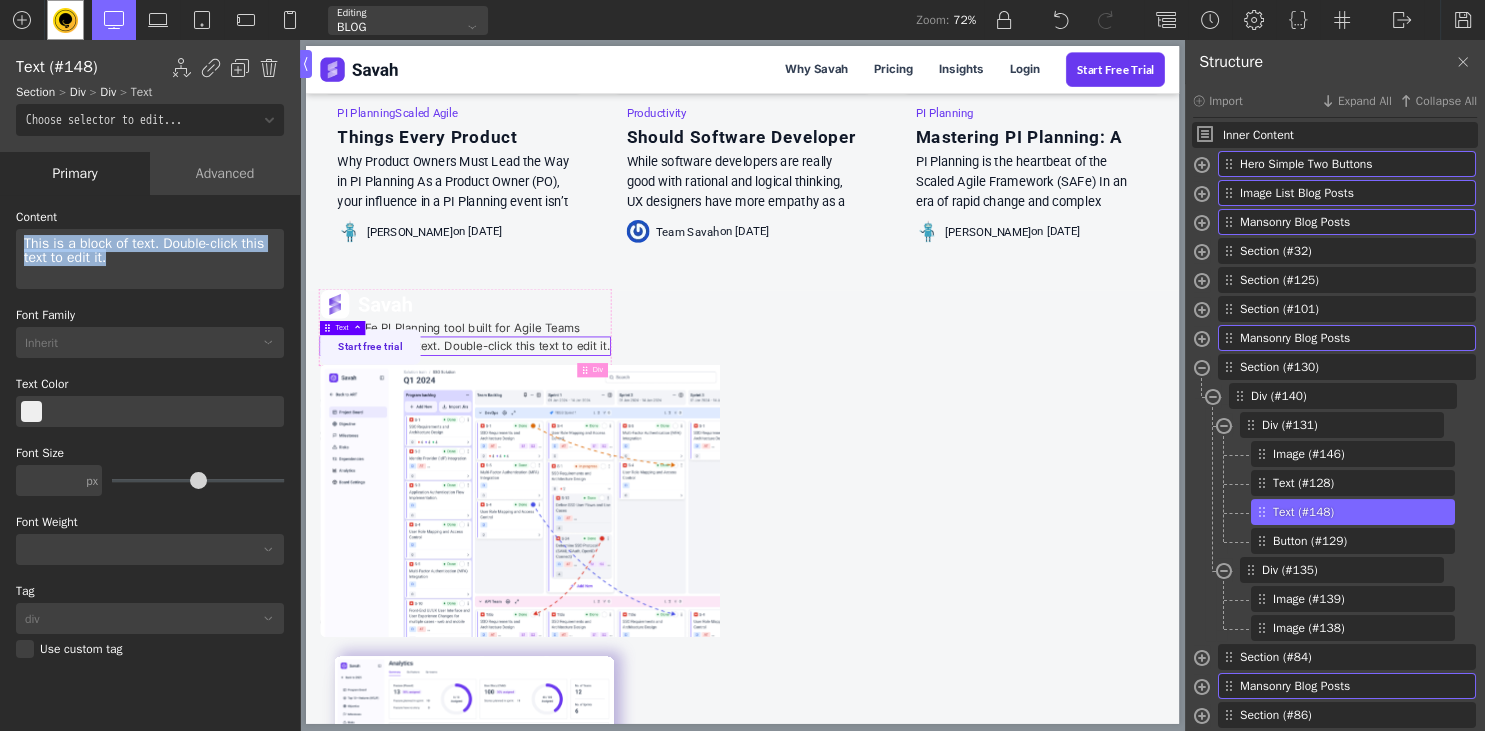 drag, startPoint x: 118, startPoint y: 262, endPoint x: 26, endPoint y: 244, distance: 93.74433 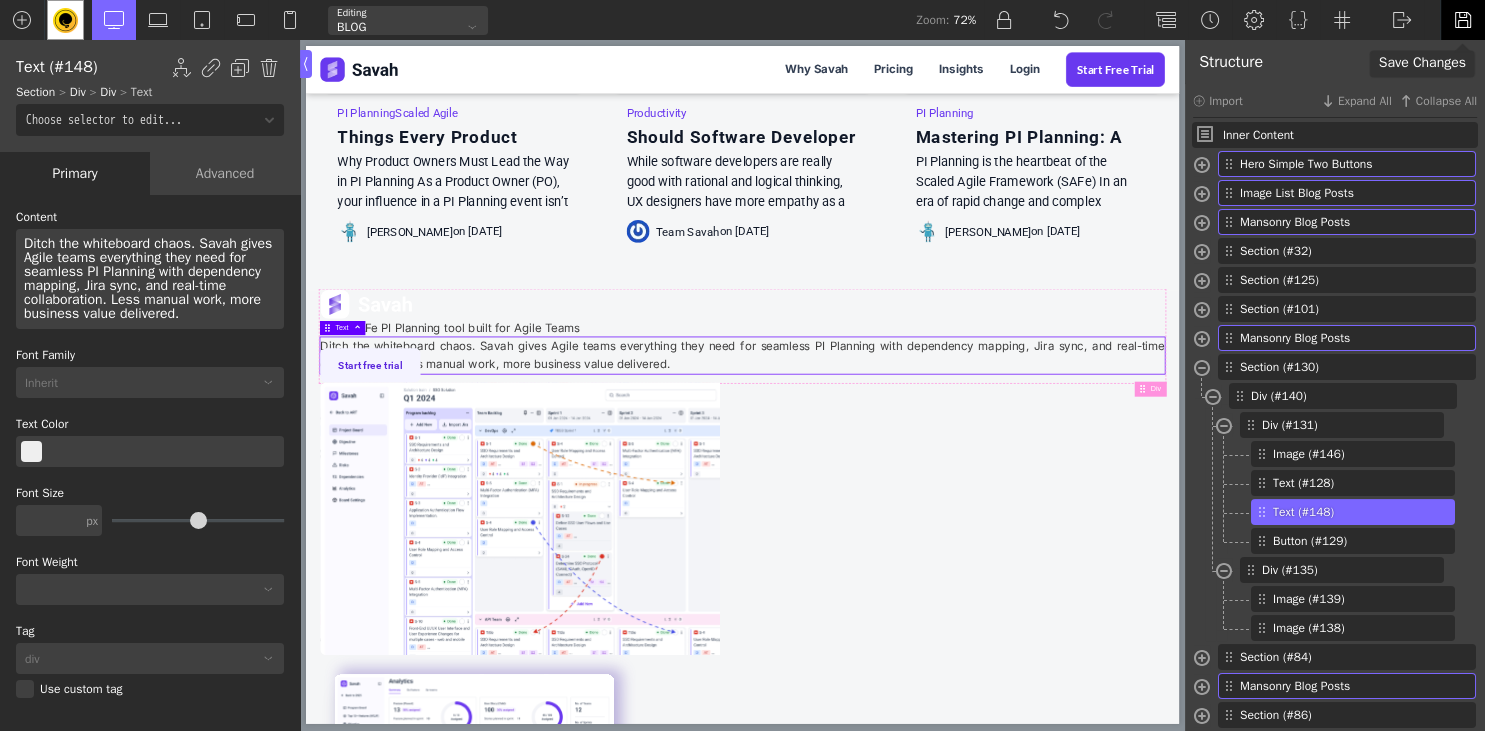 click at bounding box center [1463, 20] 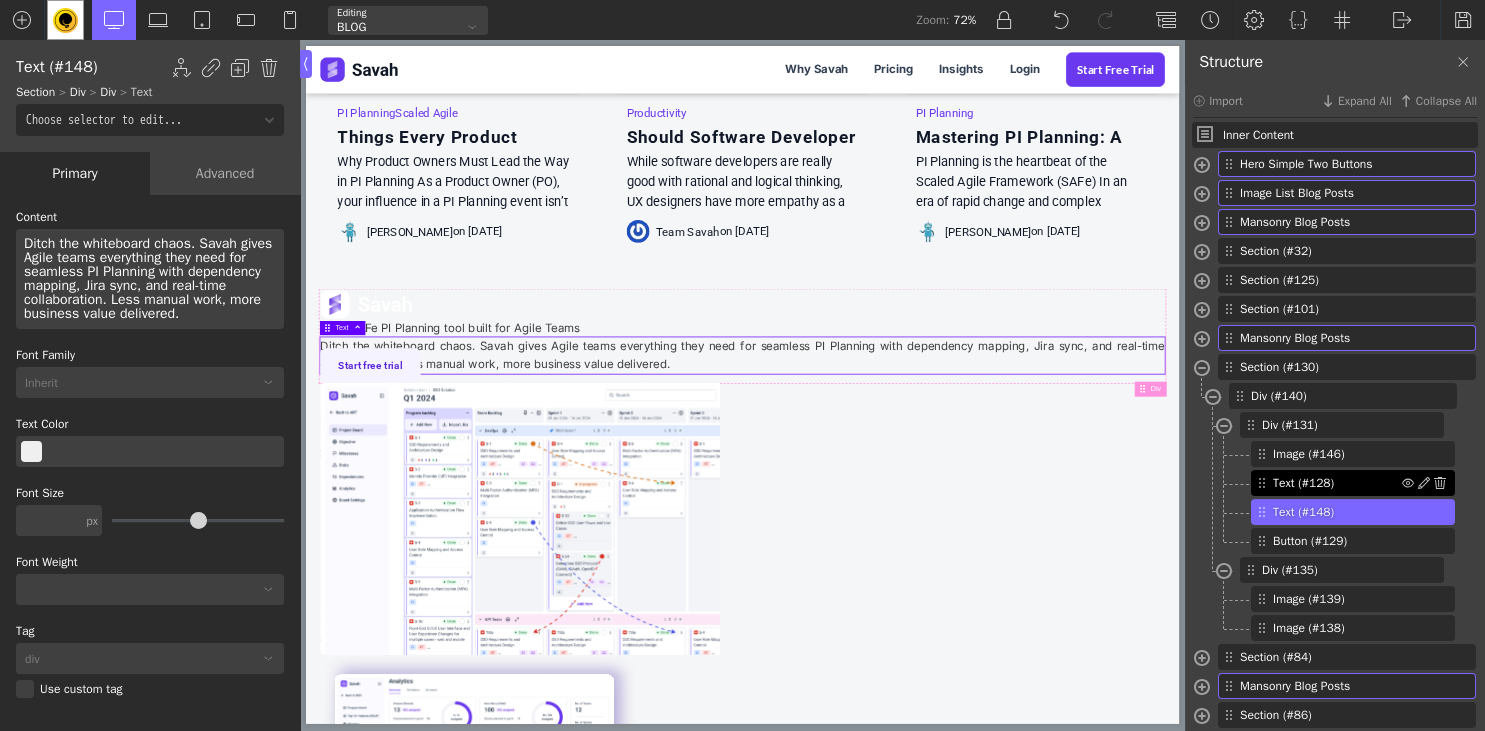 click on "Text (#128)" at bounding box center [1337, 483] 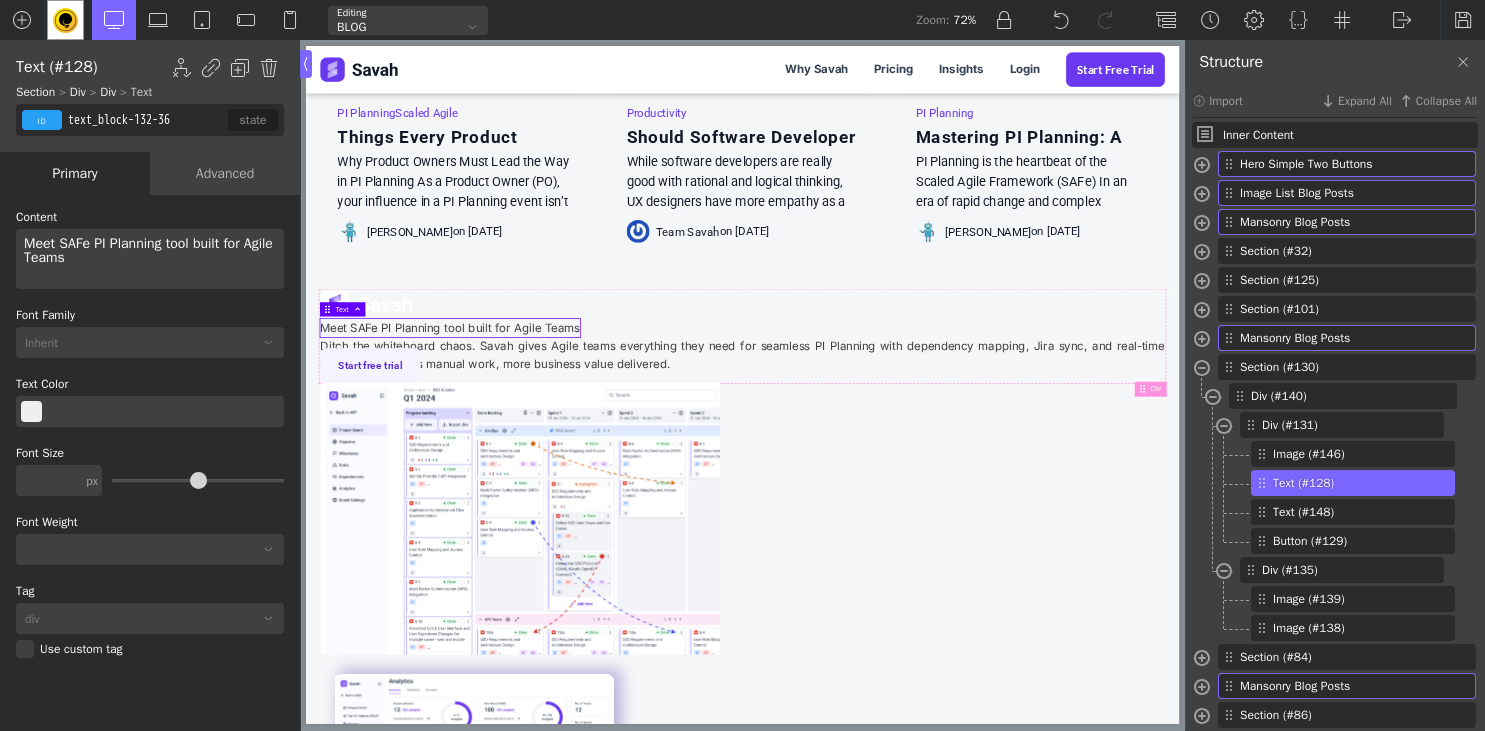 click on "text_block-132-36" at bounding box center (146, 120) 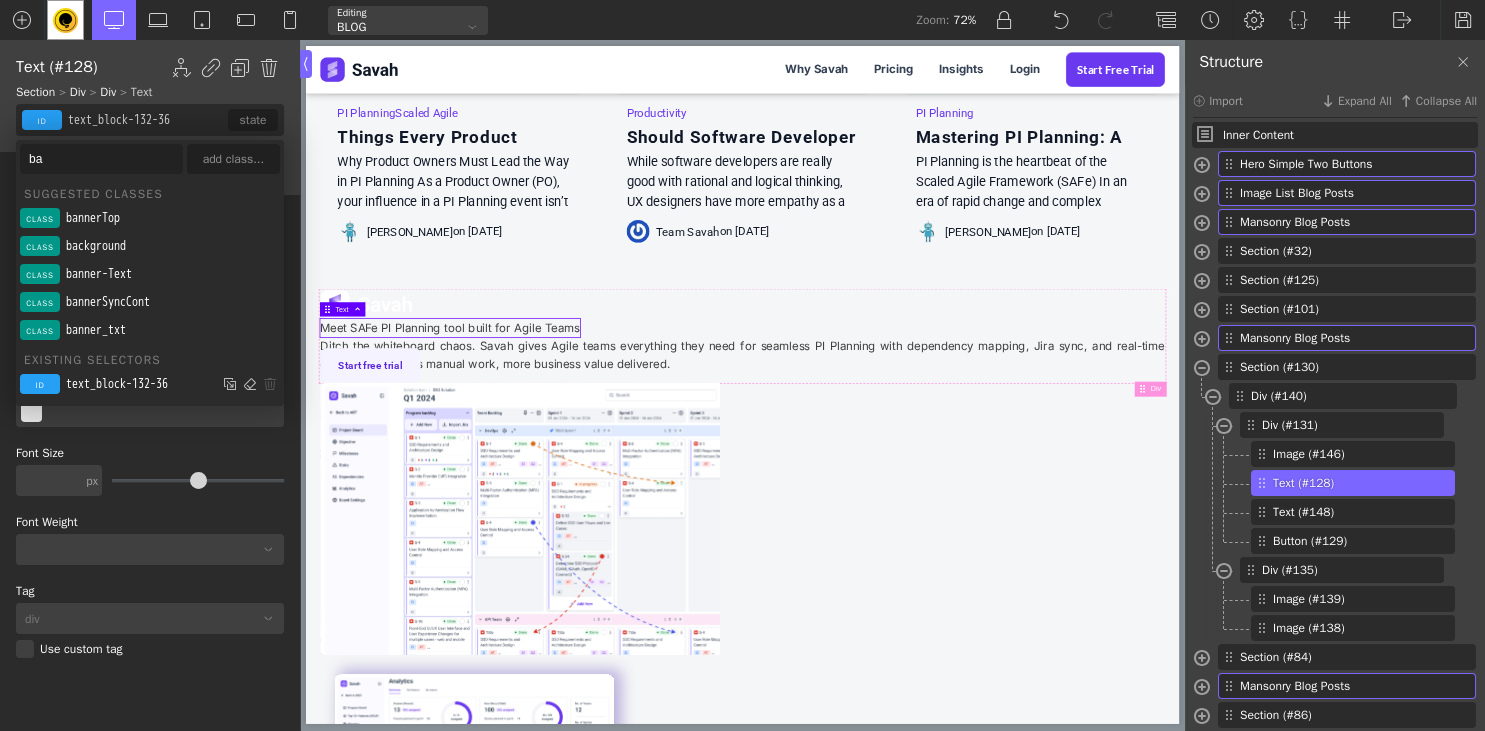type on "b" 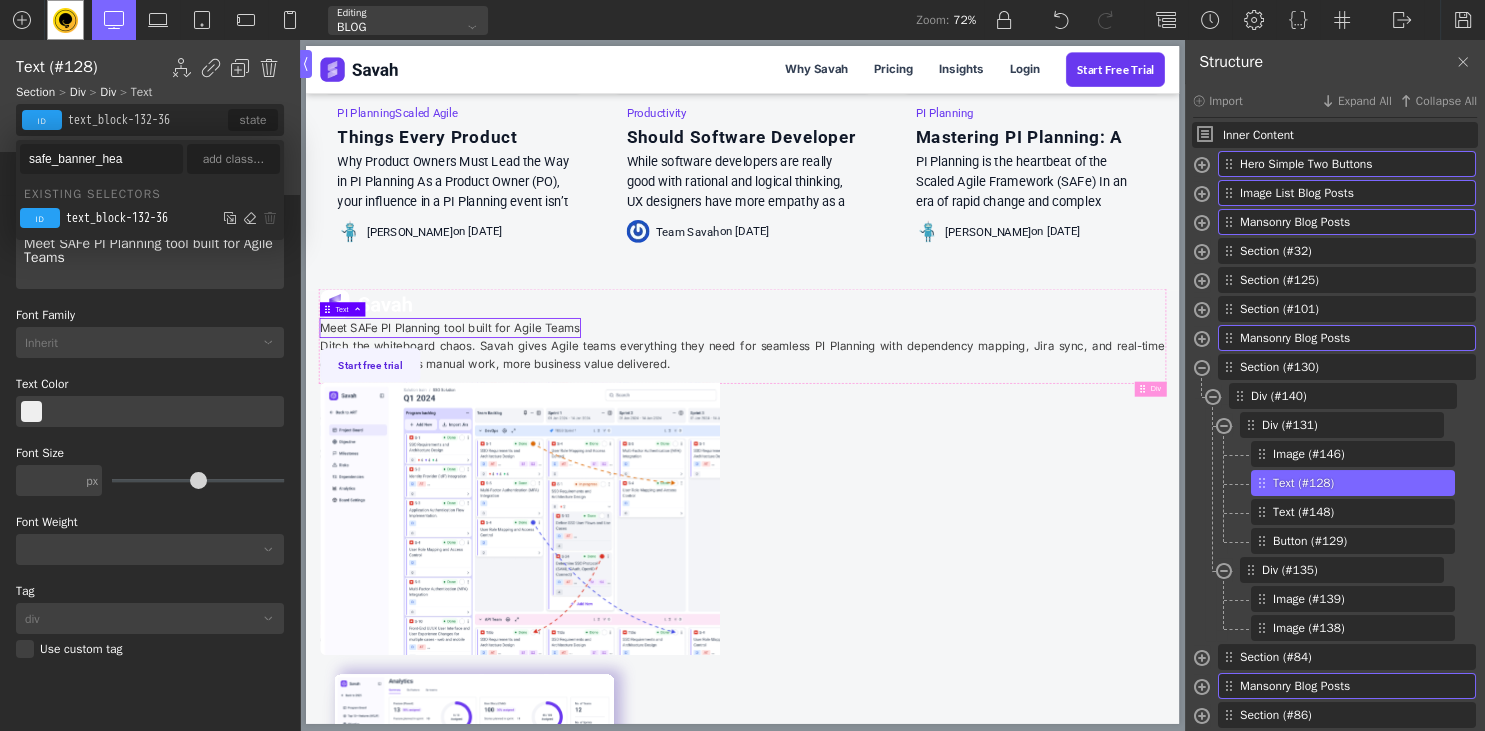type on "safe_banner_head" 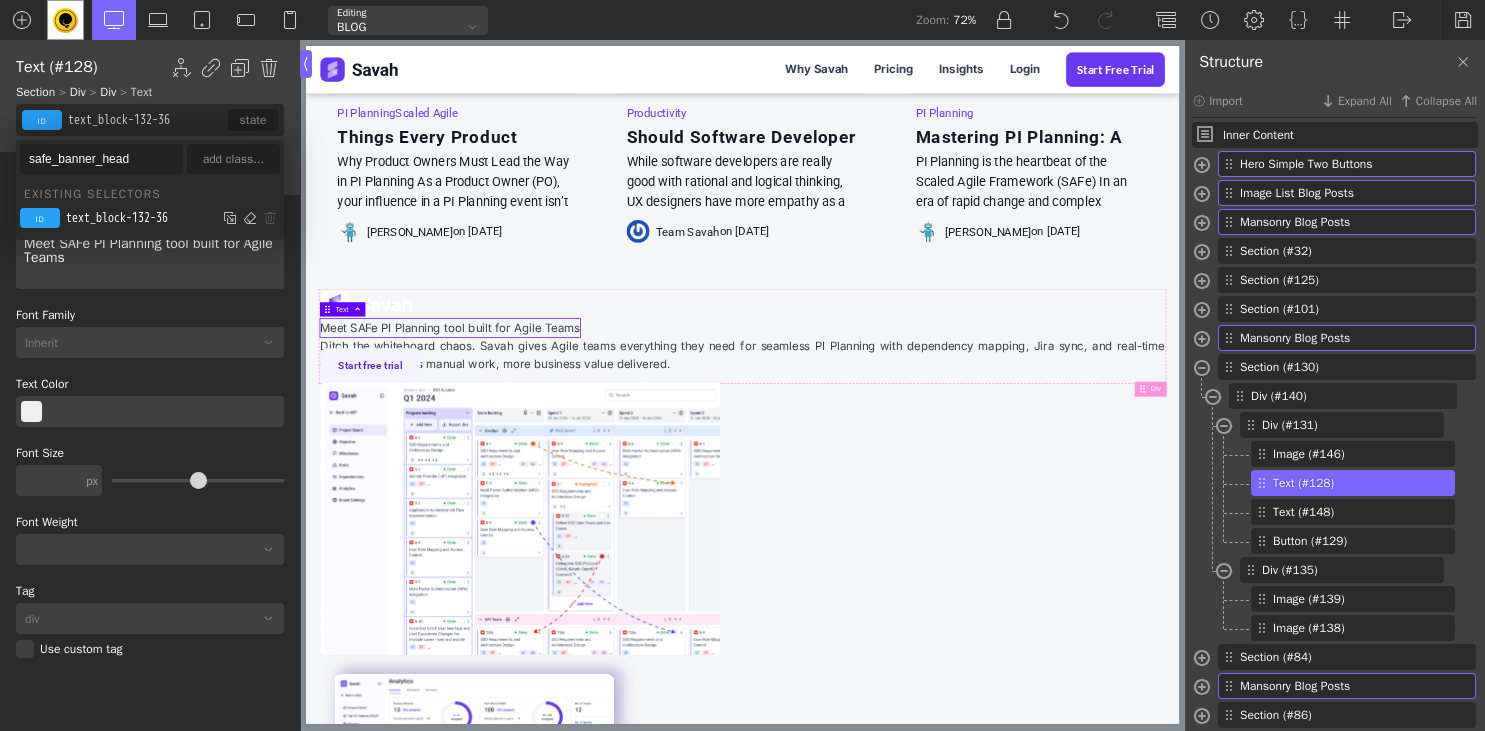 type on "safe_banner_head" 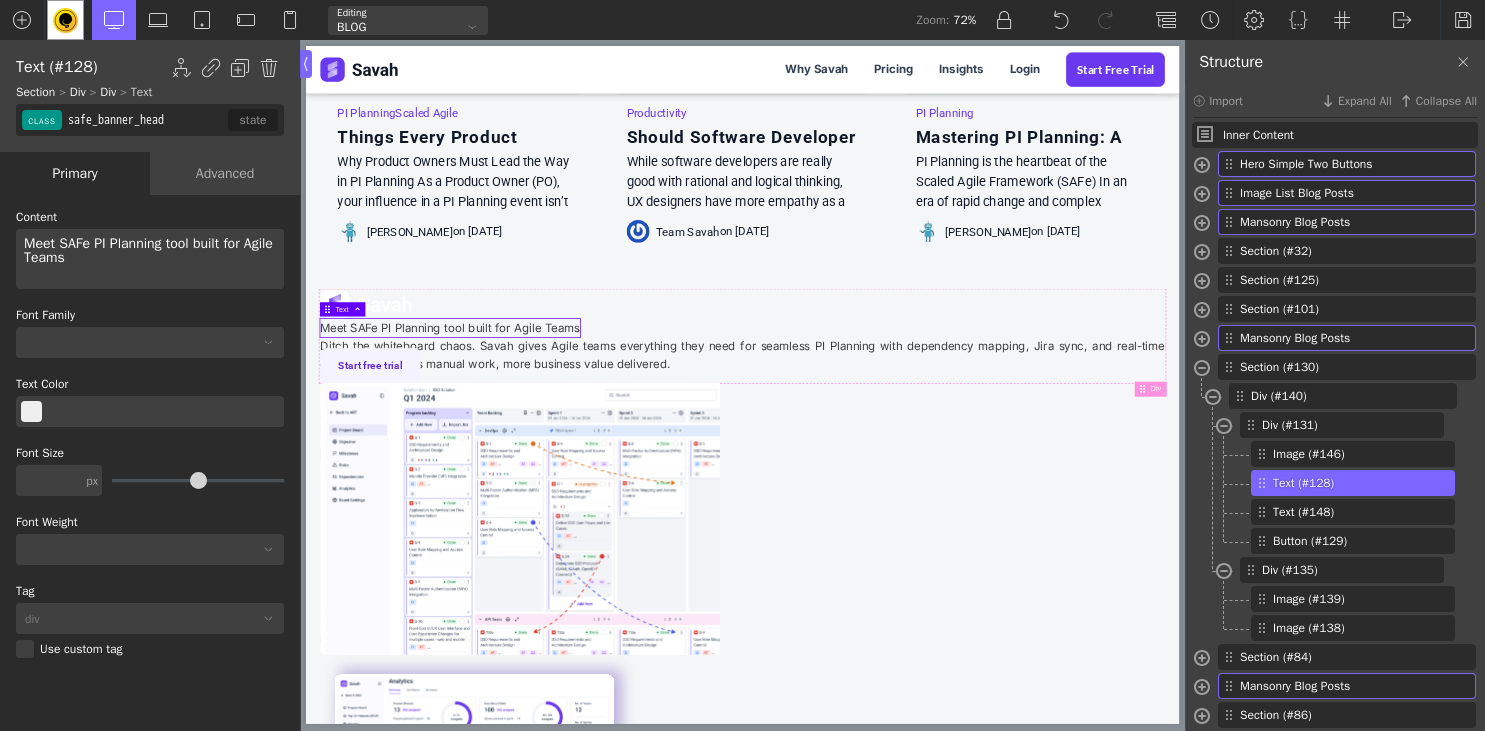 click on "safe_banner_head" at bounding box center (146, 120) 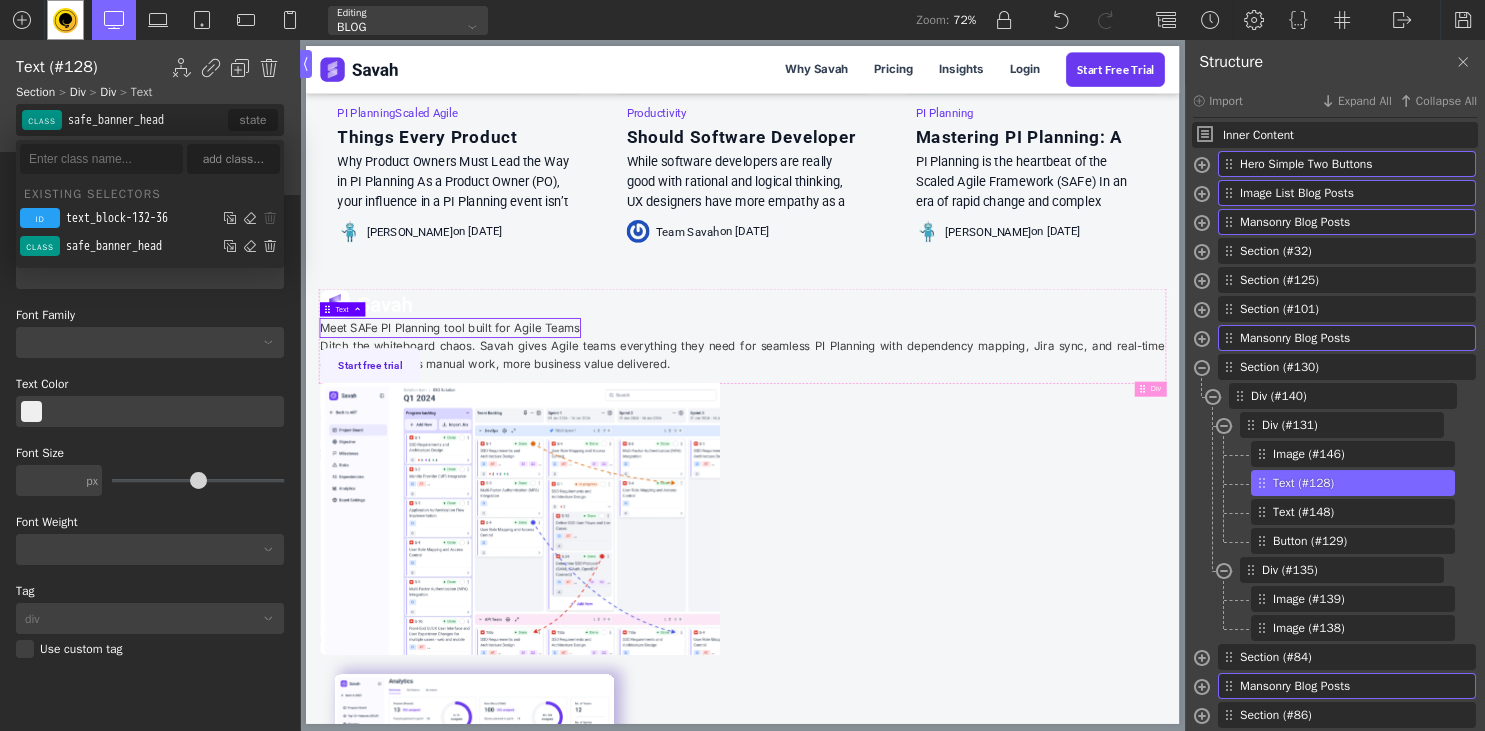 drag, startPoint x: 182, startPoint y: 122, endPoint x: 64, endPoint y: 125, distance: 118.03813 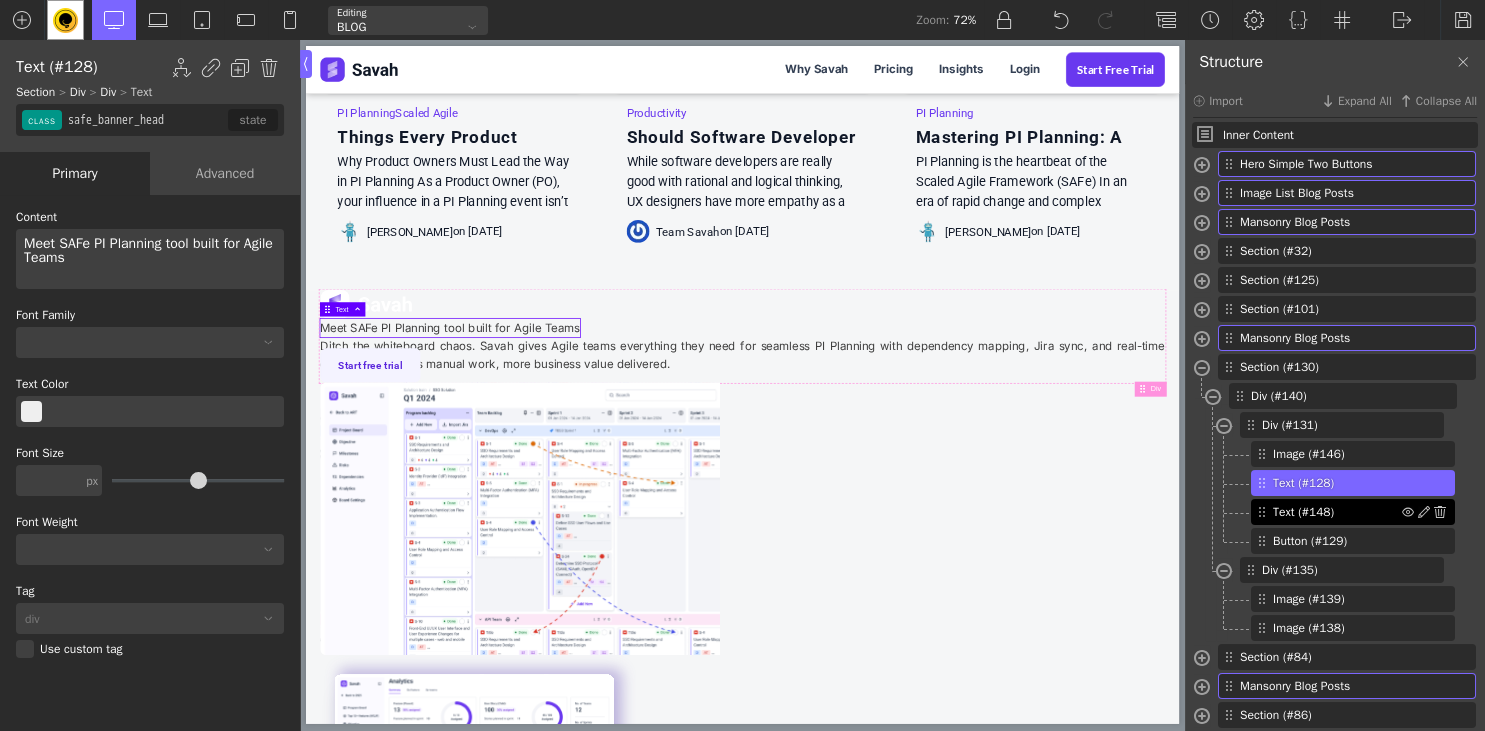 click on "Text (#148)" at bounding box center [1337, 512] 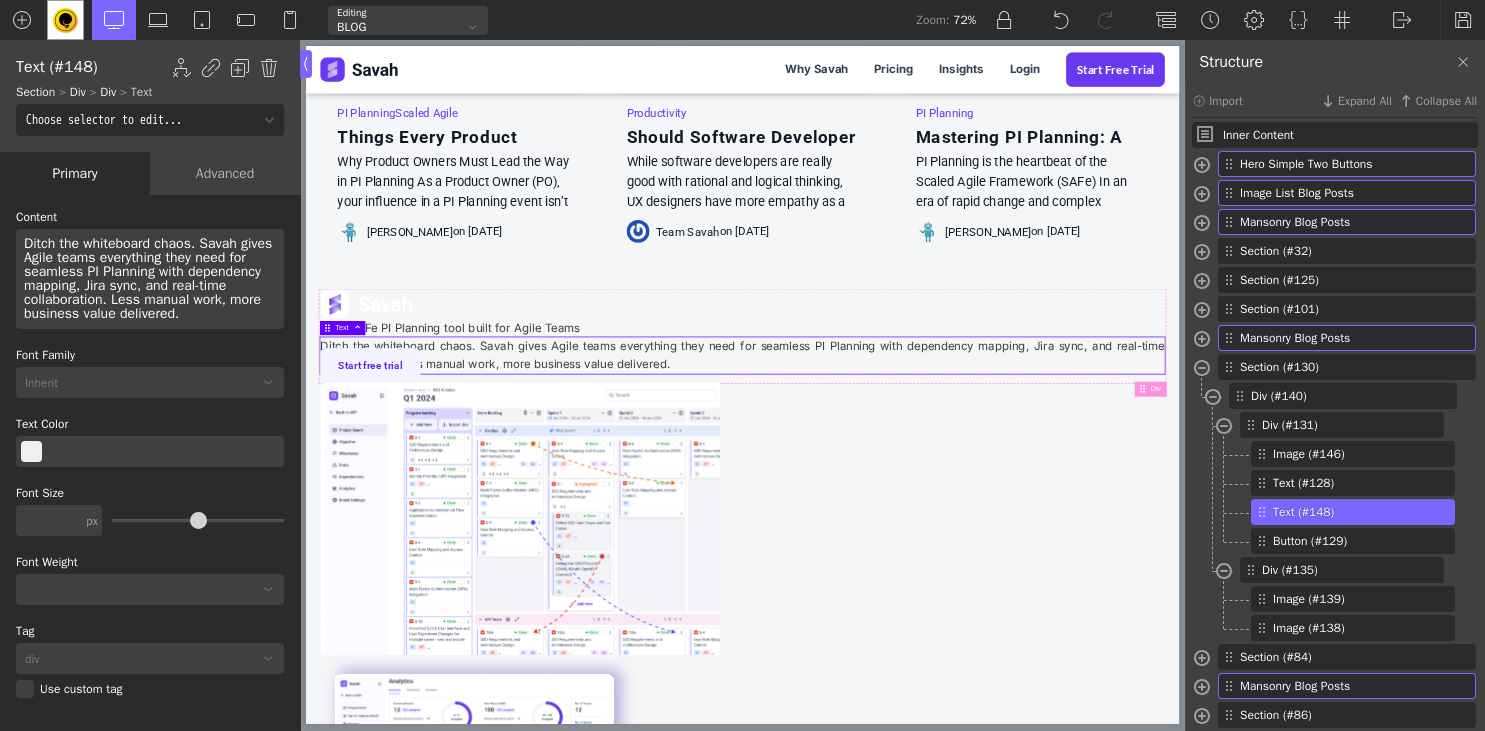 click on "Choose selector to edit..." at bounding box center (143, 120) 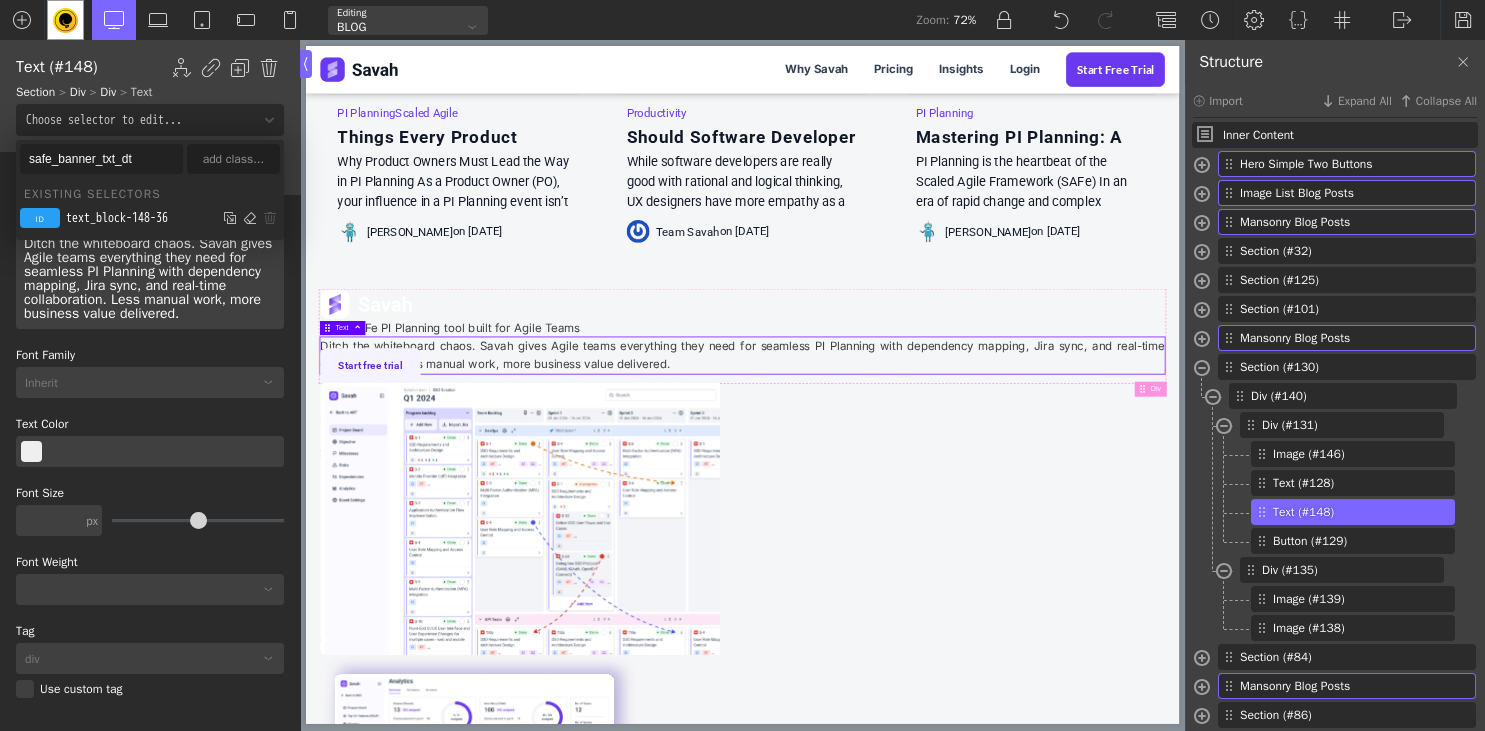 type on "safe_banner_txt_dt" 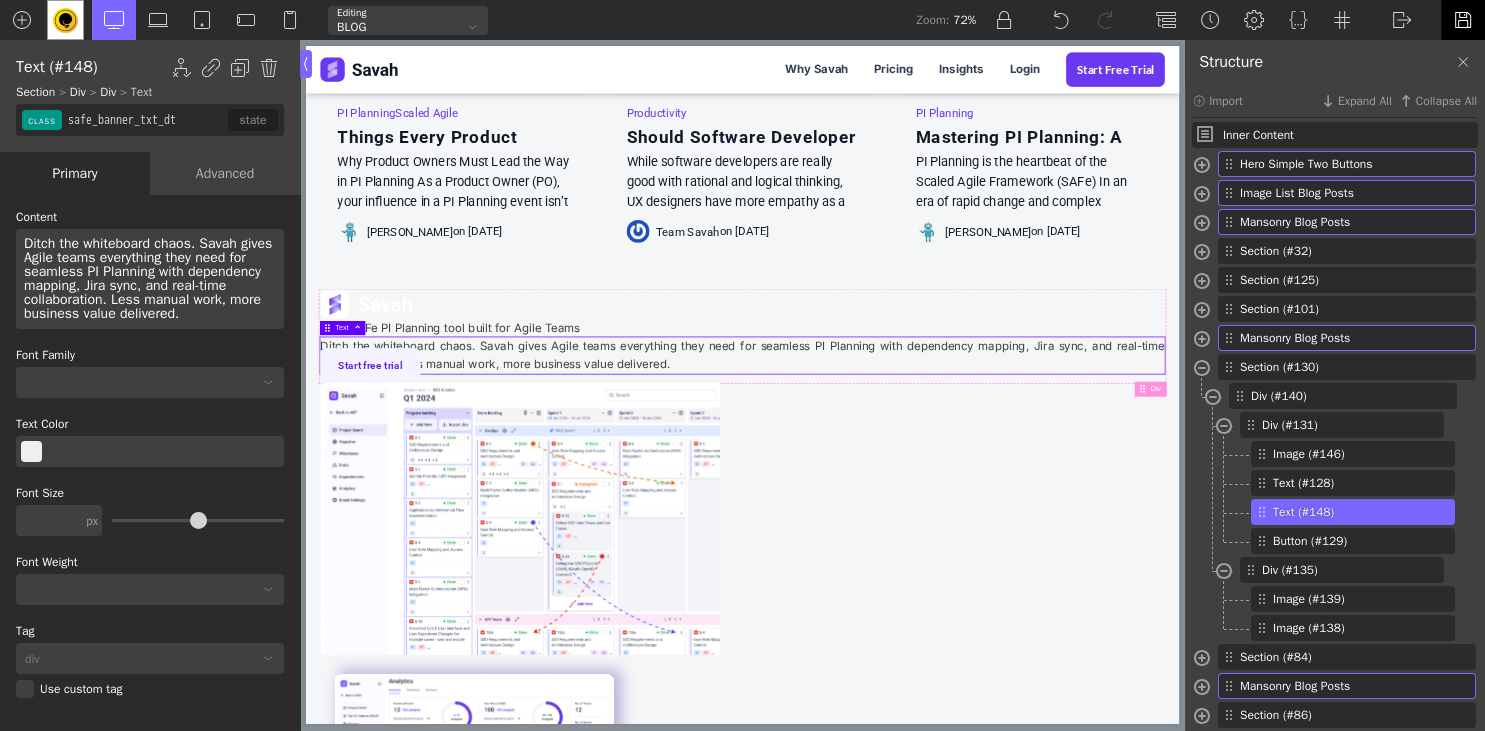 click at bounding box center [1463, 20] 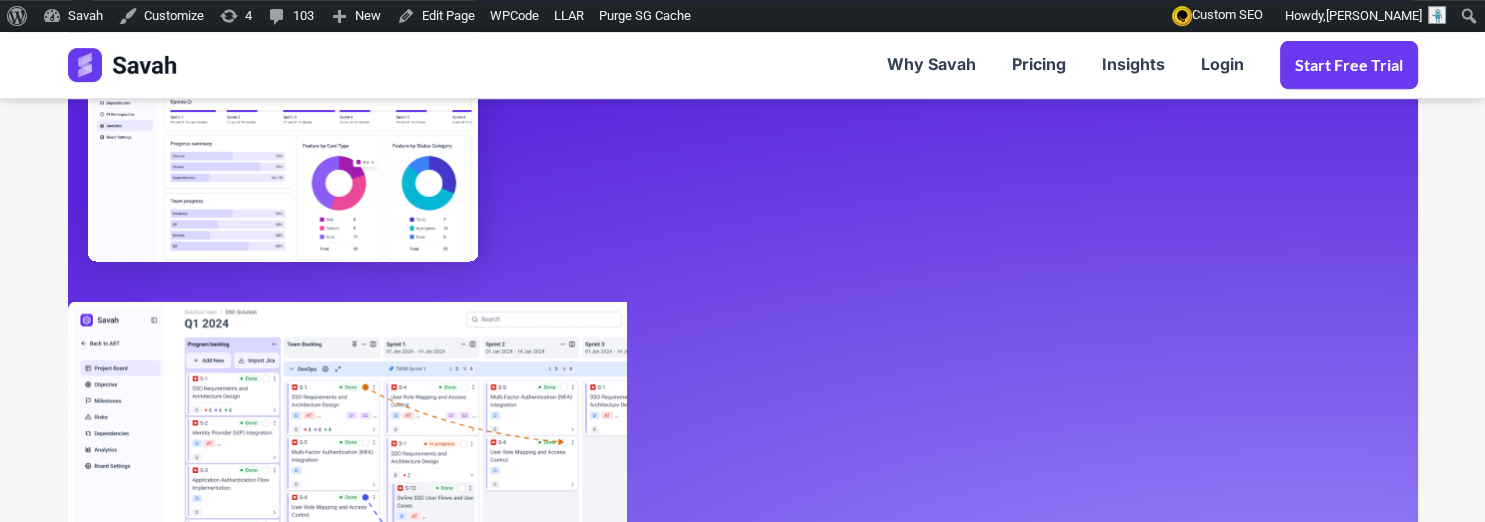 scroll, scrollTop: 3484, scrollLeft: 0, axis: vertical 